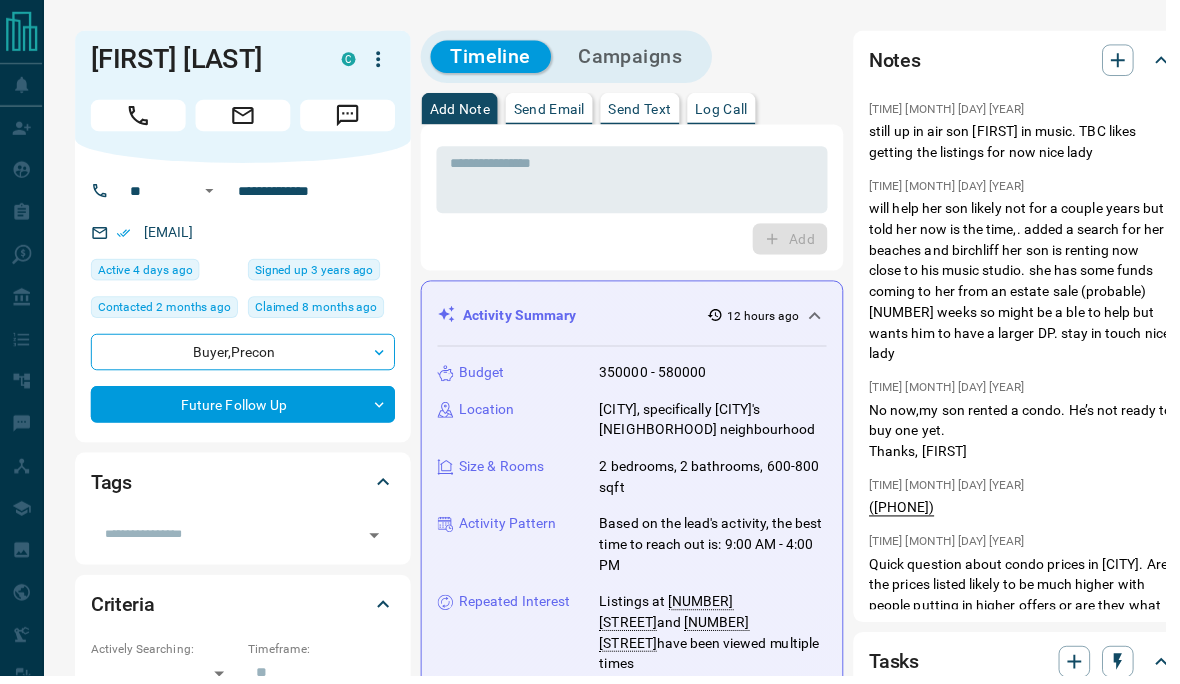 scroll, scrollTop: 0, scrollLeft: 0, axis: both 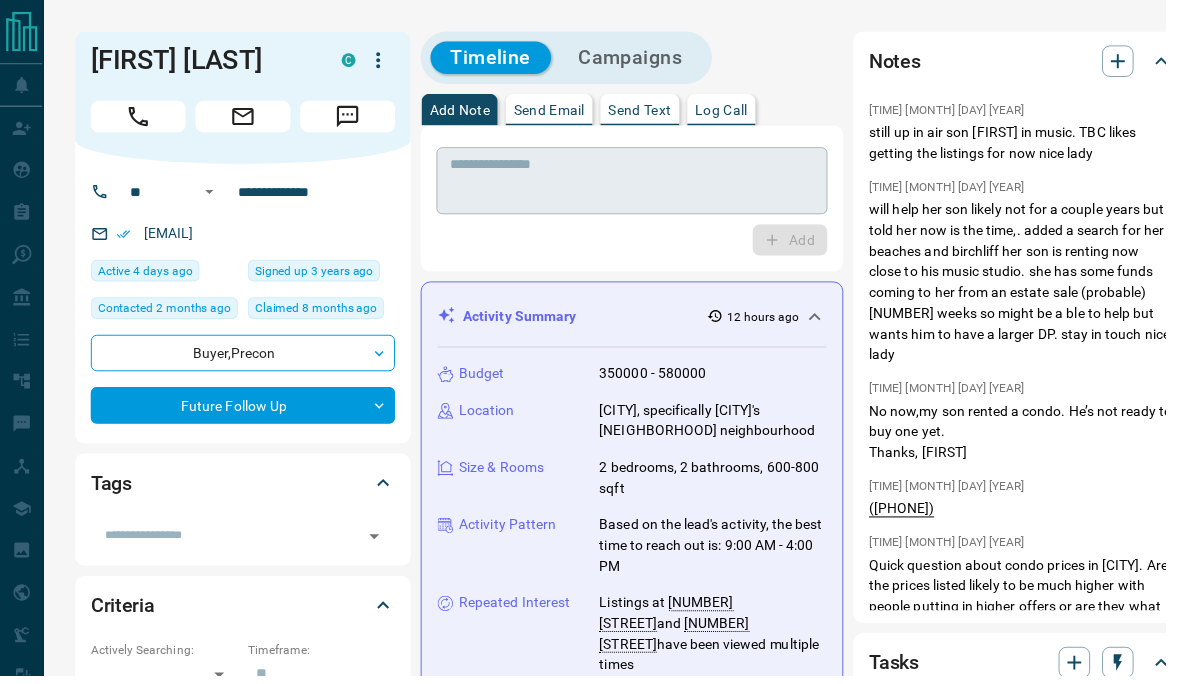 click at bounding box center [640, 183] 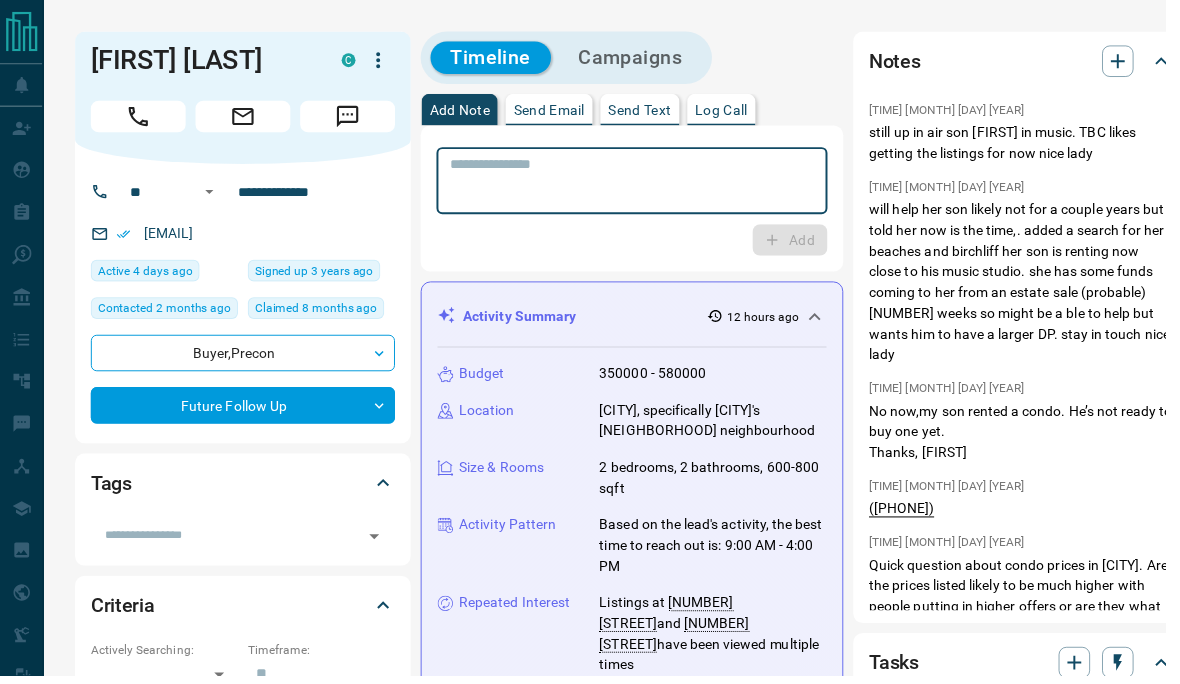 paste on "**********" 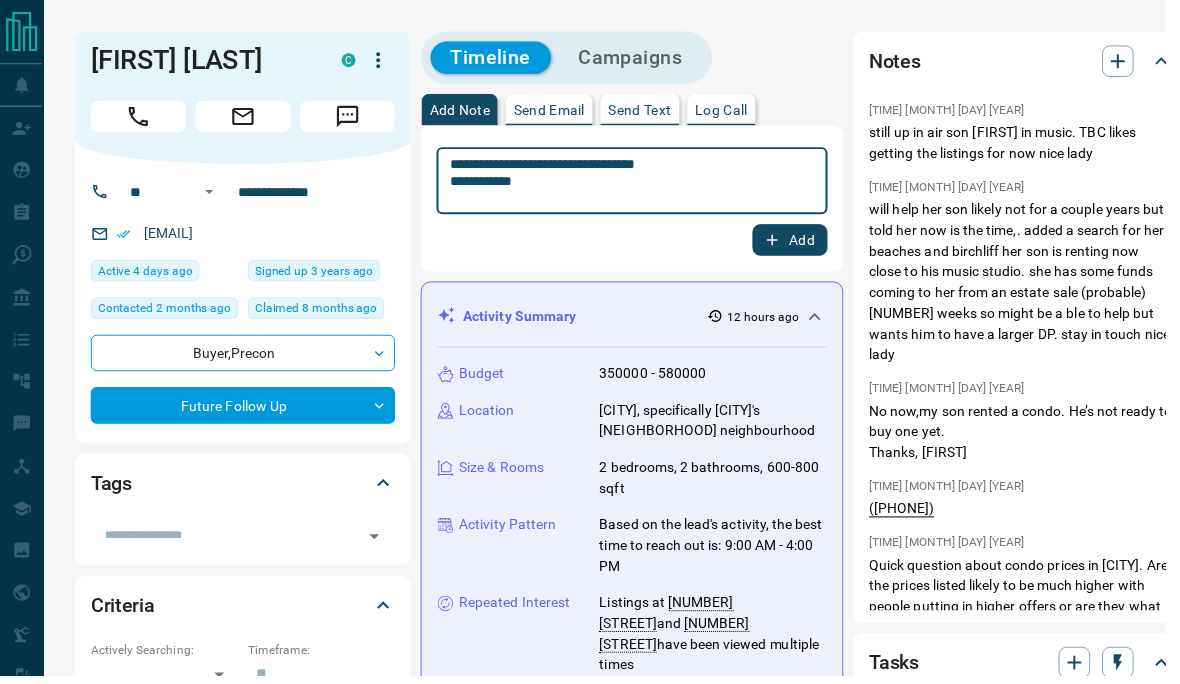 type on "**********" 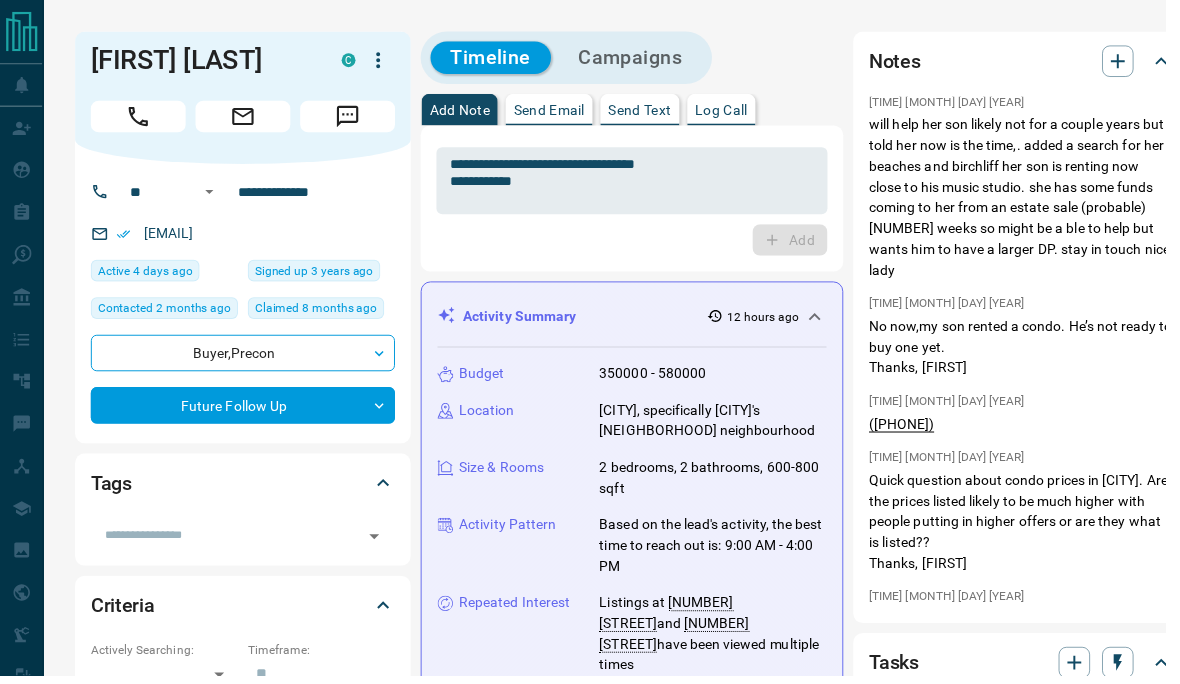 scroll, scrollTop: 85, scrollLeft: 0, axis: vertical 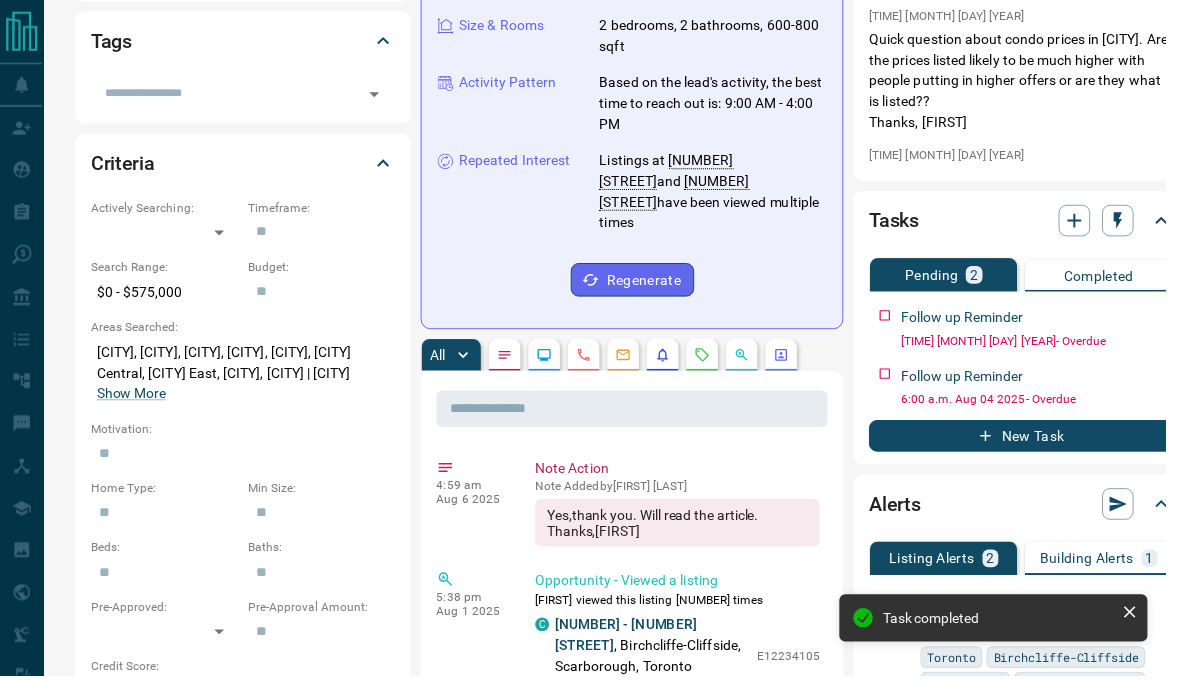 click on "New Task" at bounding box center (1034, 442) 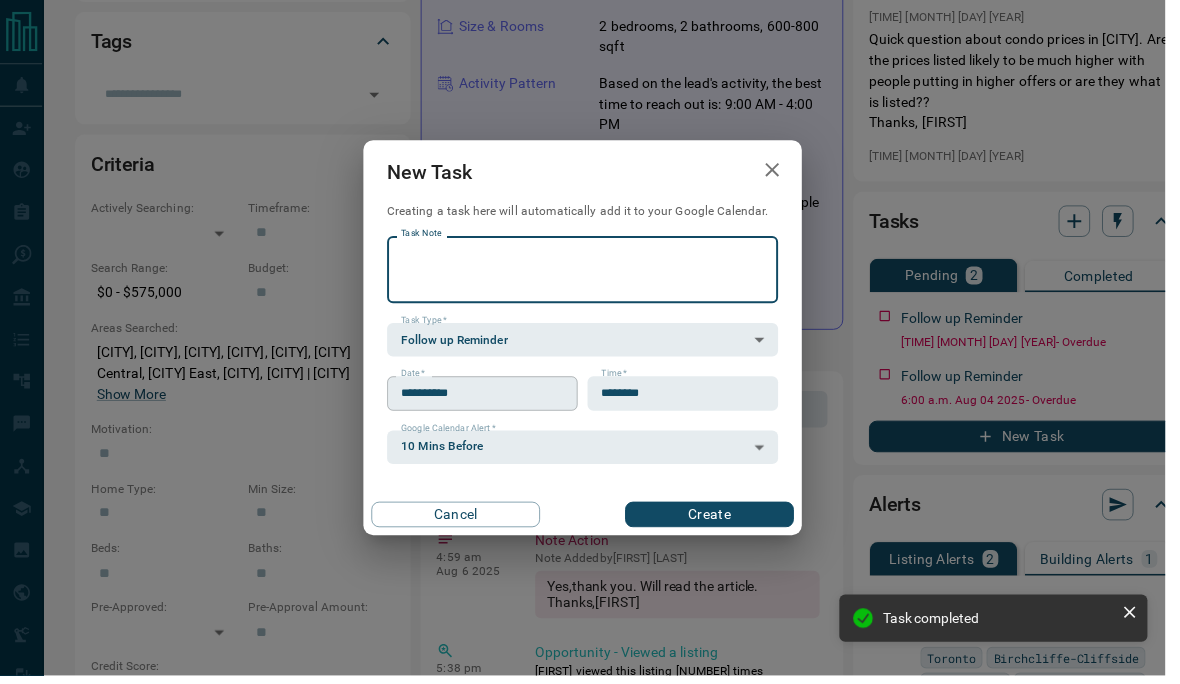 click on "**********" at bounding box center (481, 398) 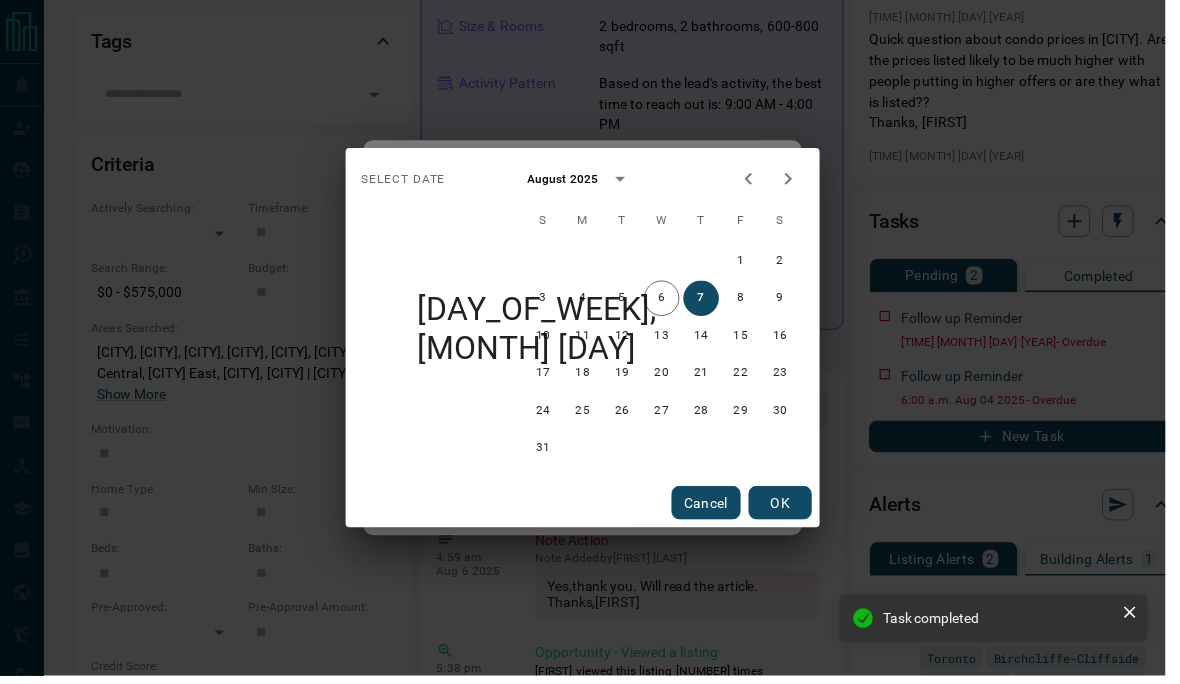 scroll, scrollTop: 447, scrollLeft: 0, axis: vertical 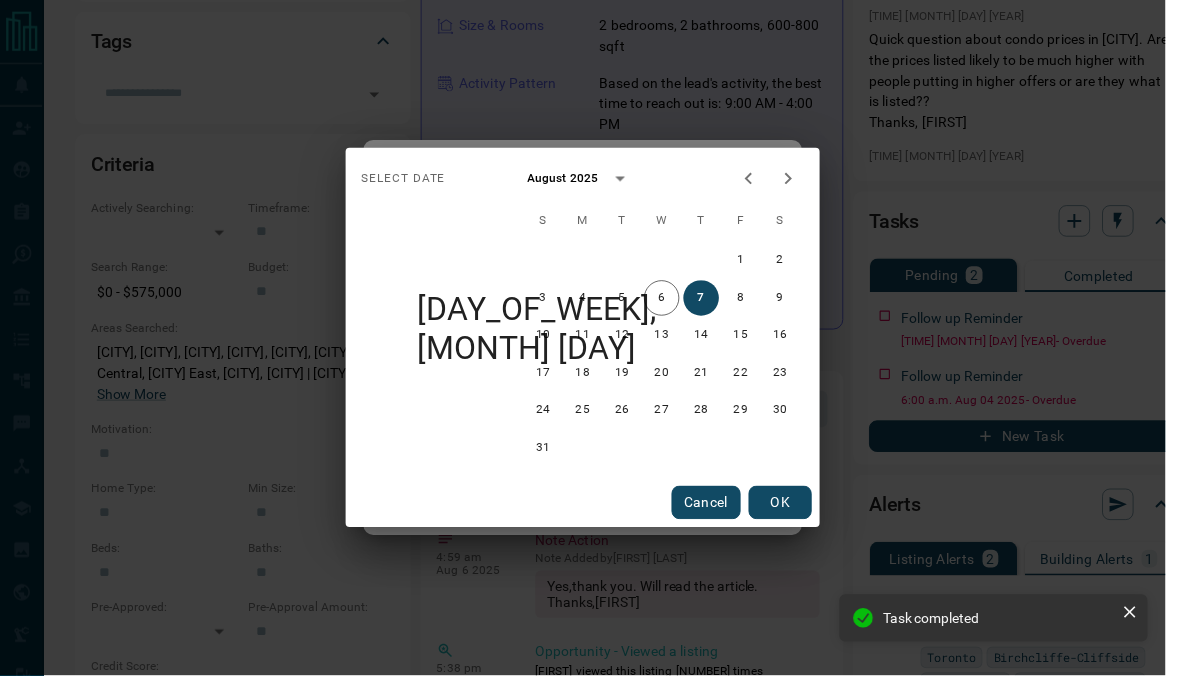 click 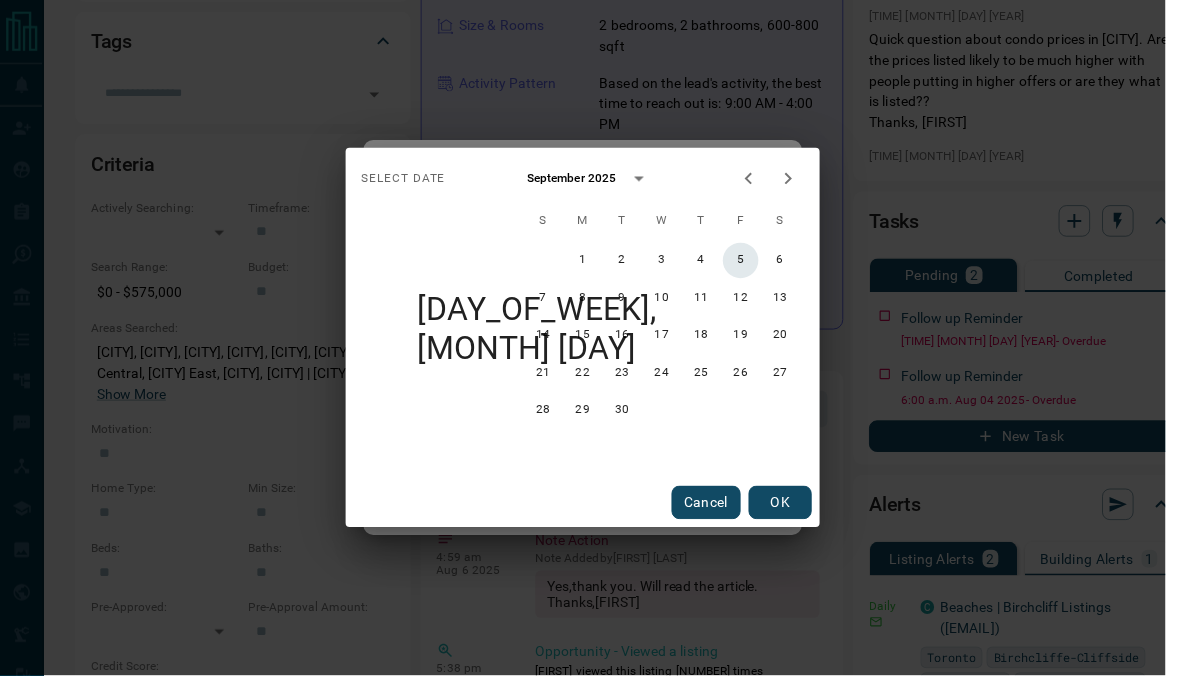 click on "5" at bounding box center [750, 264] 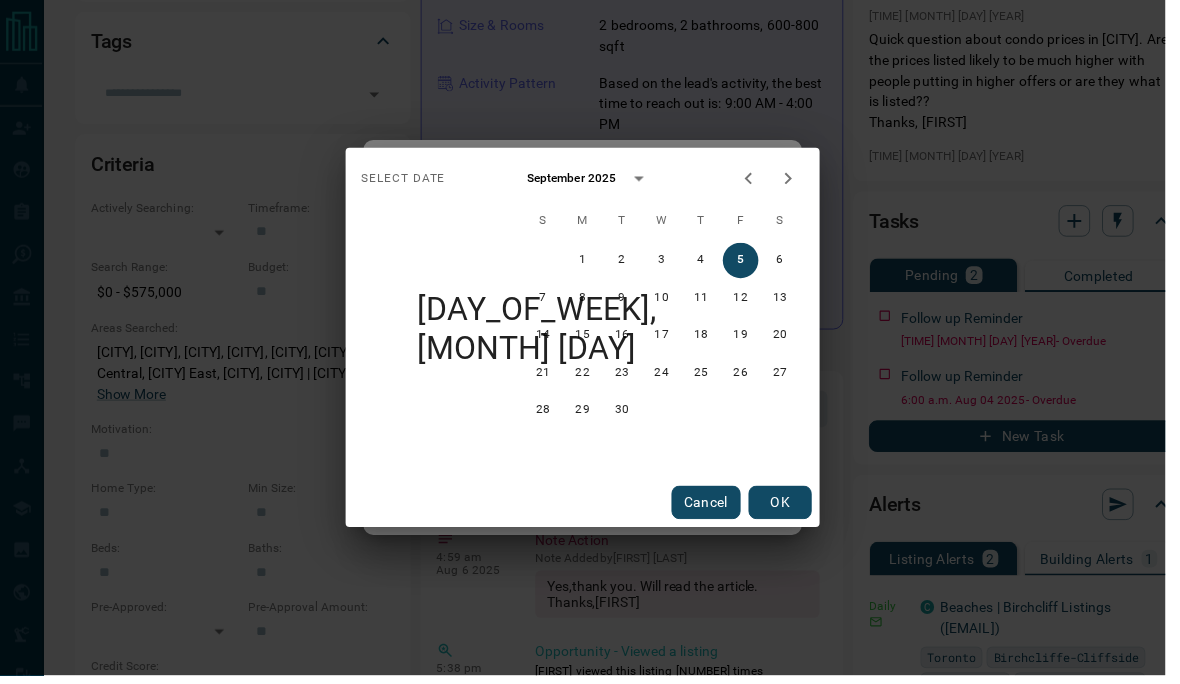 click on "OK" at bounding box center (790, 509) 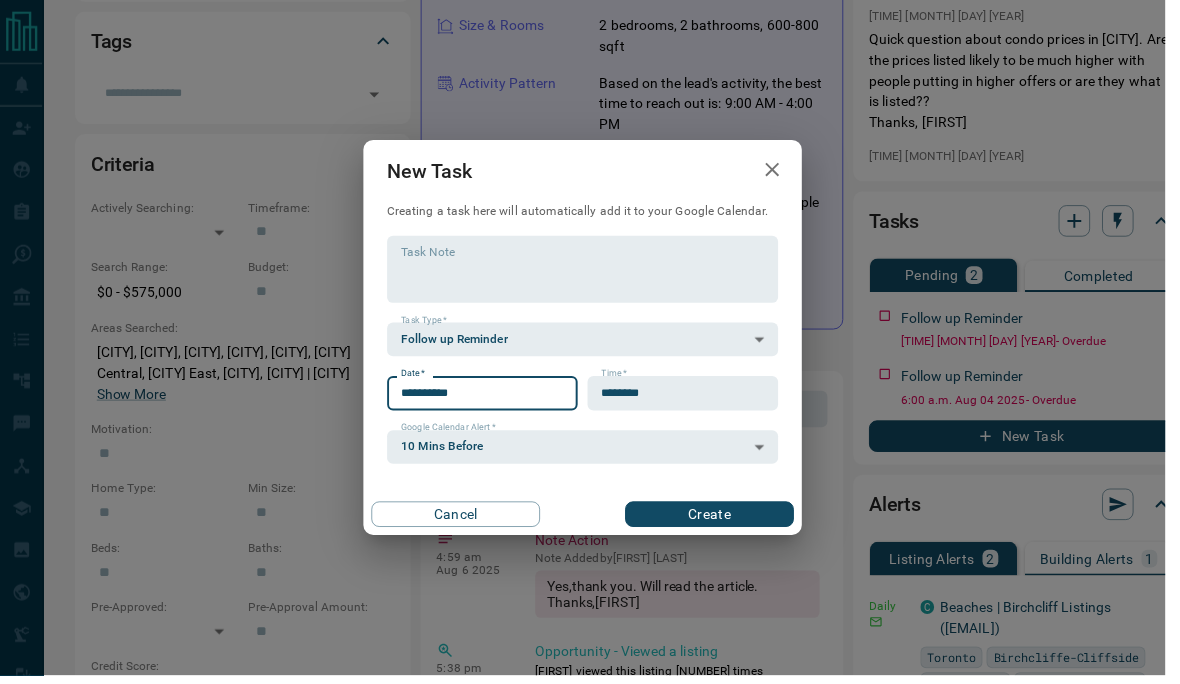 click on "Create" at bounding box center [718, 521] 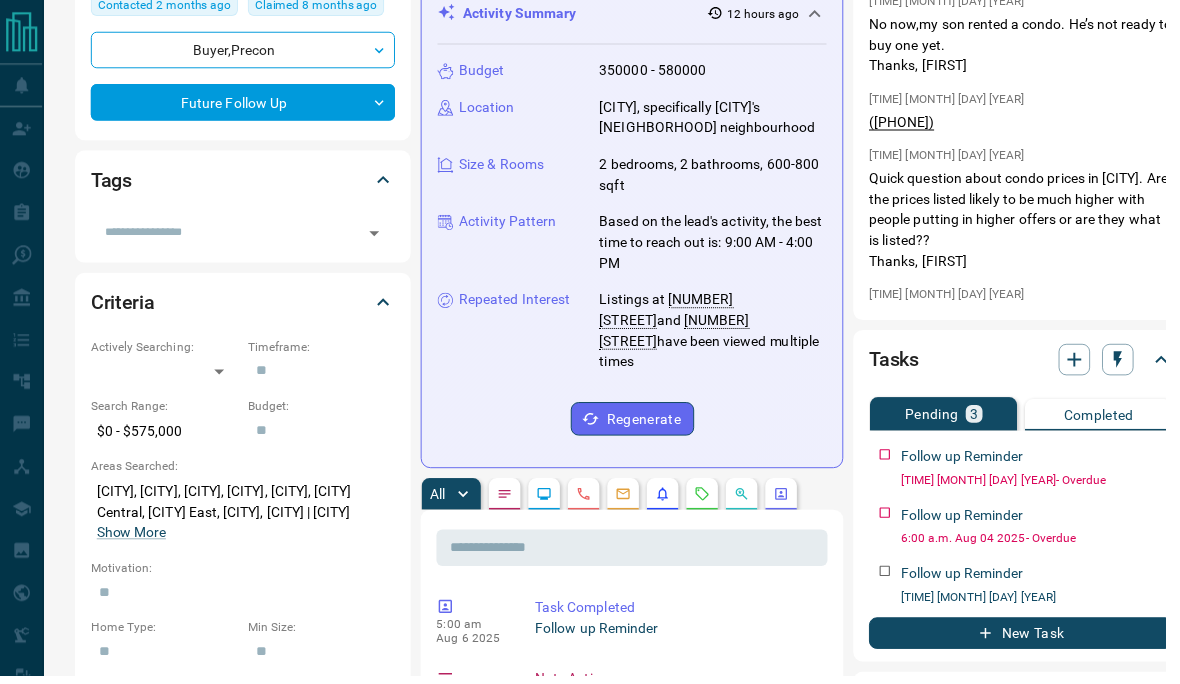 scroll, scrollTop: 306, scrollLeft: 0, axis: vertical 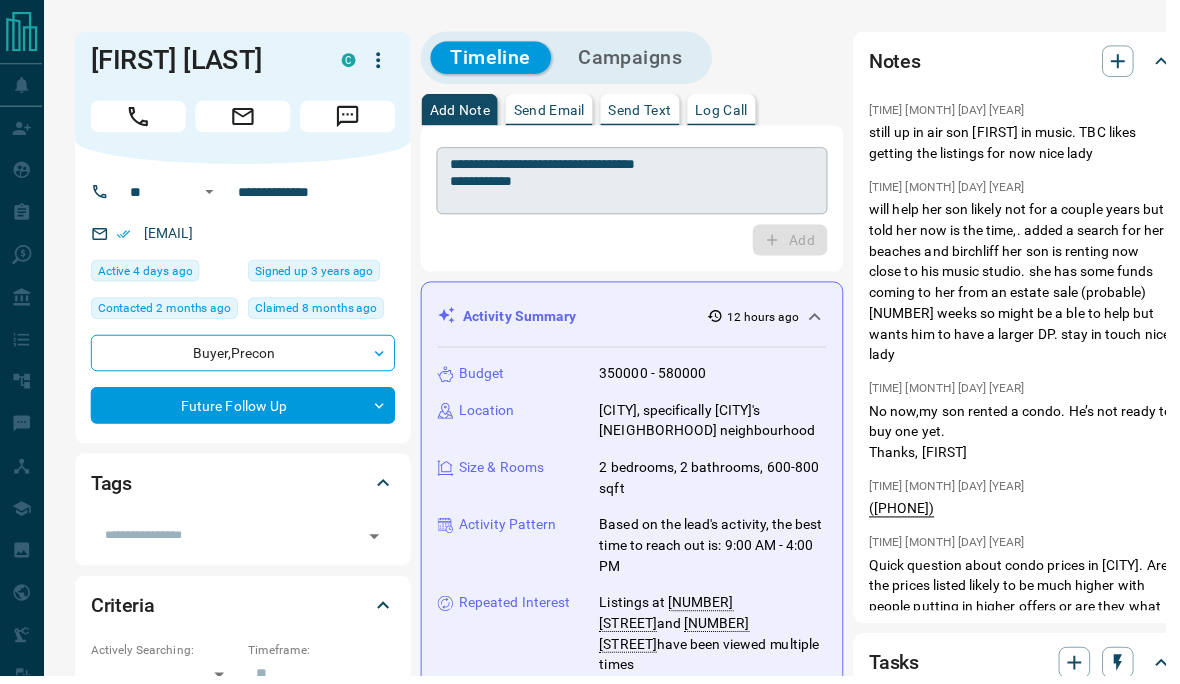 click on "**********" at bounding box center (640, 183) 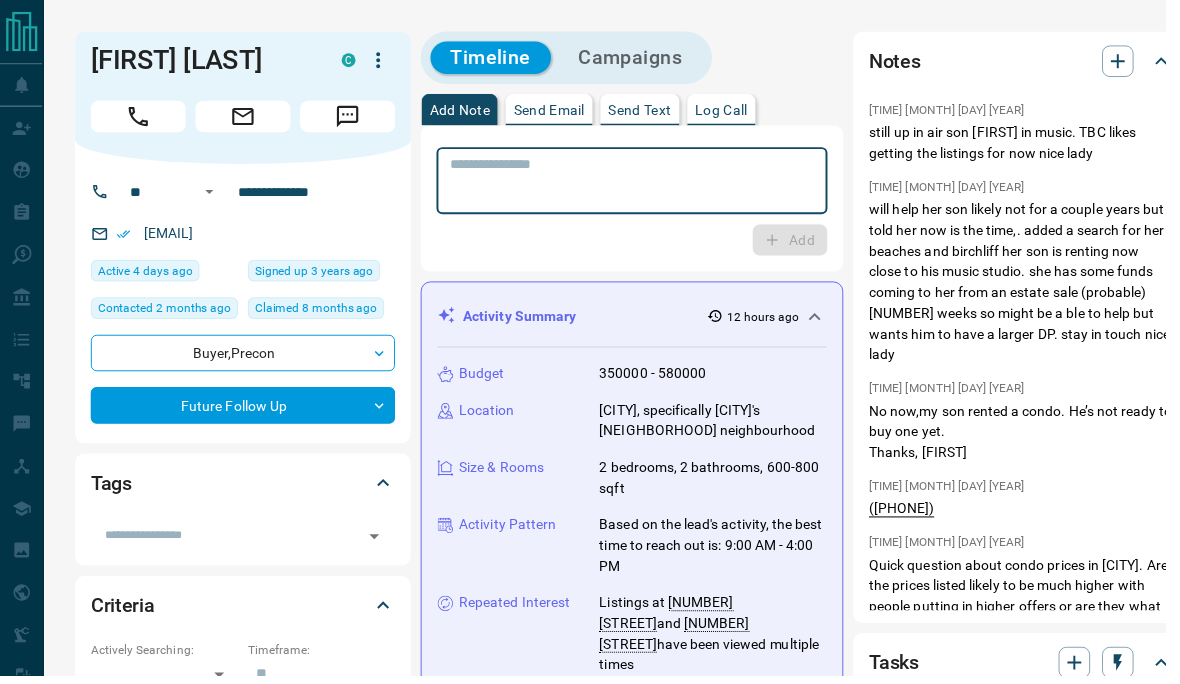 paste on "**********" 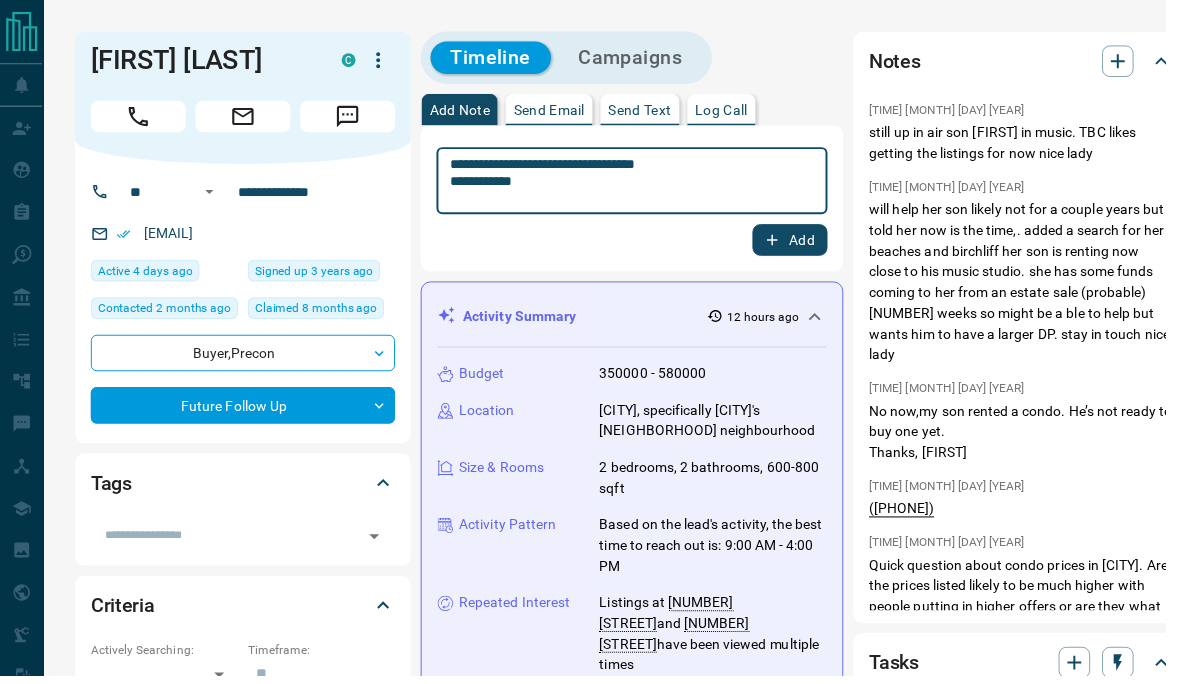 type on "**********" 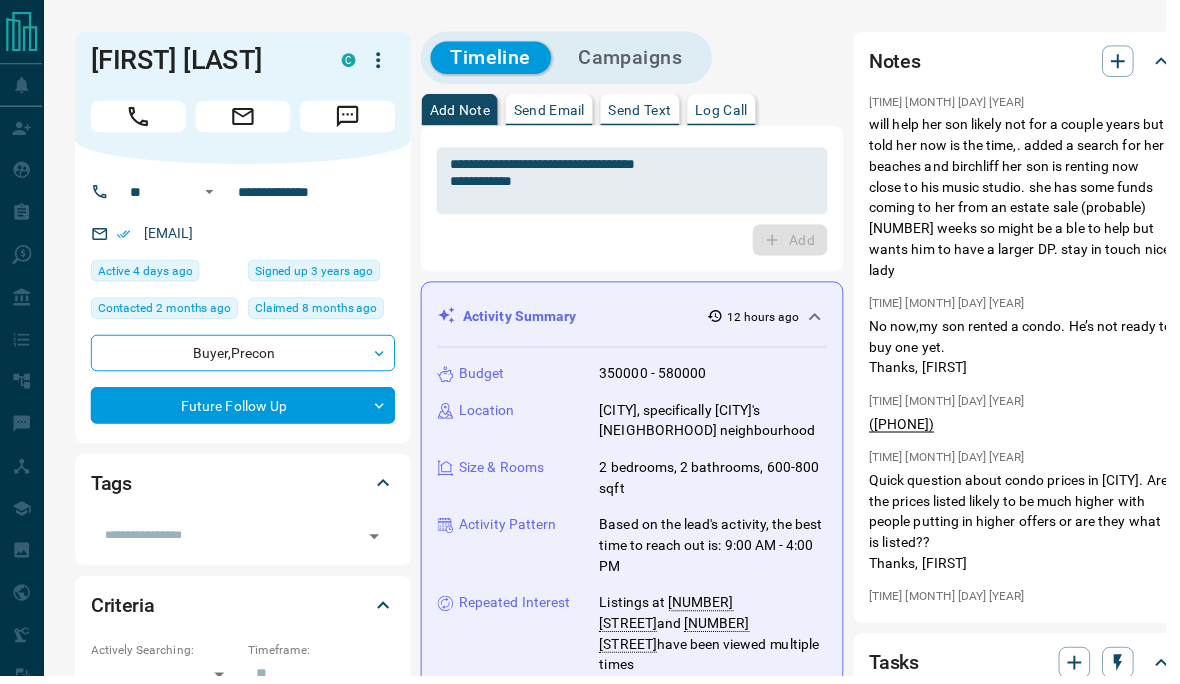 scroll, scrollTop: 85, scrollLeft: 0, axis: vertical 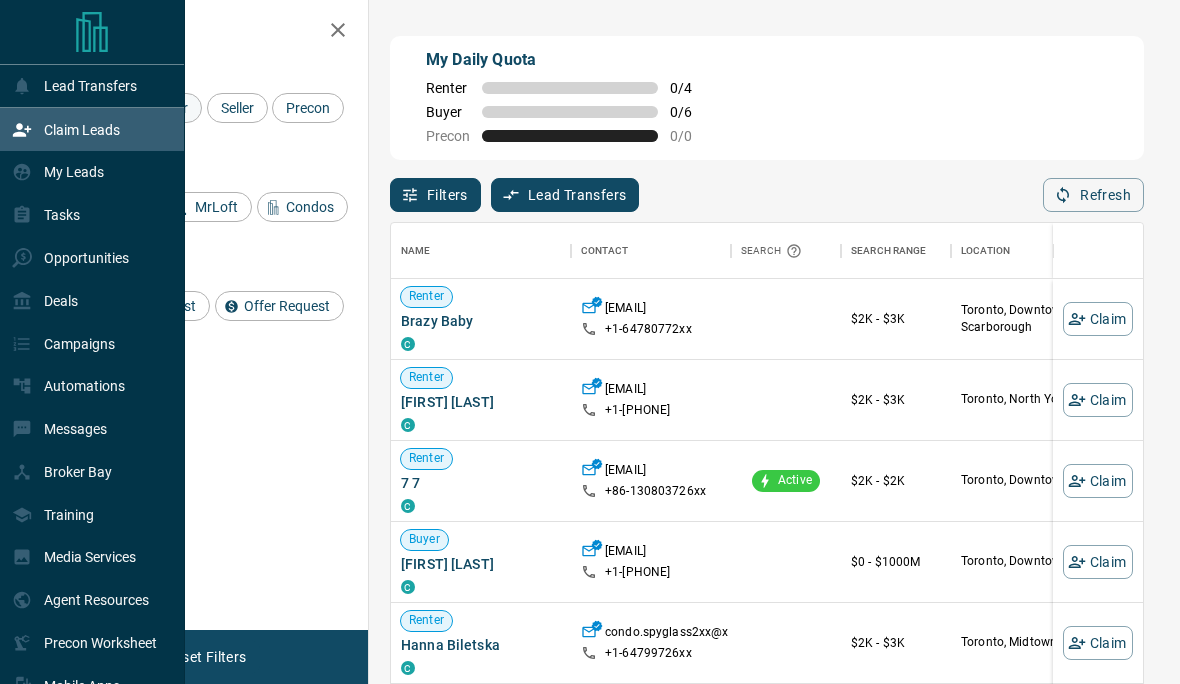 click on "Lead Transfers Claim Leads My Leads Tasks Opportunities Deals Campaigns Automations Messages Broker Bay Training Media Services Agent Resources Precon Worksheet Mobile Apps Disclosure Logout My Daily Quota Renter 0 / 4 Buyer 0 / 6 Precon 0 / 0 Filters Lead Transfers 0 Refresh Name Contact Search   Search Range Location Requests AI Status Recent Opportunities (30d) Renter [FIRST] [LAST] C [EMAIL] +[COUNTRY_CODE]- [PHONE] $[PRICE] - $[PRICE] [CITY], [CITY] Favourite Renter [FIRST] [LAST] C [EMAIL] +[COUNTRY_CODE]- [PHONE] $[PRICE] - $[PRICE] [CITY], [CITY] High Interest Renter [NUMBER] [NUMBER] C [EMAIL] +[COUNTRY_CODE]- [PHONE] Active $[PRICE] - $[PRICE] [CITY], [CITY] Favourite High Interest Buyer [FIRST] [LAST] C [EMAIL] +[COUNTRY_CODE]- [PHONE] $[PRICE] - $[PRICE] [CITY], [CITY] Back to Site Renter [FIRST] [LAST] C [EMAIL] +[COUNTRY_CODE]- [PHONE] $[PRICE] - $[PRICE] [CITY], [CITY] Favourite Renter [FIRST] [LAST] C [EMAIL] +[COUNTRY_CODE]- [PHONE] $[PRICE] - $[PRICE] [CITY], [CITY], [CITY], +1 Renter [FIRST] [LAST] C [EMAIL] +[COUNTRY_CODE]- [PHONE] C" at bounding box center [590, 305] 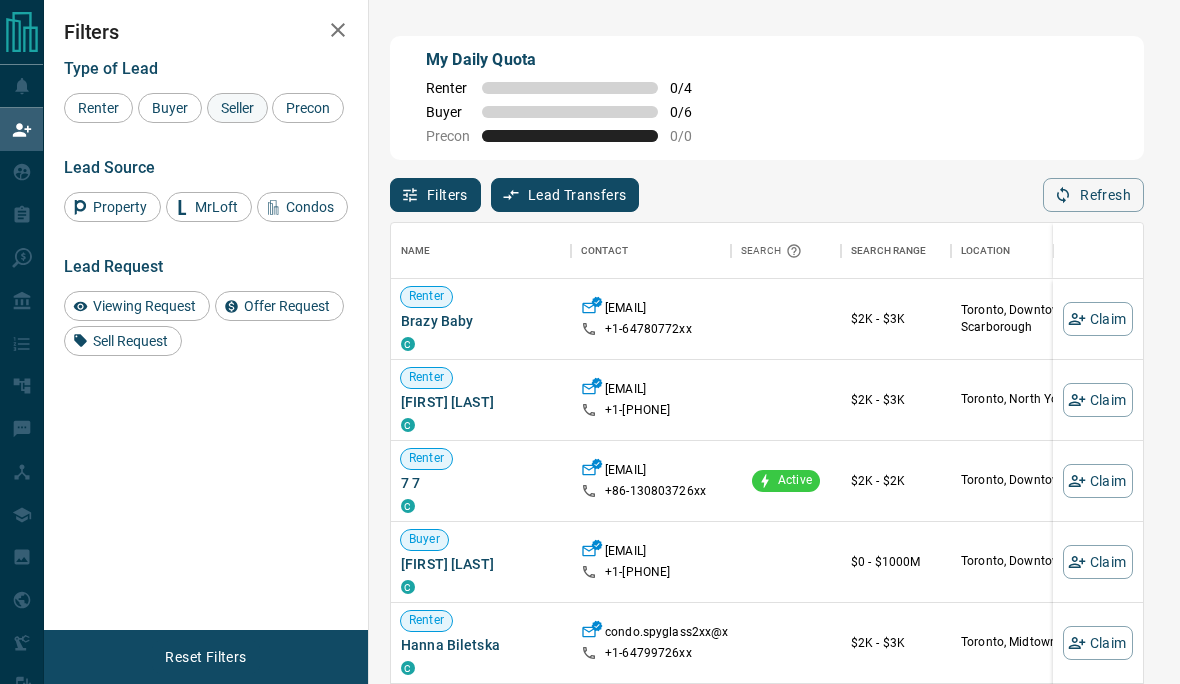 click on "Seller" at bounding box center [237, 108] 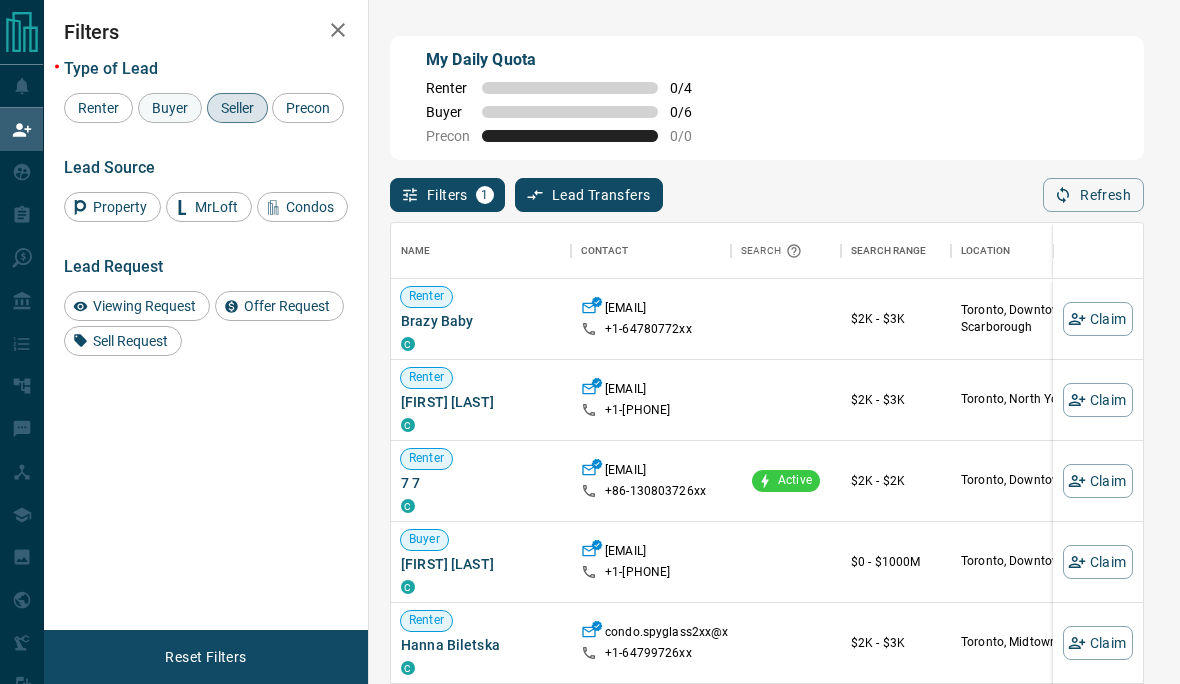 click on "Buyer" at bounding box center [170, 108] 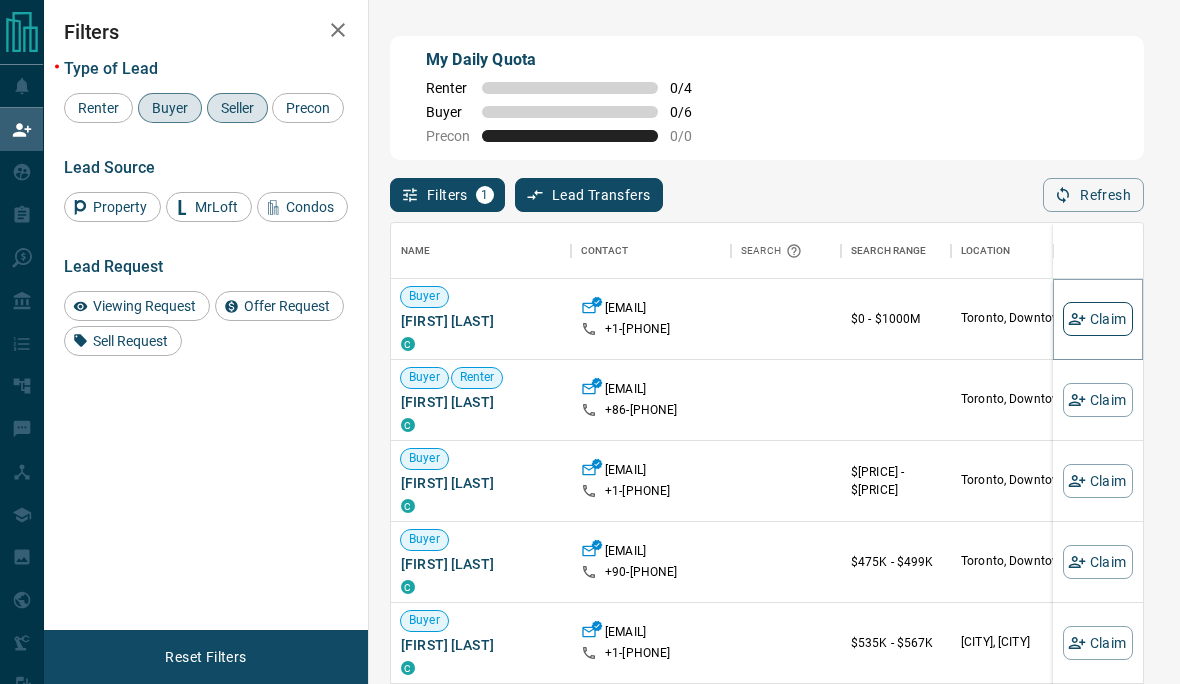 click on "Claim" at bounding box center [1098, 319] 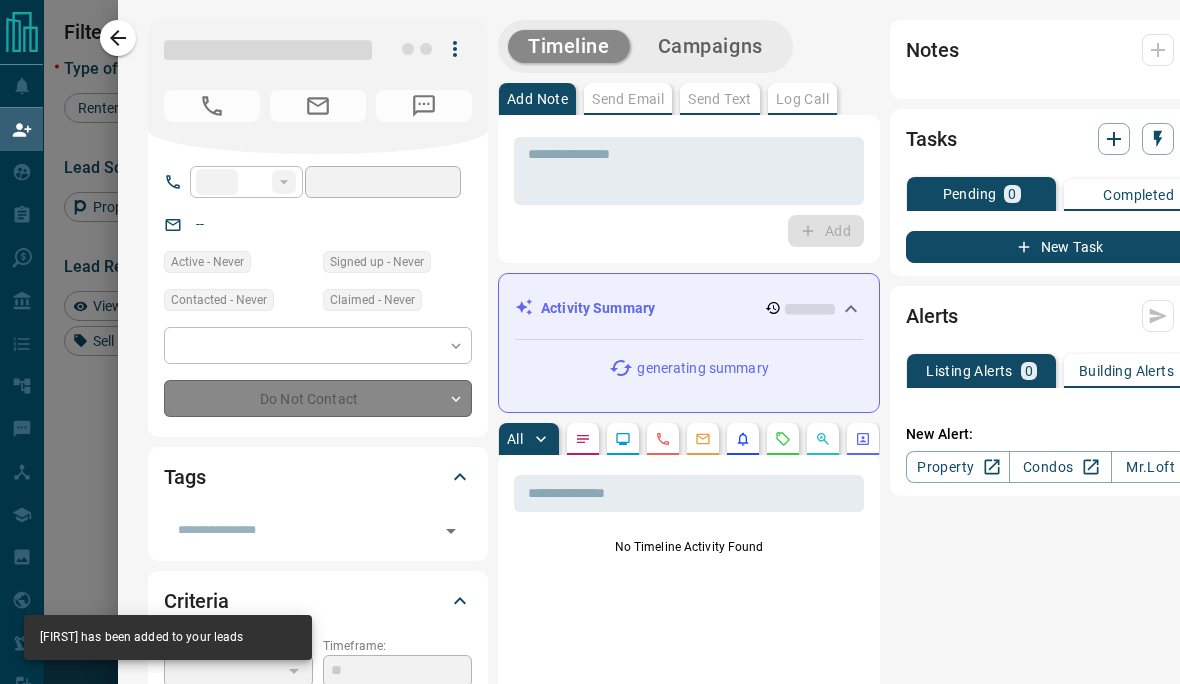 type on "**" 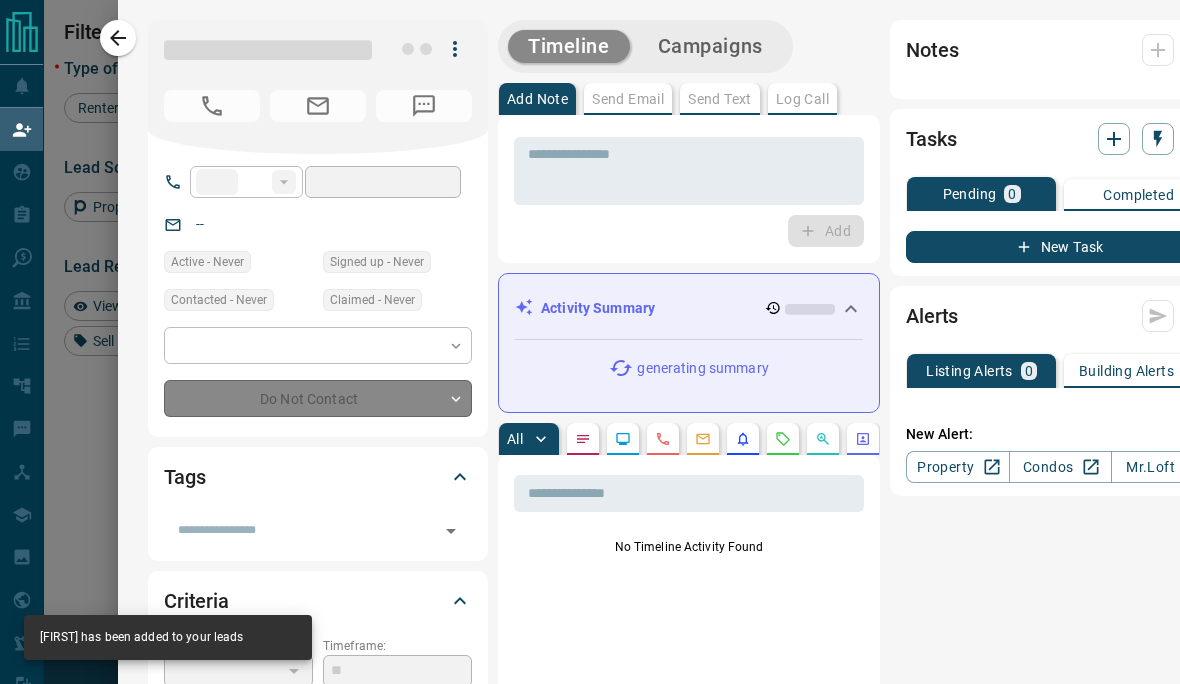 type on "**********" 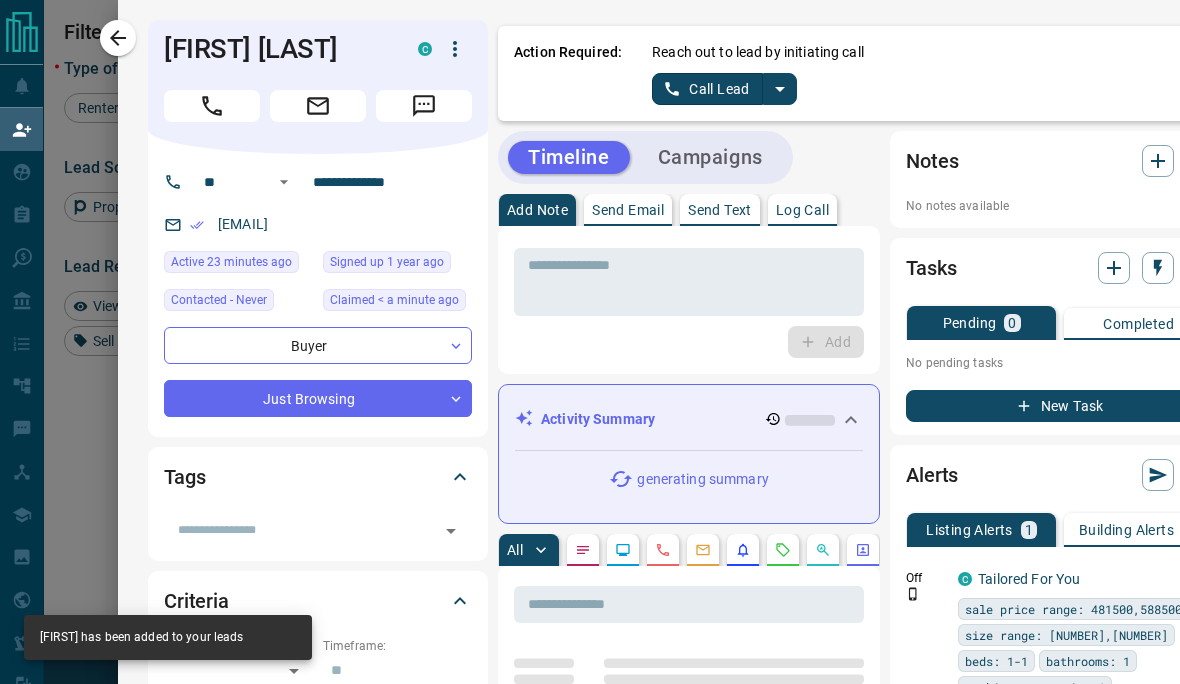 click on "New Task" at bounding box center [1060, 406] 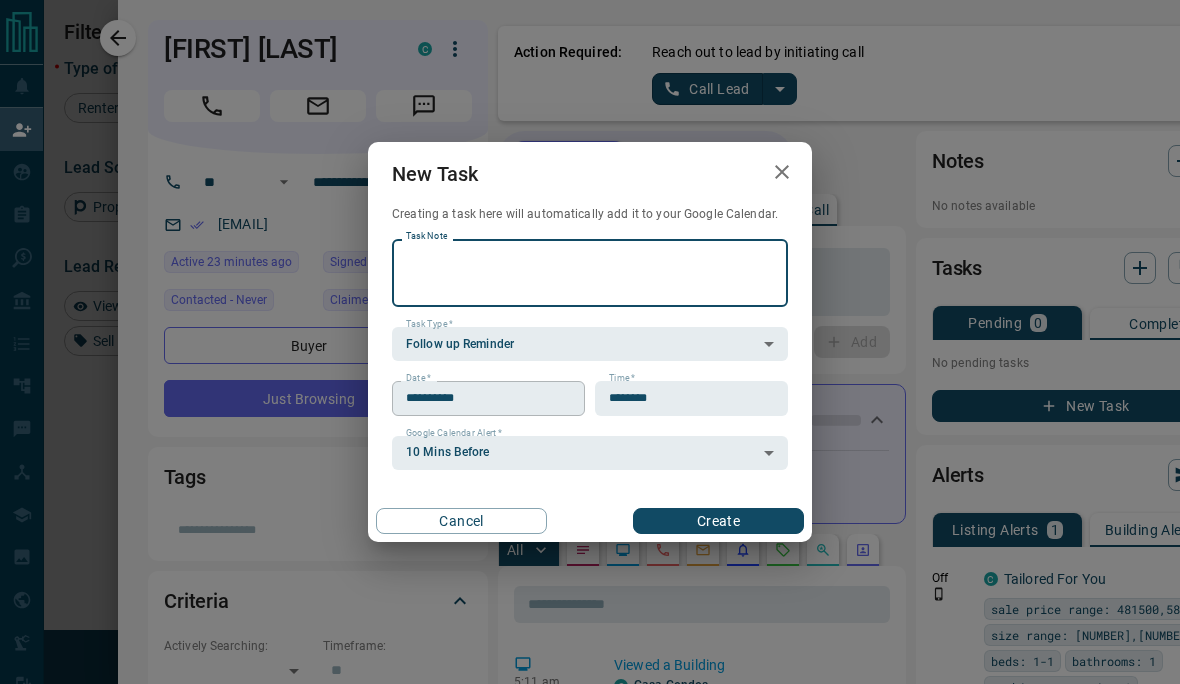 click on "**********" at bounding box center [481, 398] 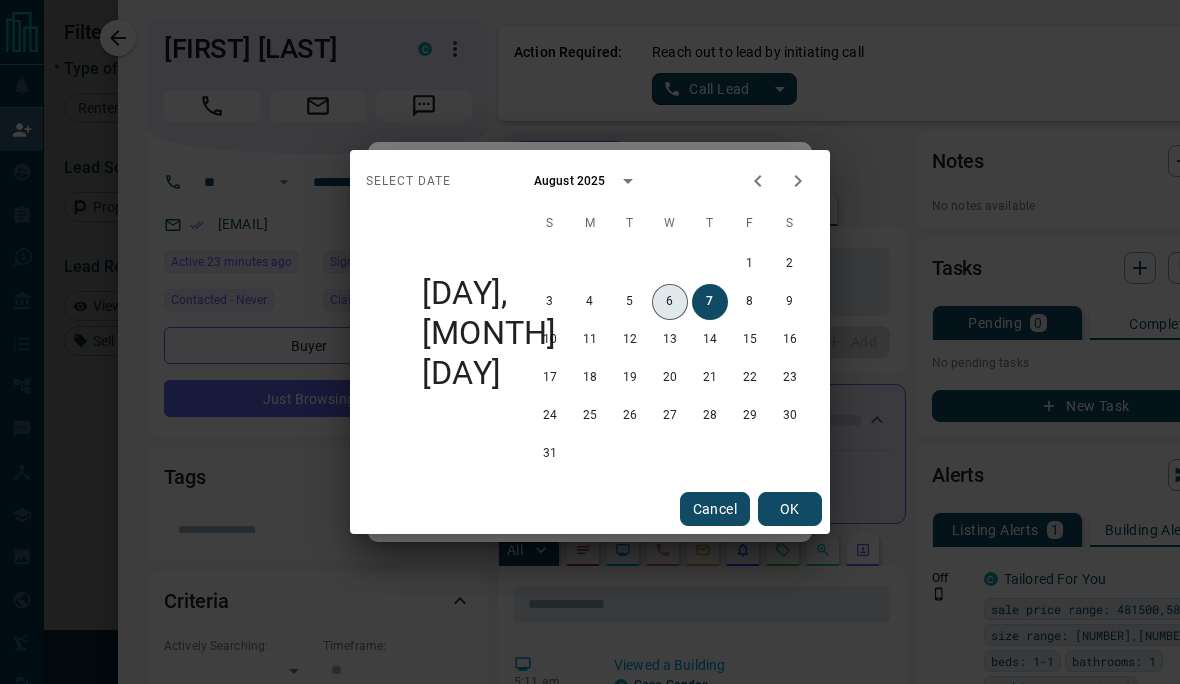 click on "6" at bounding box center (670, 302) 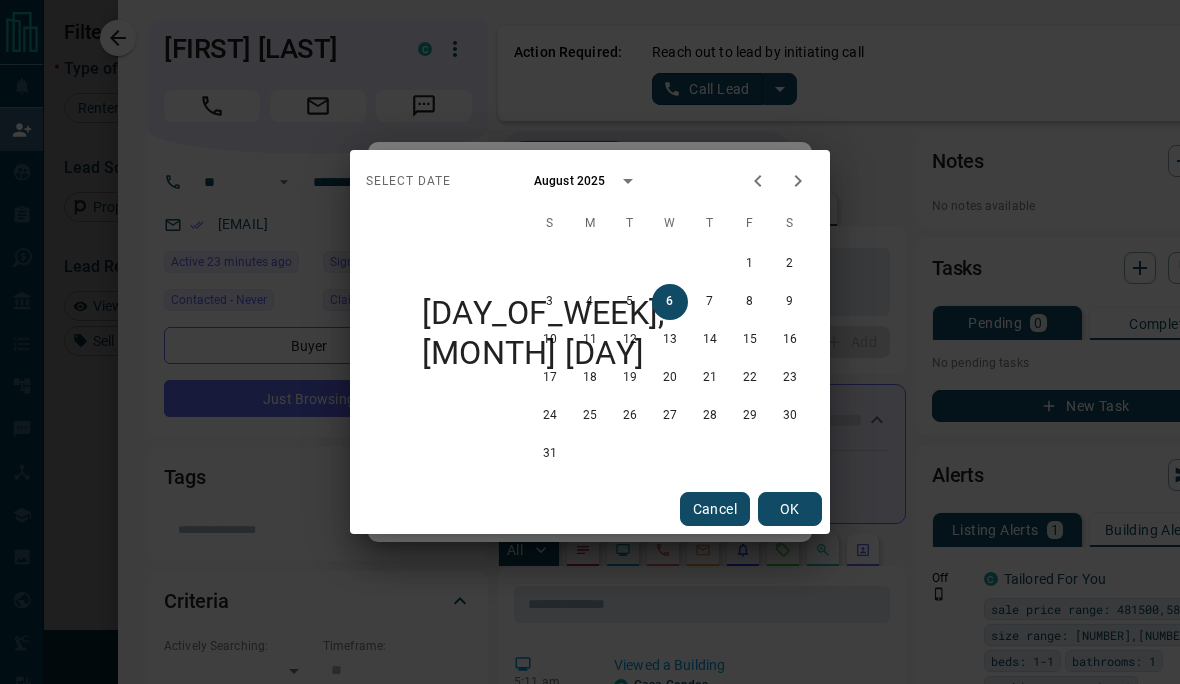 click on "OK" at bounding box center [790, 509] 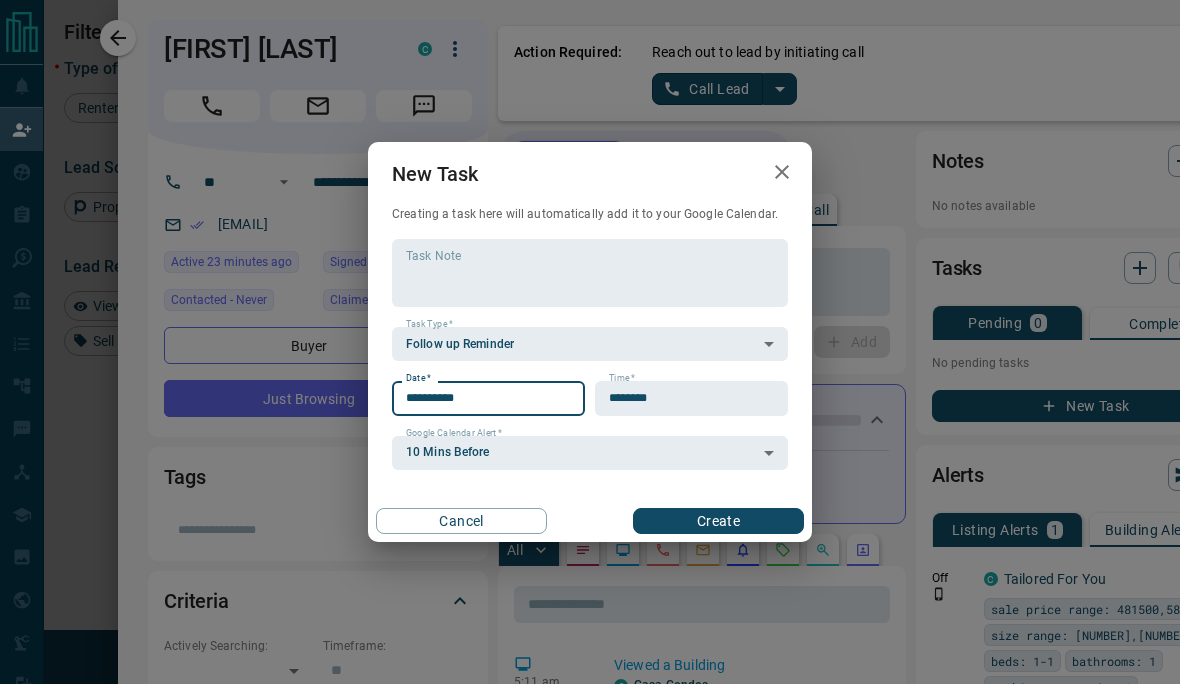 click on "Create" at bounding box center (718, 521) 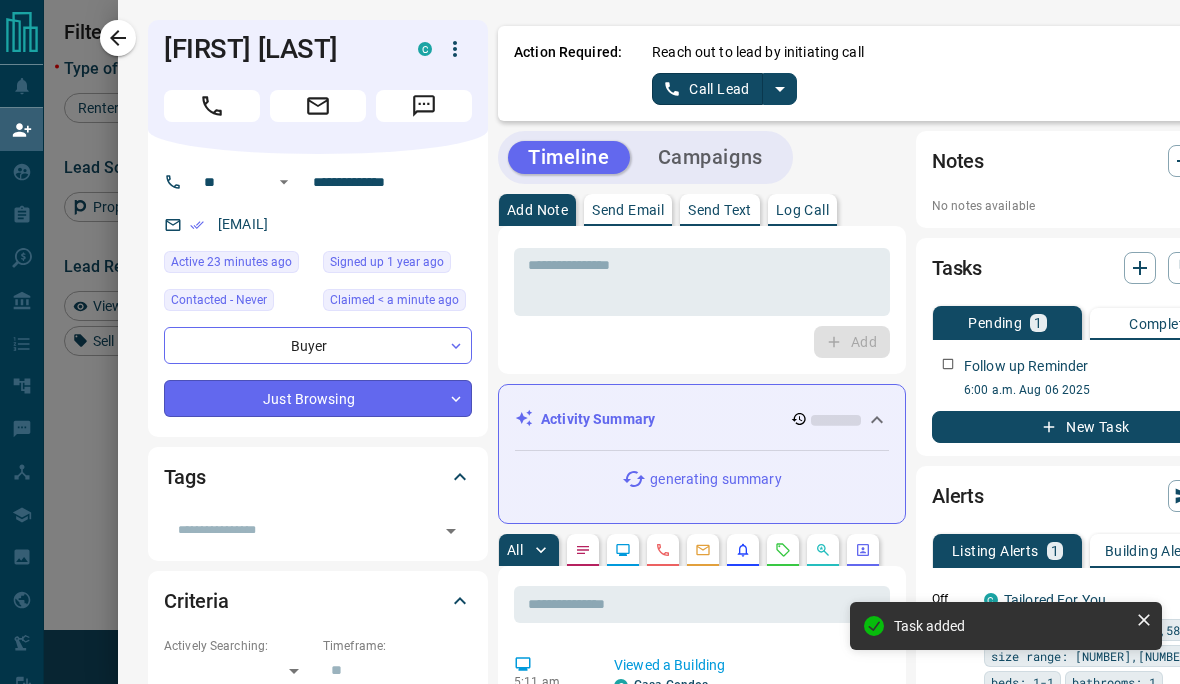 click on "Lead Transfers Claim Leads My Leads Tasks Opportunities Deals Campaigns Automations Messages Broker Bay Training Media Services Agent Resources Precon Worksheet Mobile Apps Disclosure Logout My Daily Quota Renter 0 / 4 Buyer 1 / 6 Precon 0 / 0 Filters 1 Lead Transfers 0 Refresh Name Contact Search   Search Range Location Requests AI Status Recent Opportunities (30d) Buyer [FIRST] [LAST] C [EMAIL] +[COUNTRY_CODE]- [PHONE] $[PRICE] - $[PRICE] [CITY], [CITY] Buyer Renter [FIRST] [LAST] C [EMAIL] +[COUNTRY_CODE]- [PHONE] [CITY], [CITY] Buyer [FIRST] [LAST] Public C [EMAIL] +[COUNTRY_CODE]- [PHONE] $[PRICE] - $[PRICE] [CITY], [CITY] Buyer [FIRST] [LAST] C [EMAIL] +[COUNTRY_CODE]- [PHONE] $[PRICE] - $[PRICE] [CITY], [CITY] High Interest Buyer [FIRST] [LAST] C [EMAIL] +[COUNTRY_CODE]- [PHONE] $[PRICE] - $[PRICE] [CITY], [CITY] Buyer [FIRST] [LAST] C [EMAIL] +[COUNTRY_CODE]- [PHONE] $[PRICE] - $[PRICE] [CITY], [CITY] Viewing Request   ( 1 ) Offer Request   ( 1 ) Needs Attention AI Qualified Notes  Requested a Viewing High Interest C" at bounding box center (590, 305) 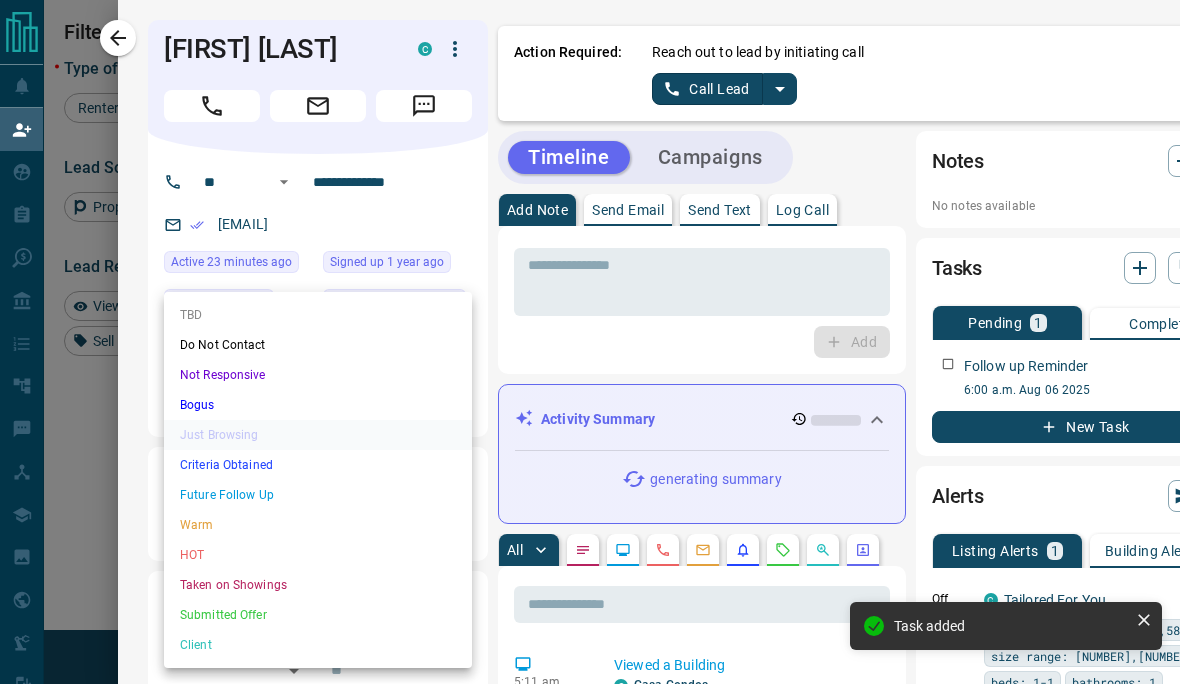 click on "Criteria Obtained" at bounding box center (318, 465) 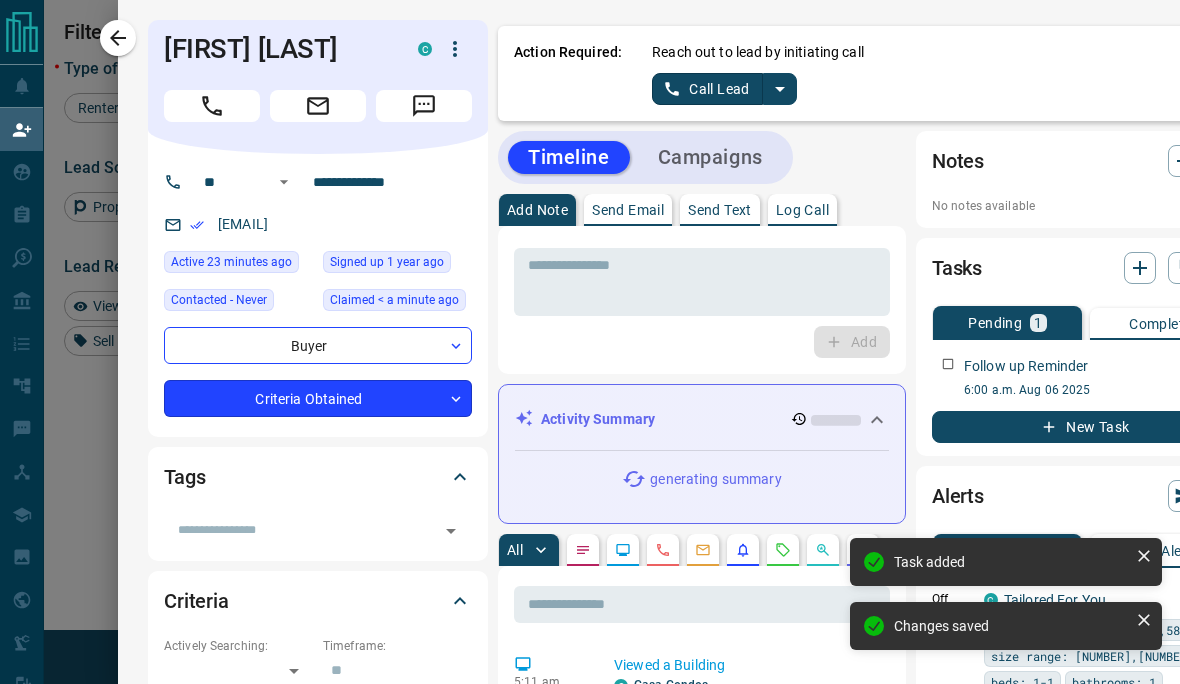 click on "Lead Transfers Claim Leads My Leads Tasks Opportunities Deals Campaigns Automations Messages Broker Bay Training Media Services Agent Resources Precon Worksheet Mobile Apps Disclosure Logout My Daily Quota Renter 0 / 4 Buyer 1 / 6 Precon 0 / 0 Filters 1 Lead Transfers 0 Refresh Name Contact Search   Search Range Location Requests AI Status Recent Opportunities (30d) Buyer [FIRST] [LAST] C [EMAIL] +[COUNTRY_CODE]- [PHONE] $[PRICE] - $[PRICE] [CITY], [CITY] Buyer Renter [FIRST] [LAST] C [EMAIL] +[COUNTRY_CODE]- [PHONE] [CITY], [CITY] Buyer [FIRST] [LAST] Public C [EMAIL] +[COUNTRY_CODE]- [PHONE] $[PRICE] - $[PRICE] [CITY], [CITY] Buyer [FIRST] [LAST] C [EMAIL] +[COUNTRY_CODE]- [PHONE] $[PRICE] - $[PRICE] [CITY], [CITY] High Interest Buyer [FIRST] [LAST] C [EMAIL] +[COUNTRY_CODE]- [PHONE] $[PRICE] - $[PRICE] [CITY], [CITY] Buyer [FIRST] [LAST] C [EMAIL] +[COUNTRY_CODE]- [PHONE] $[PRICE] - $[PRICE] [CITY], [CITY] Viewing Request   ( 1 ) Offer Request   ( 1 ) Needs Attention AI Qualified Notes  Requested a Viewing High Interest C" at bounding box center [590, 305] 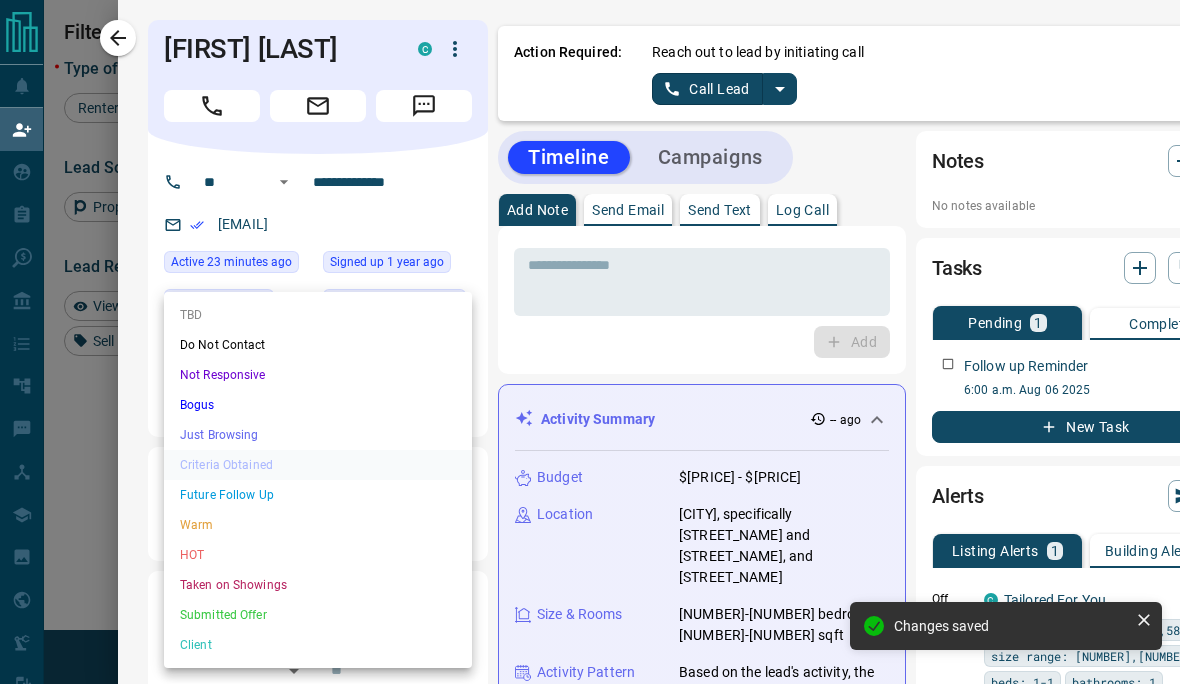 click on "Do Not Contact" at bounding box center [318, 345] 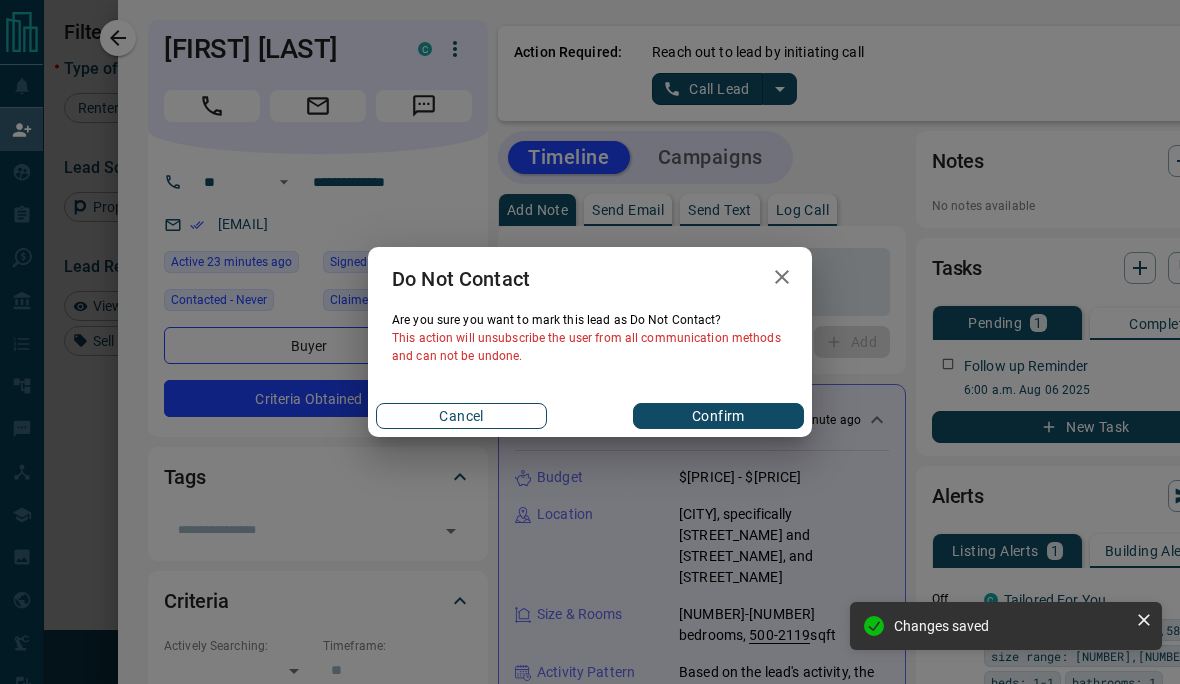 click on "Cancel" at bounding box center [461, 416] 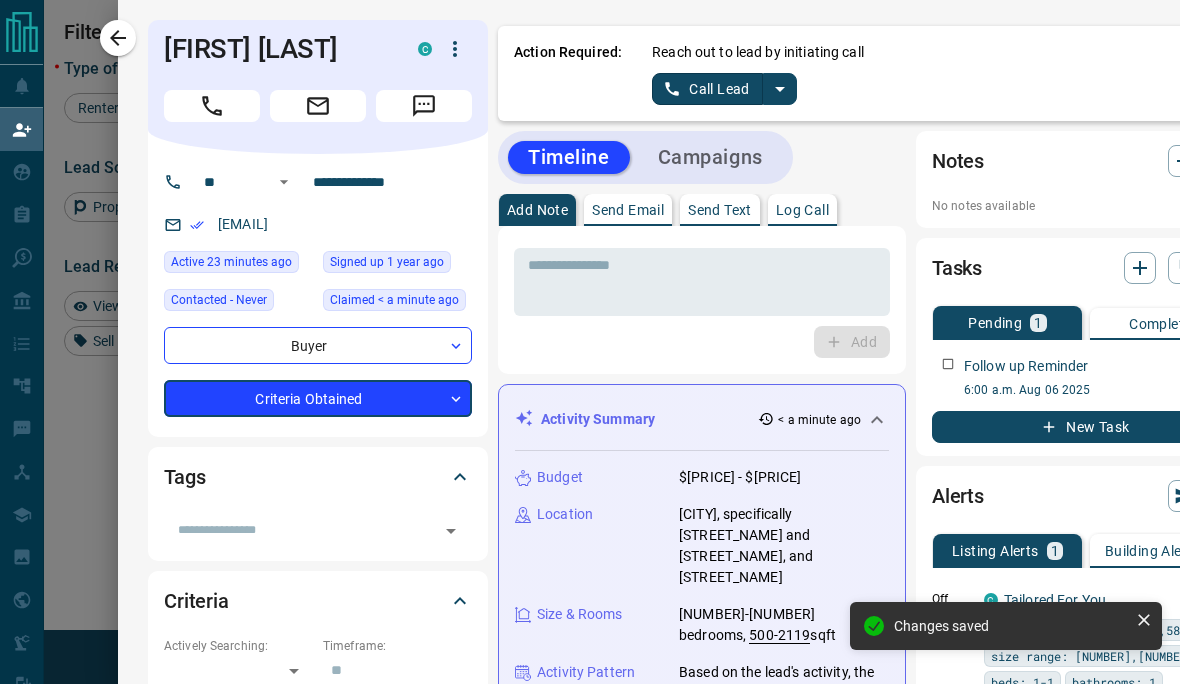 click on "Lead Transfers Claim Leads My Leads Tasks Opportunities Deals Campaigns Automations Messages Broker Bay Training Media Services Agent Resources Precon Worksheet Mobile Apps Disclosure Logout My Daily Quota Renter 0 / 4 Buyer 1 / 6 Precon 0 / 0 Filters 1 Lead Transfers 0 Refresh Name Contact Search   Search Range Location Requests AI Status Recent Opportunities (30d) Buyer [FIRST] [LAST] C [EMAIL] +[COUNTRY_CODE]- [PHONE] $[PRICE] - $[PRICE] [CITY], [CITY] Buyer Renter [FIRST] [LAST] C [EMAIL] +[COUNTRY_CODE]- [PHONE] [CITY], [CITY] Buyer [FIRST] [LAST] Public C [EMAIL] +[COUNTRY_CODE]- [PHONE] $[PRICE] - $[PRICE] [CITY], [CITY] Buyer [FIRST] [LAST] C [EMAIL] +[COUNTRY_CODE]- [PHONE] $[PRICE] - $[PRICE] [CITY], [CITY] High Interest Buyer [FIRST] [LAST] C [EMAIL] +[COUNTRY_CODE]- [PHONE] $[PRICE] - $[PRICE] [CITY], [CITY] Buyer [FIRST] [LAST] C [EMAIL] +[COUNTRY_CODE]- [PHONE] $[PRICE] - $[PRICE] [CITY], [CITY] Viewing Request   ( 1 ) Offer Request   ( 1 ) Needs Attention AI Qualified Notes  Requested a Viewing High Interest C" at bounding box center (590, 305) 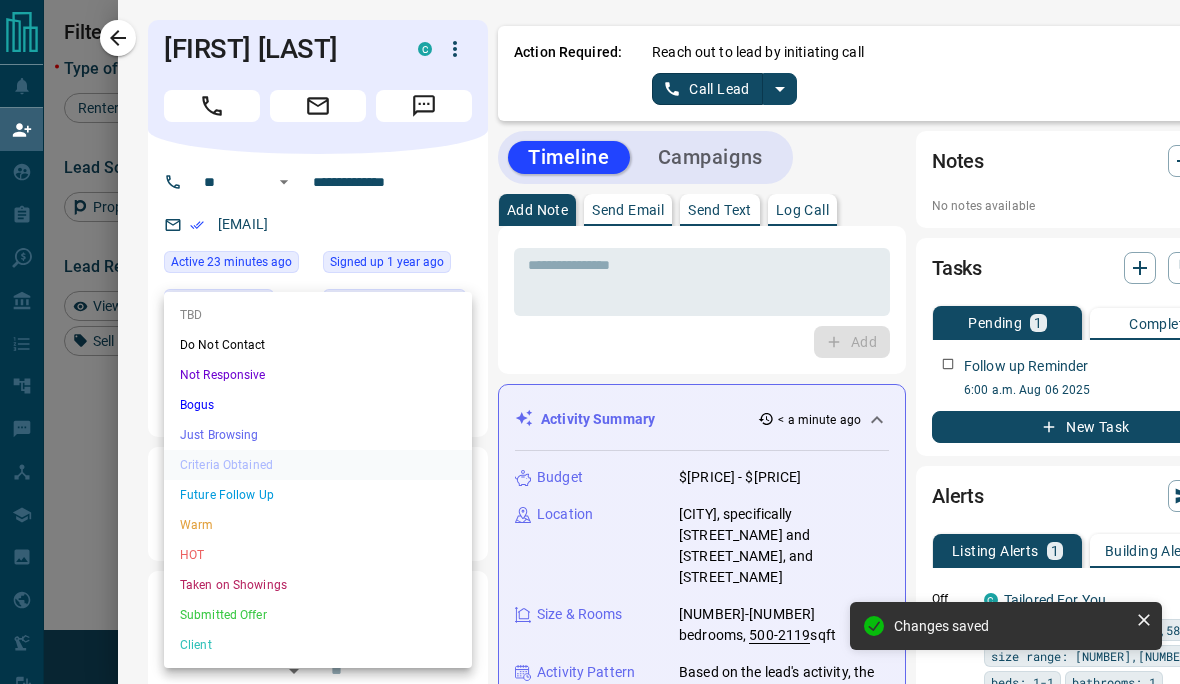 click on "TBD" at bounding box center (318, 315) 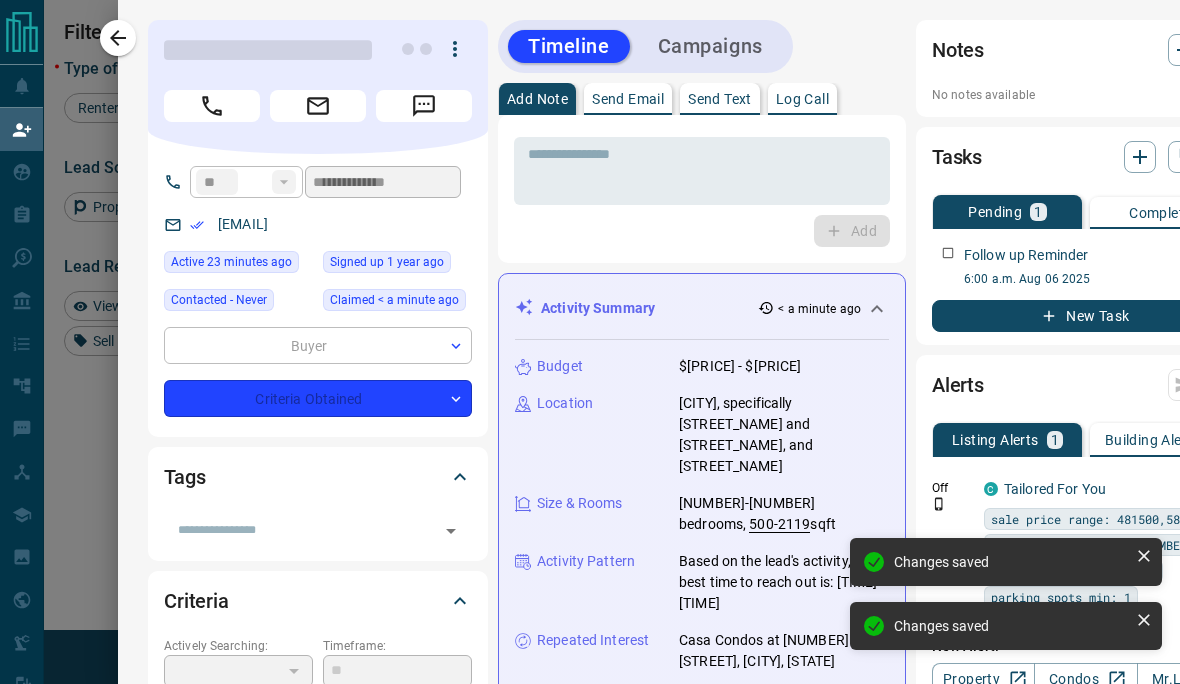 type on "**" 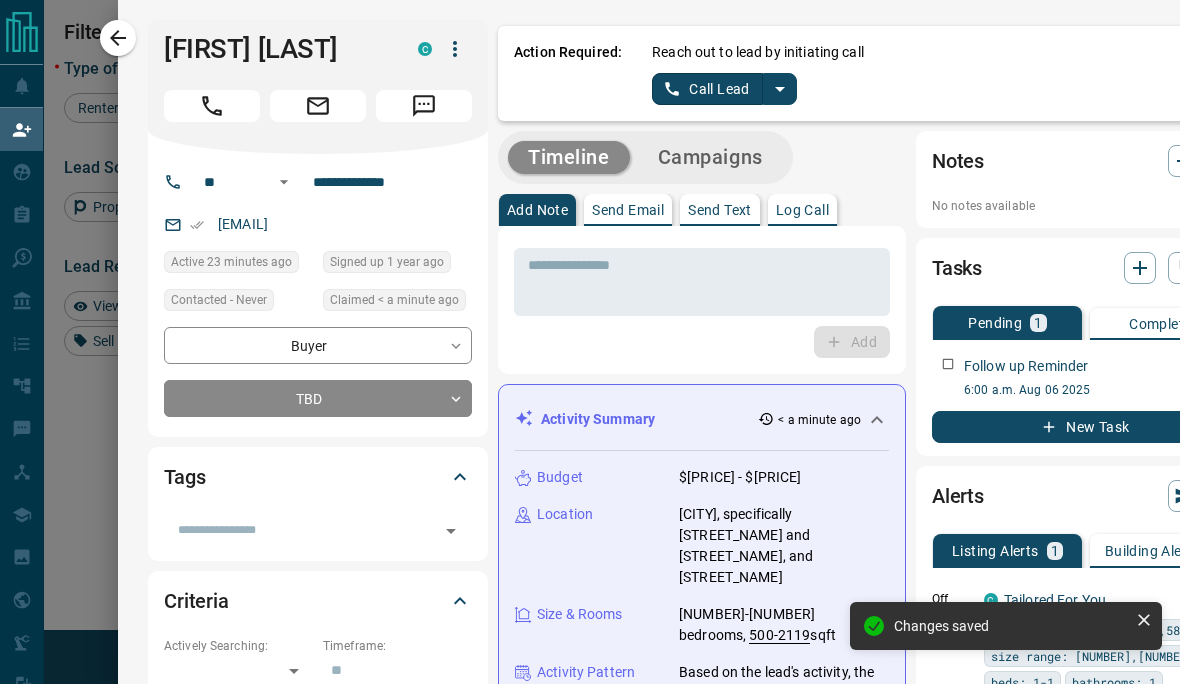 click at bounding box center [590, 342] 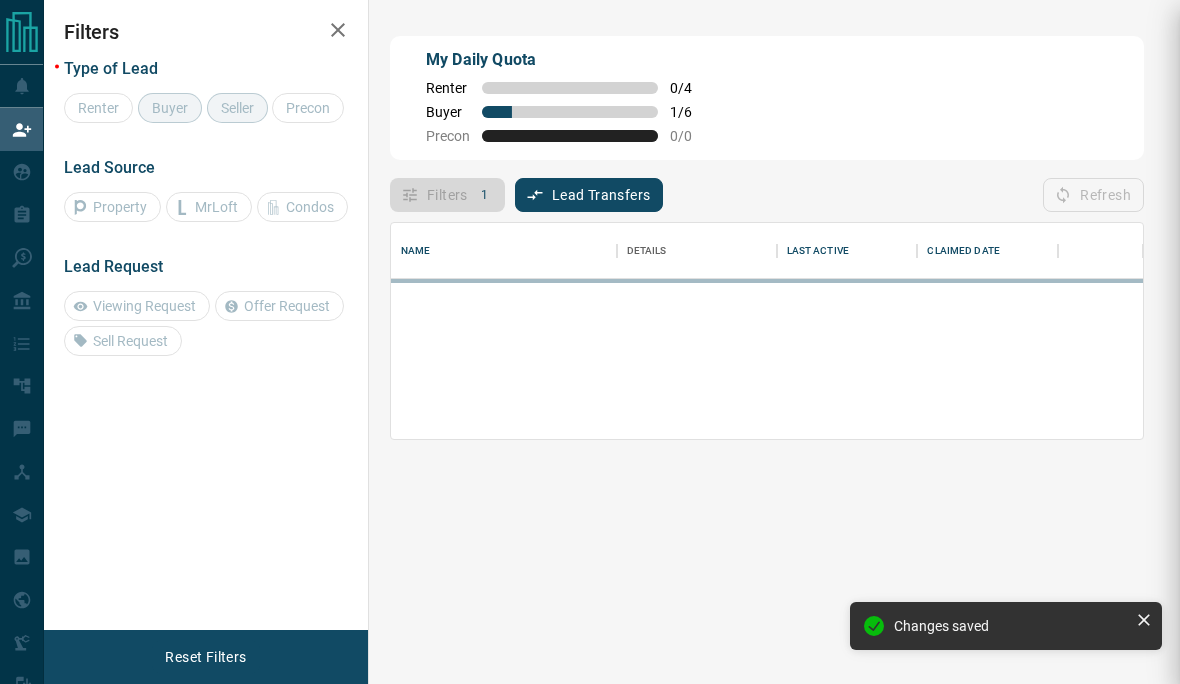 scroll, scrollTop: 136, scrollLeft: 752, axis: both 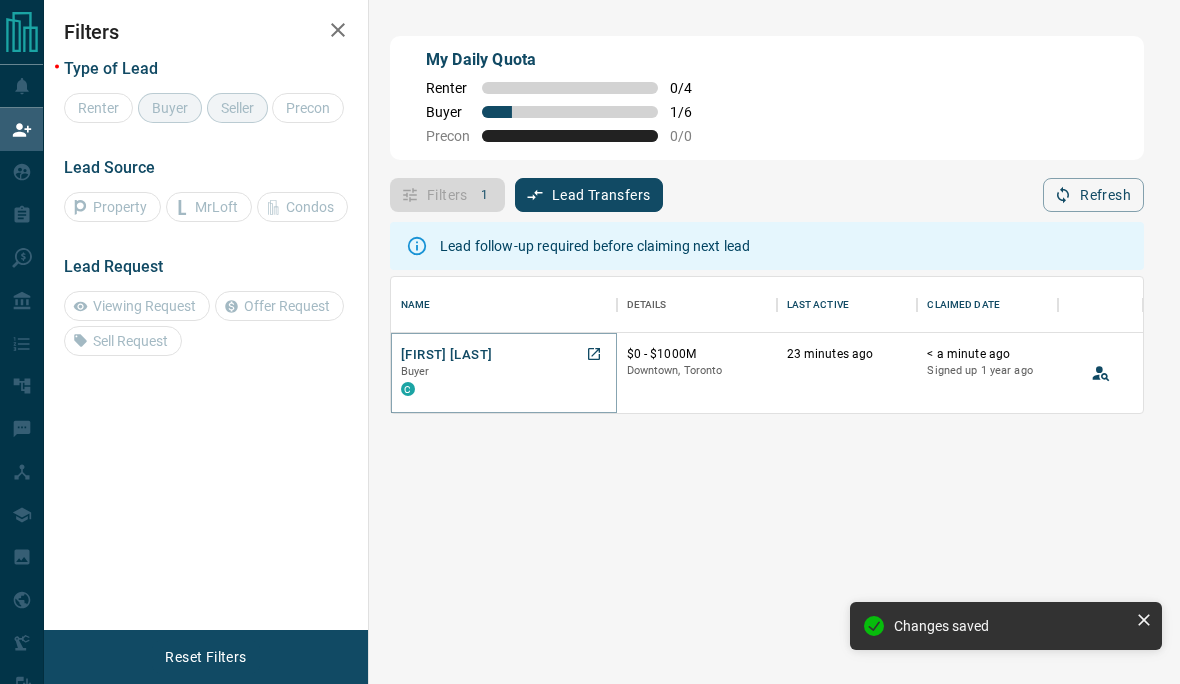 click on "[FIRST] [LAST]" at bounding box center (446, 355) 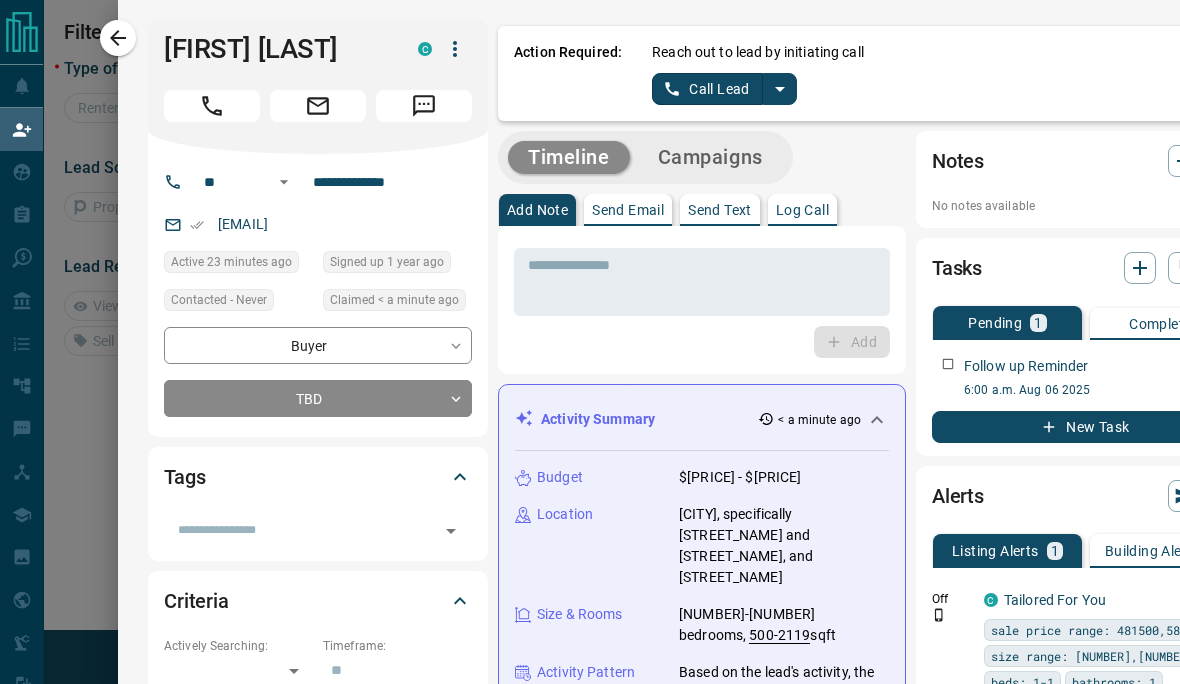 click at bounding box center [780, 89] 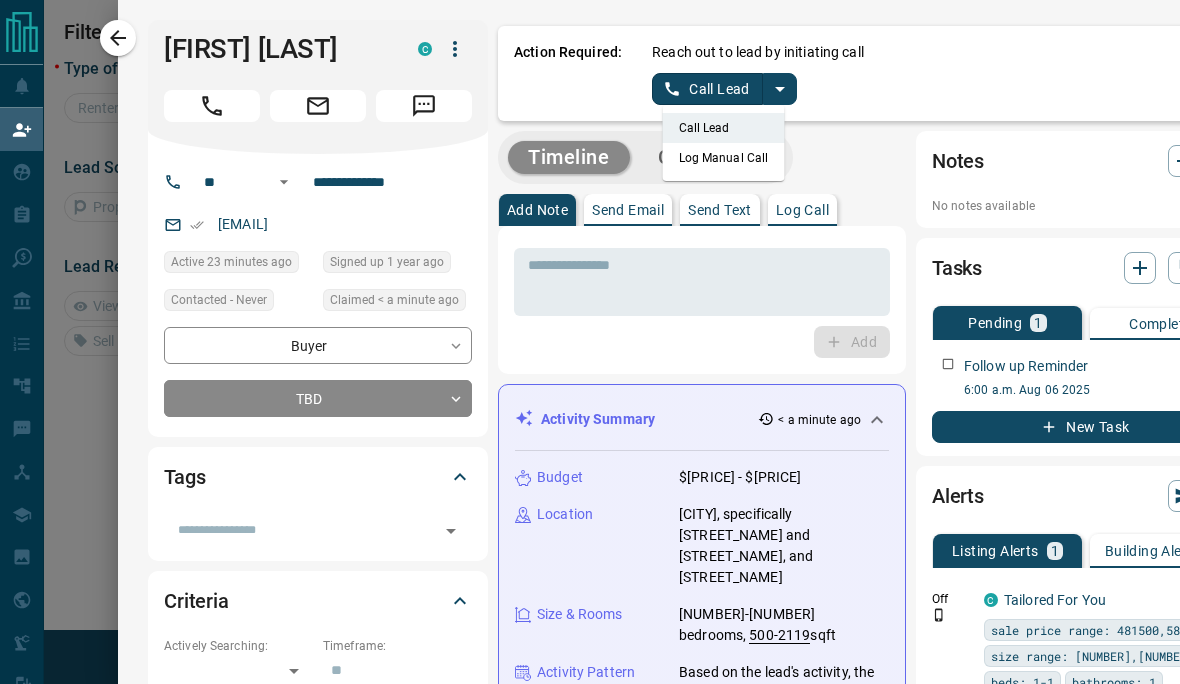 click on "Log Manual Call" at bounding box center [724, 158] 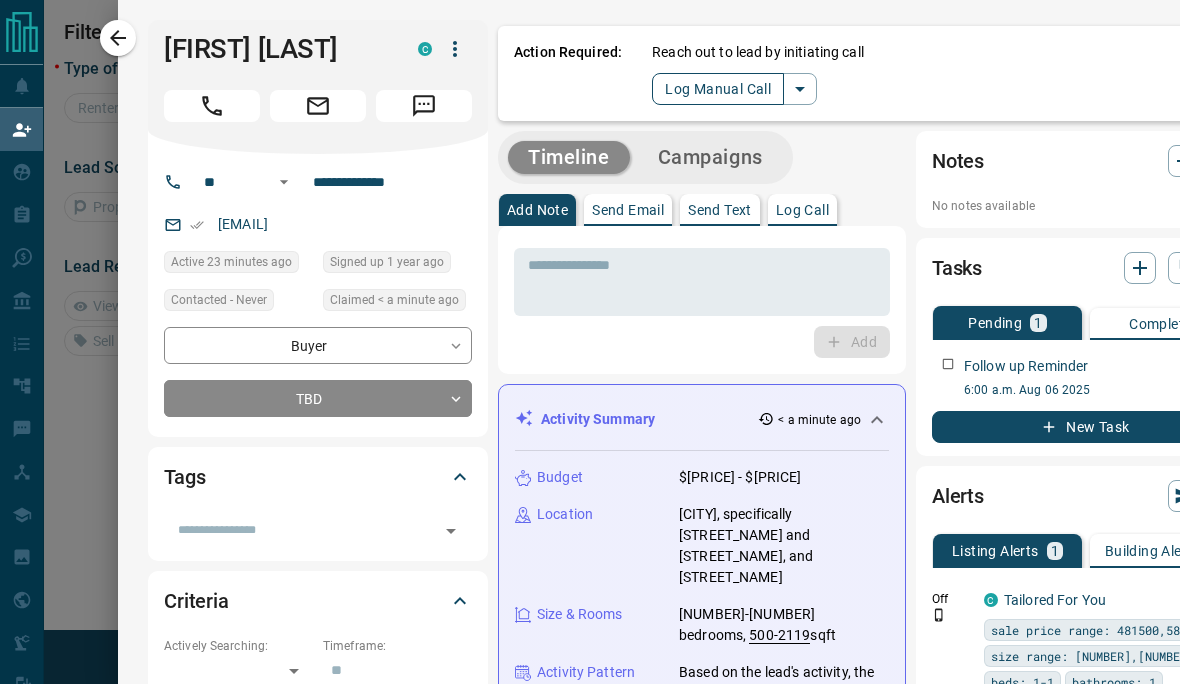 click on "Log Manual Call" at bounding box center [718, 89] 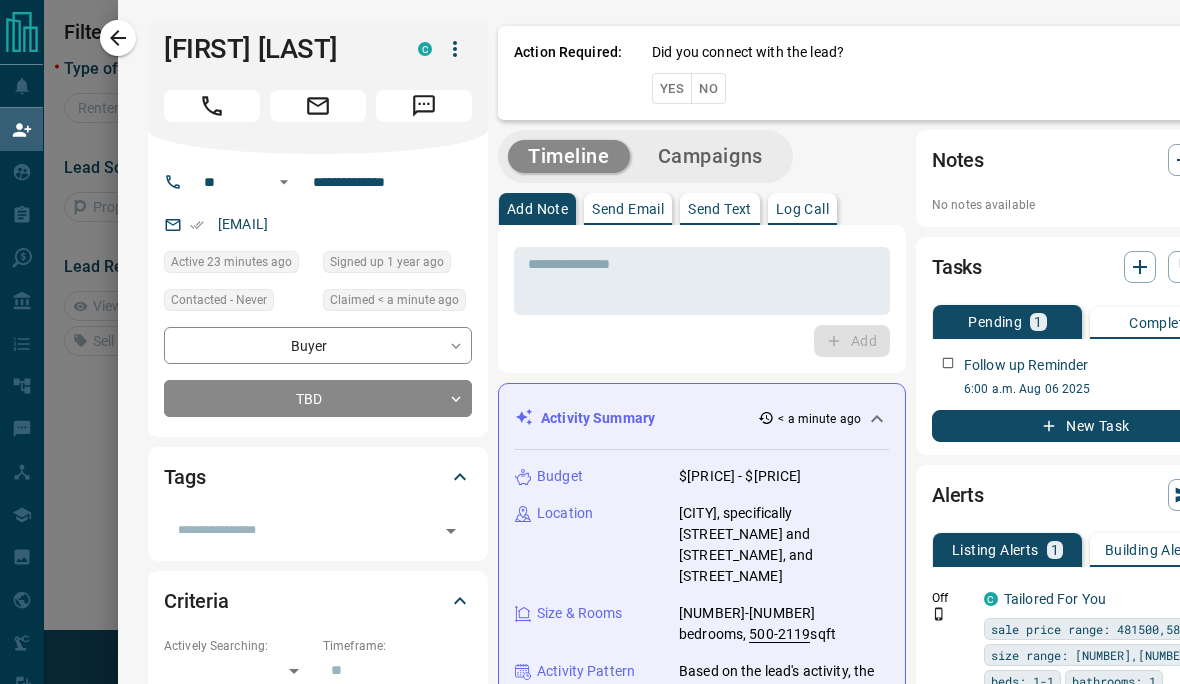 click on "Yes" at bounding box center (672, 88) 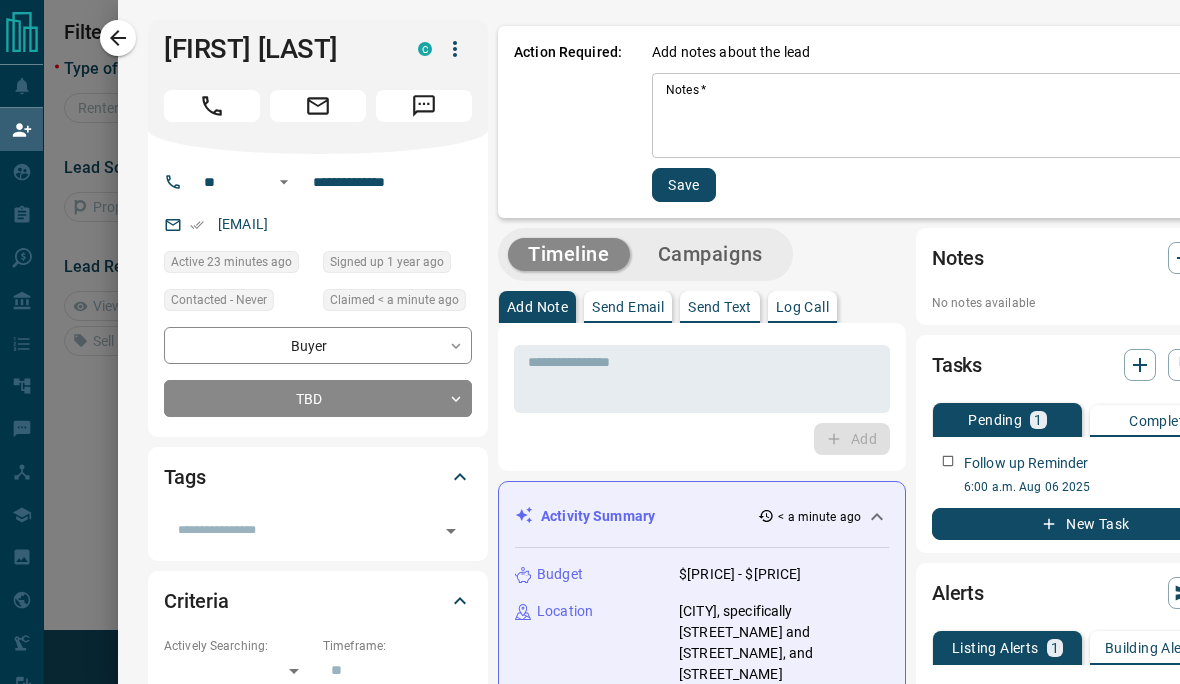 click on "Notes   *" at bounding box center [946, 116] 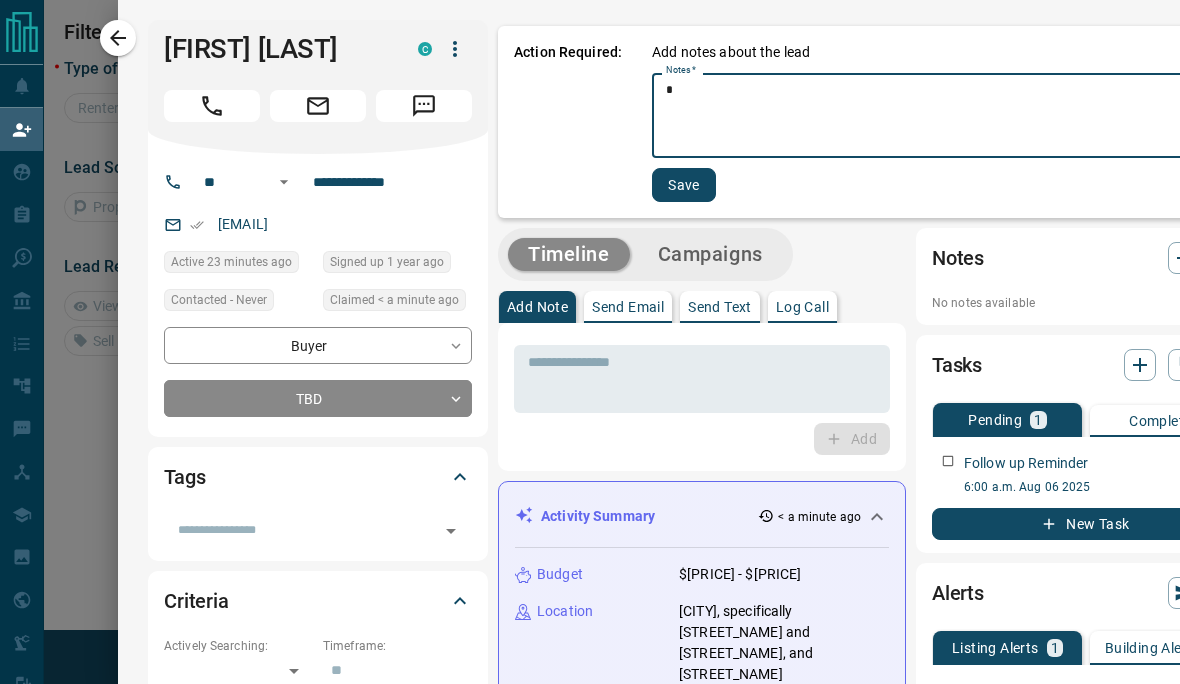 type on "*" 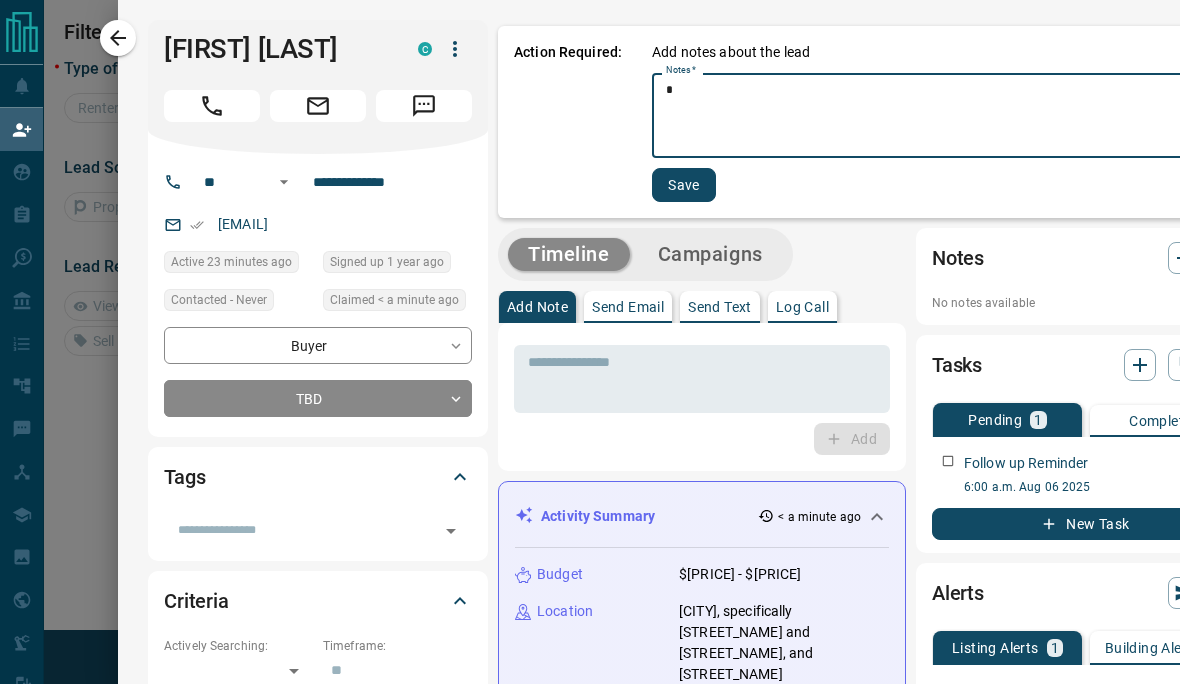 click on "Save" at bounding box center [684, 185] 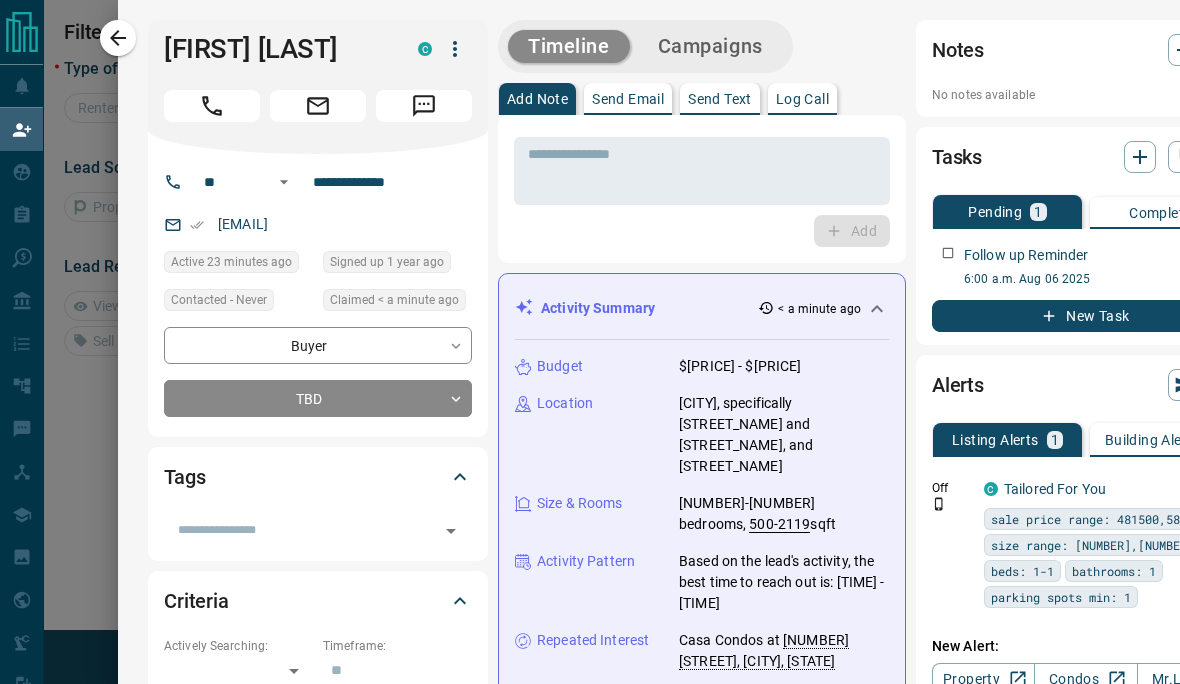 click at bounding box center [590, 342] 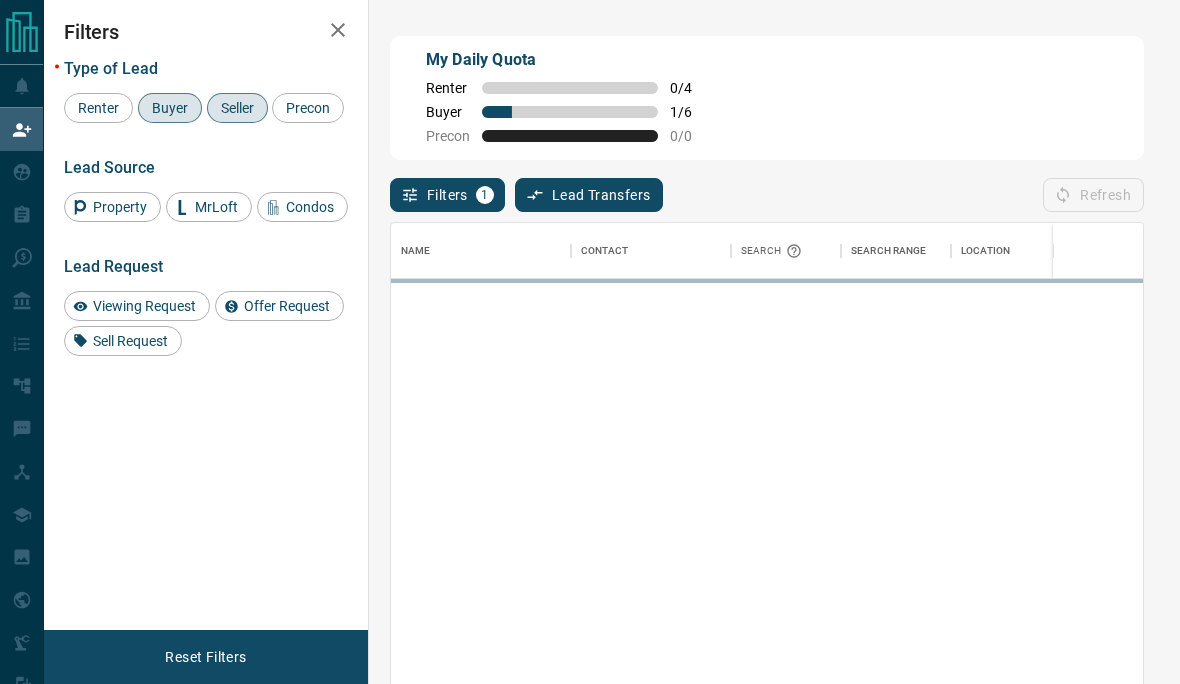 scroll, scrollTop: 1, scrollLeft: 1, axis: both 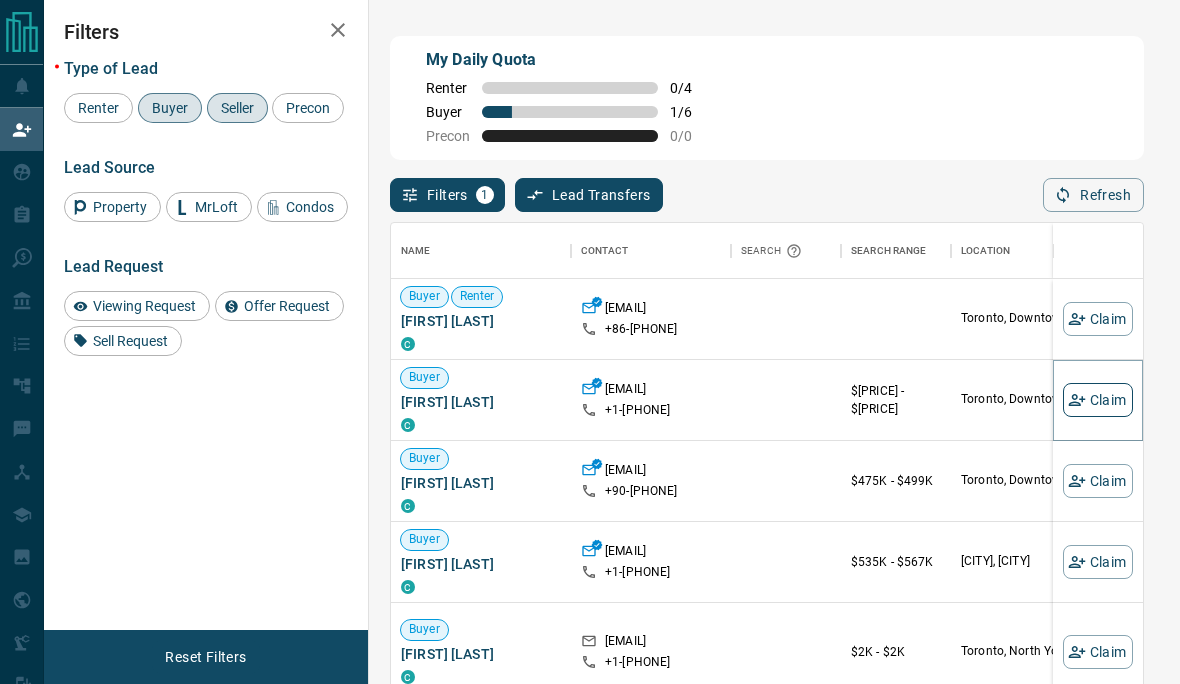 click on "Claim" at bounding box center (1098, 400) 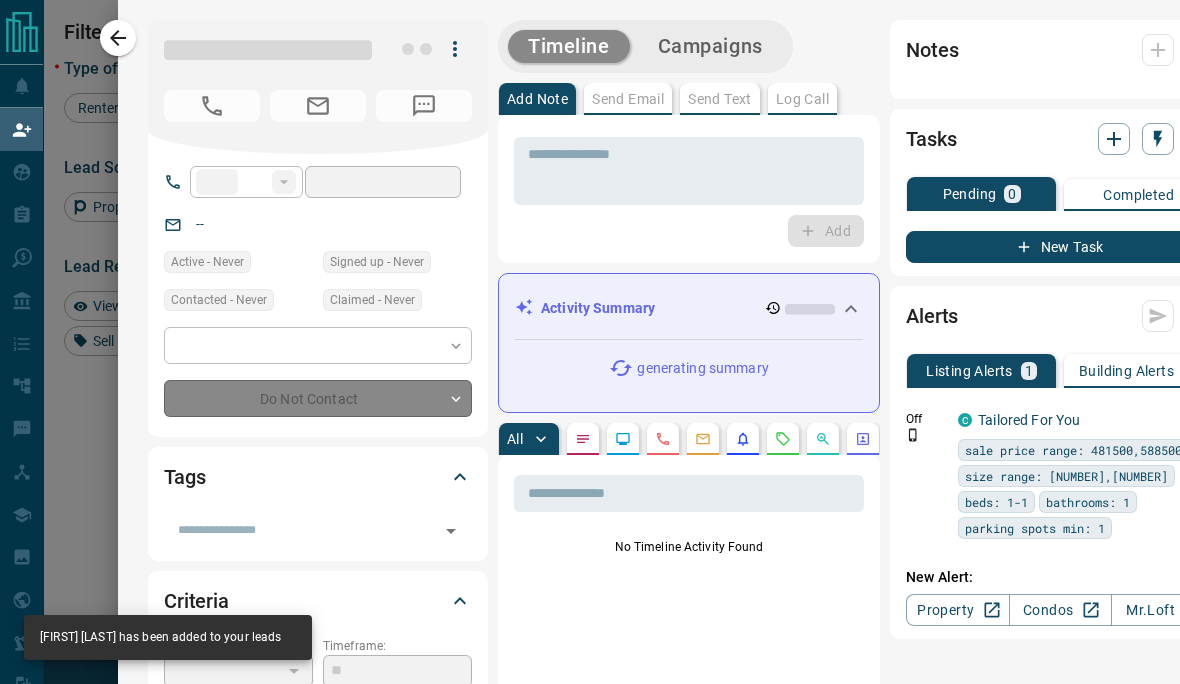 type on "**" 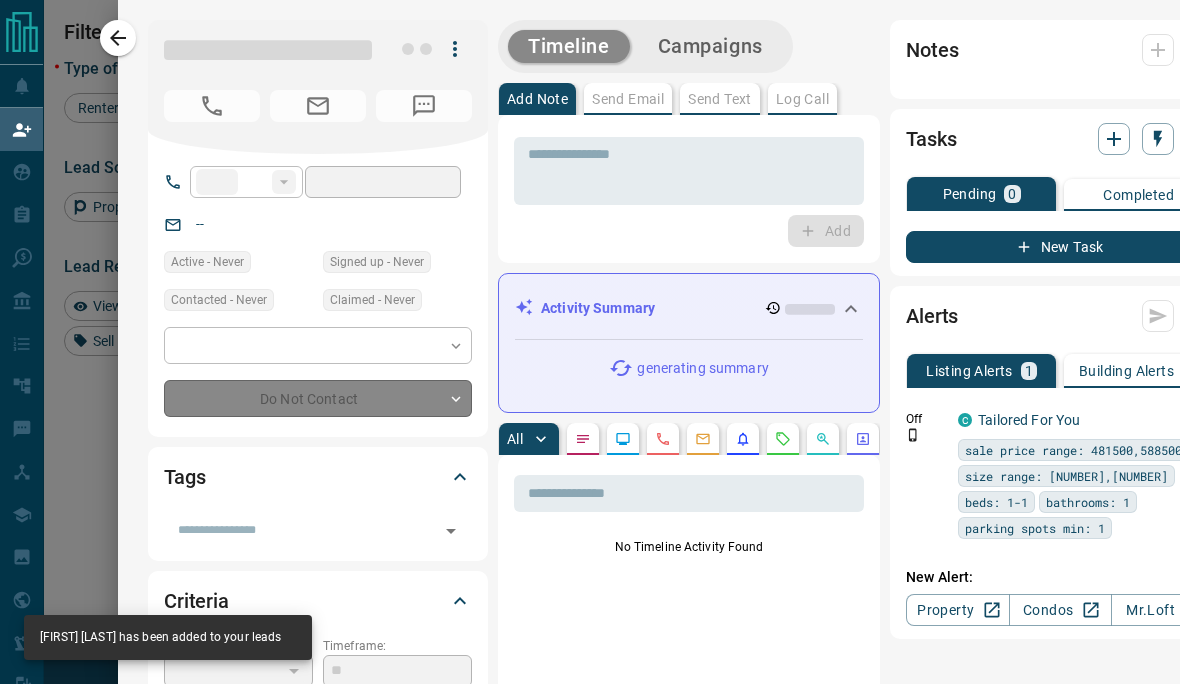 type on "**********" 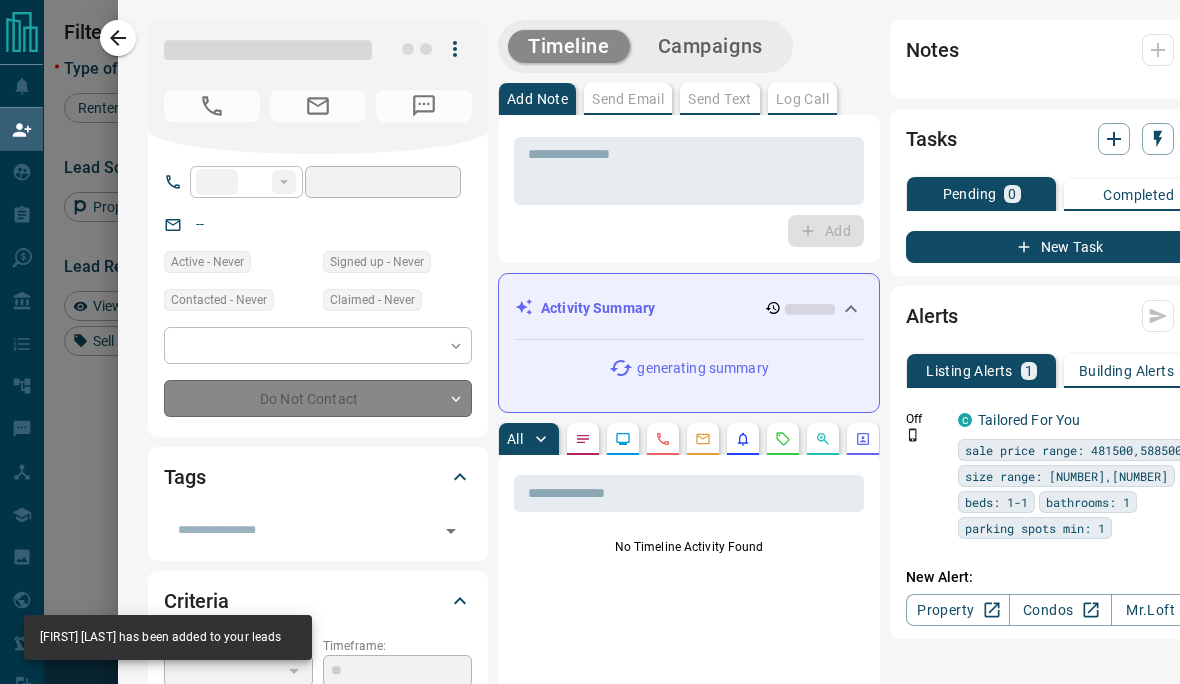 type on "**********" 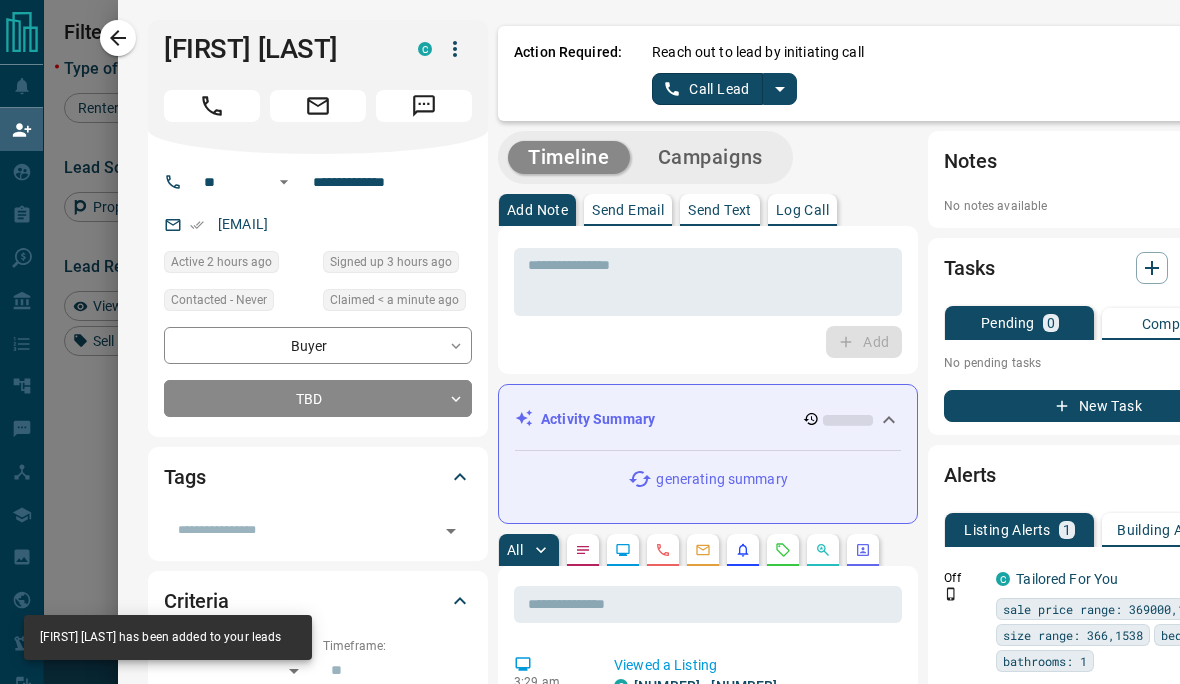 click 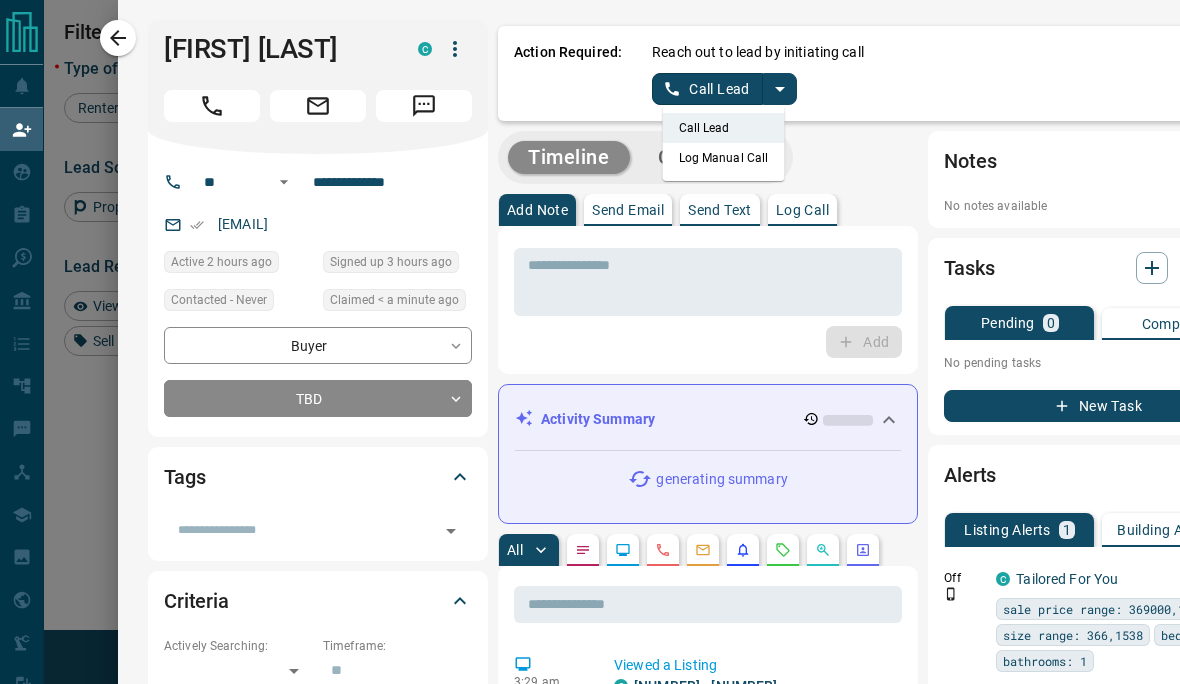 click on "Log Manual Call" at bounding box center [724, 158] 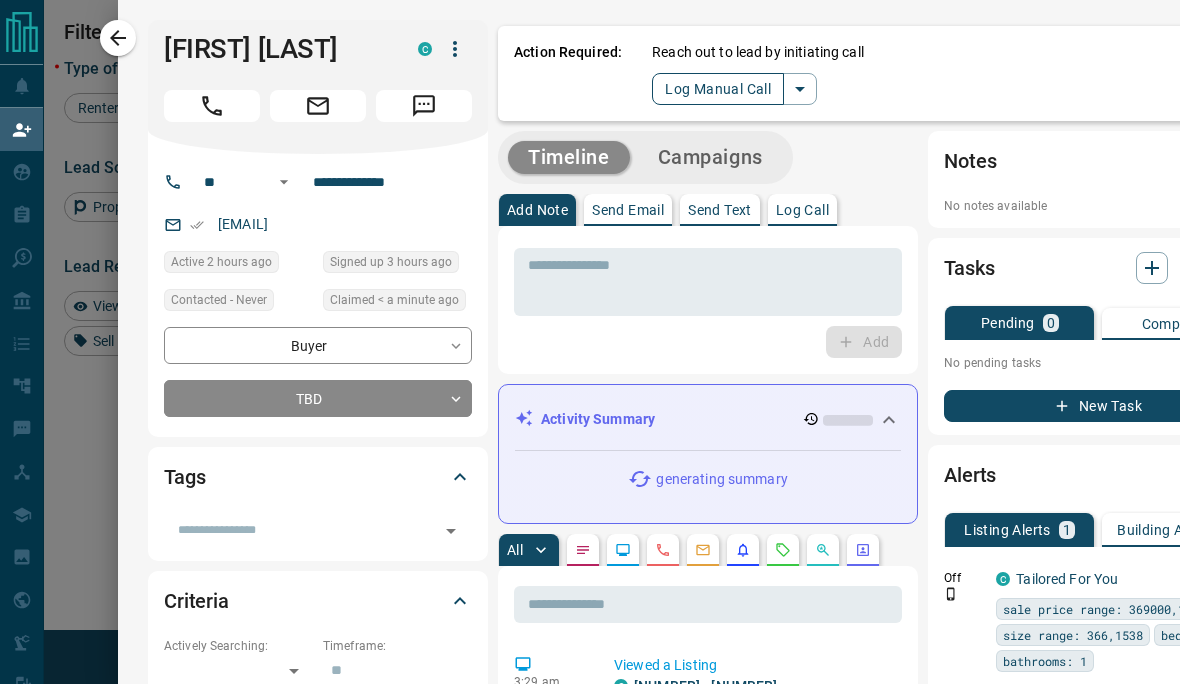 click on "Log Manual Call" at bounding box center [718, 89] 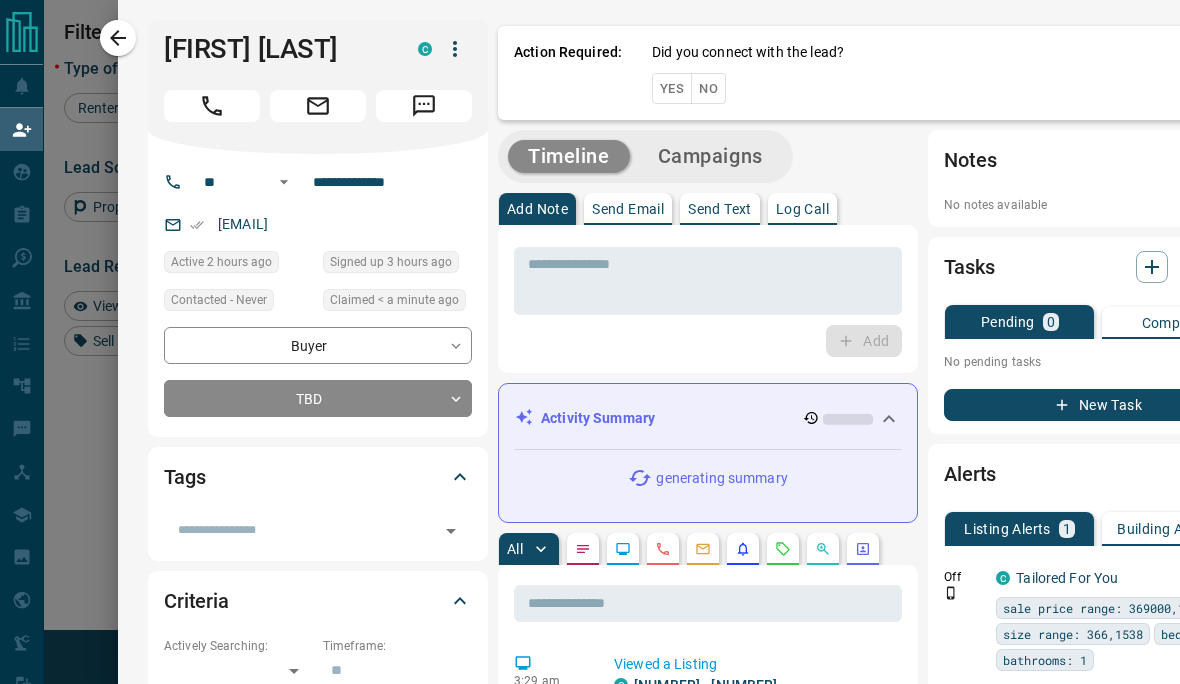 click on "Yes" at bounding box center (672, 88) 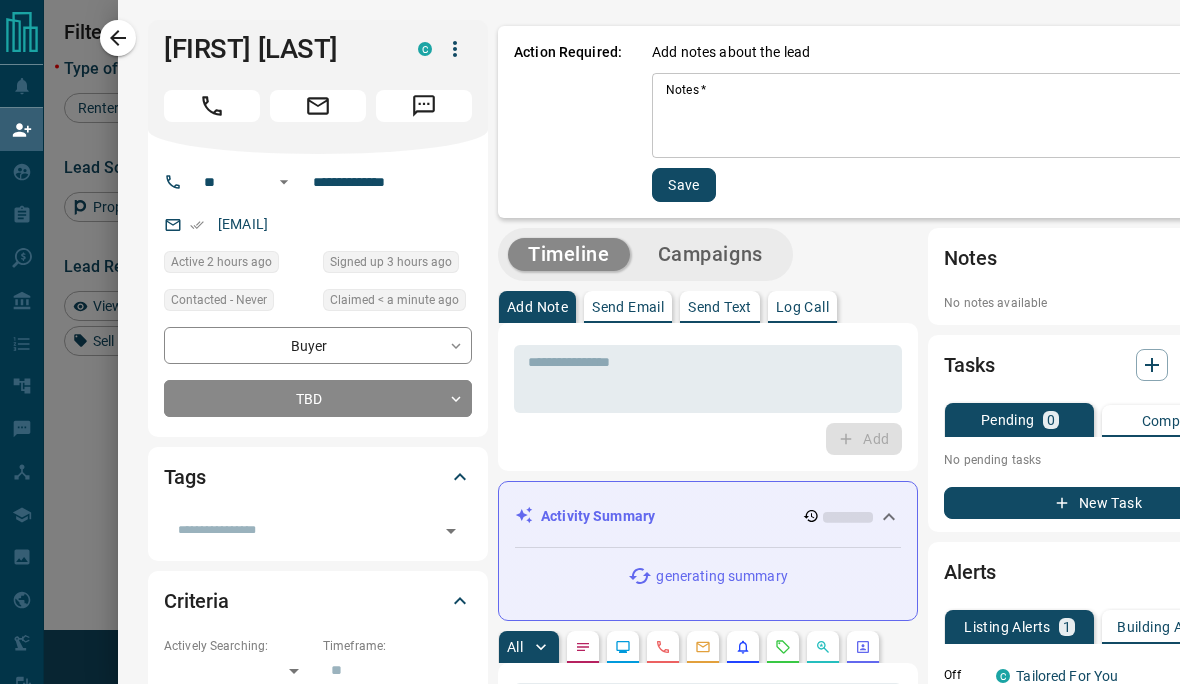 click on "Notes   *" at bounding box center [952, 116] 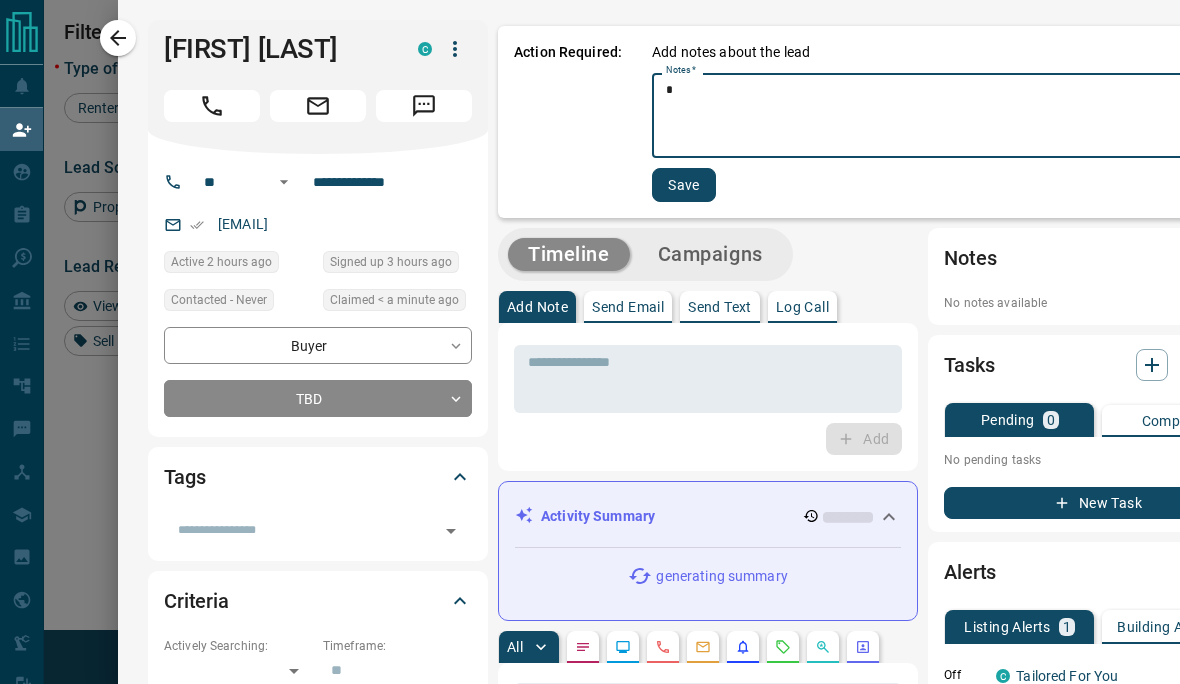type on "*" 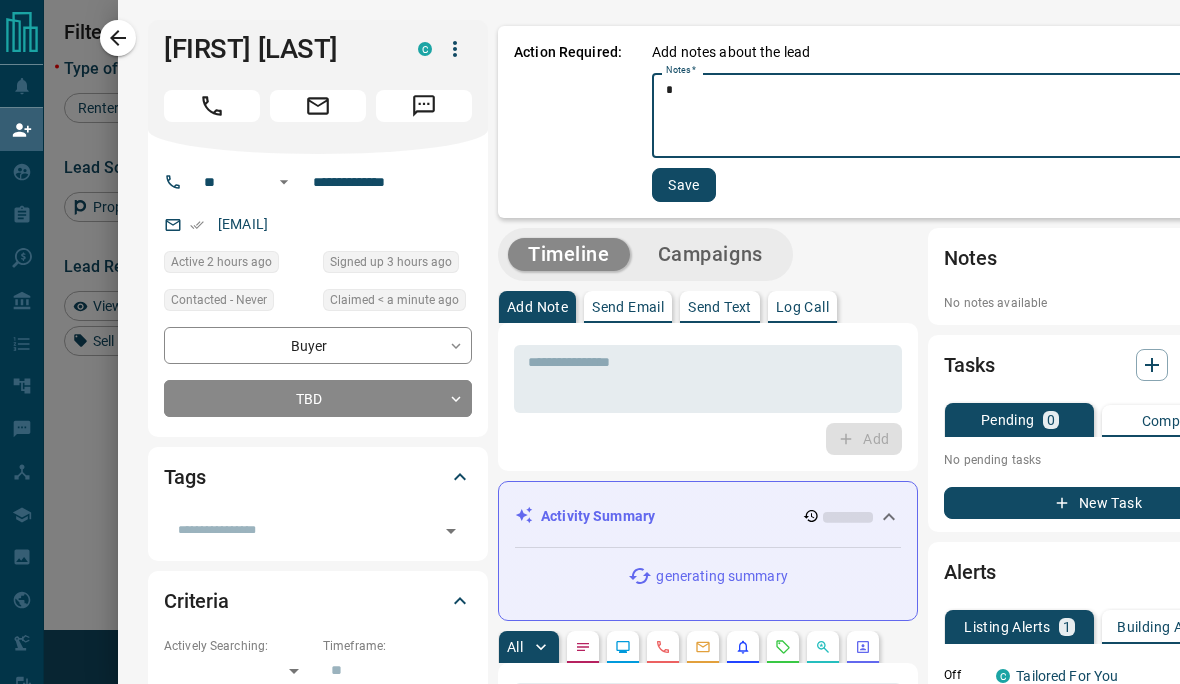 click on "Save" at bounding box center [684, 185] 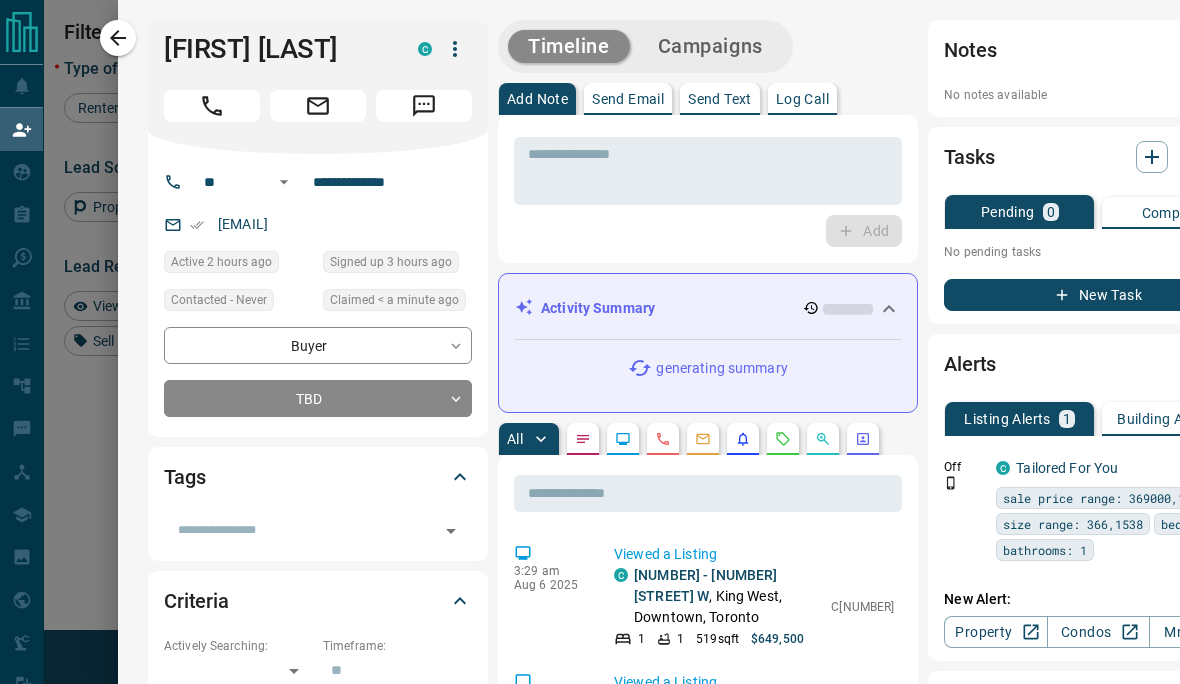 click on "New Task" at bounding box center (1098, 295) 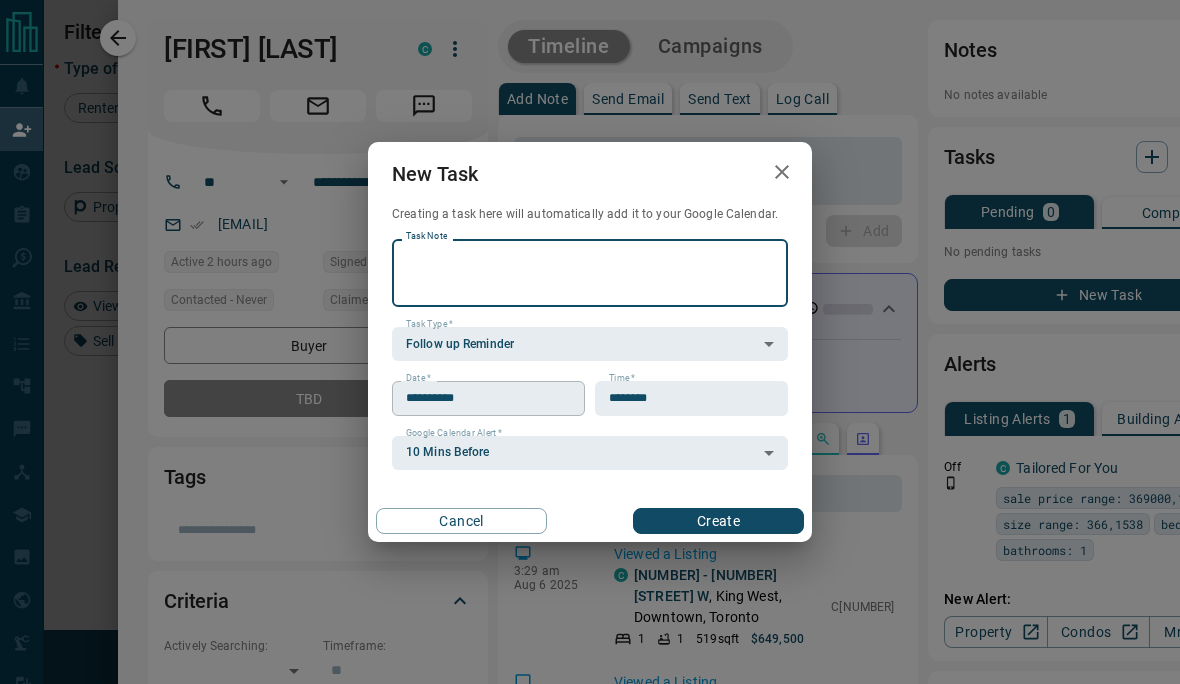 click on "**********" at bounding box center (481, 398) 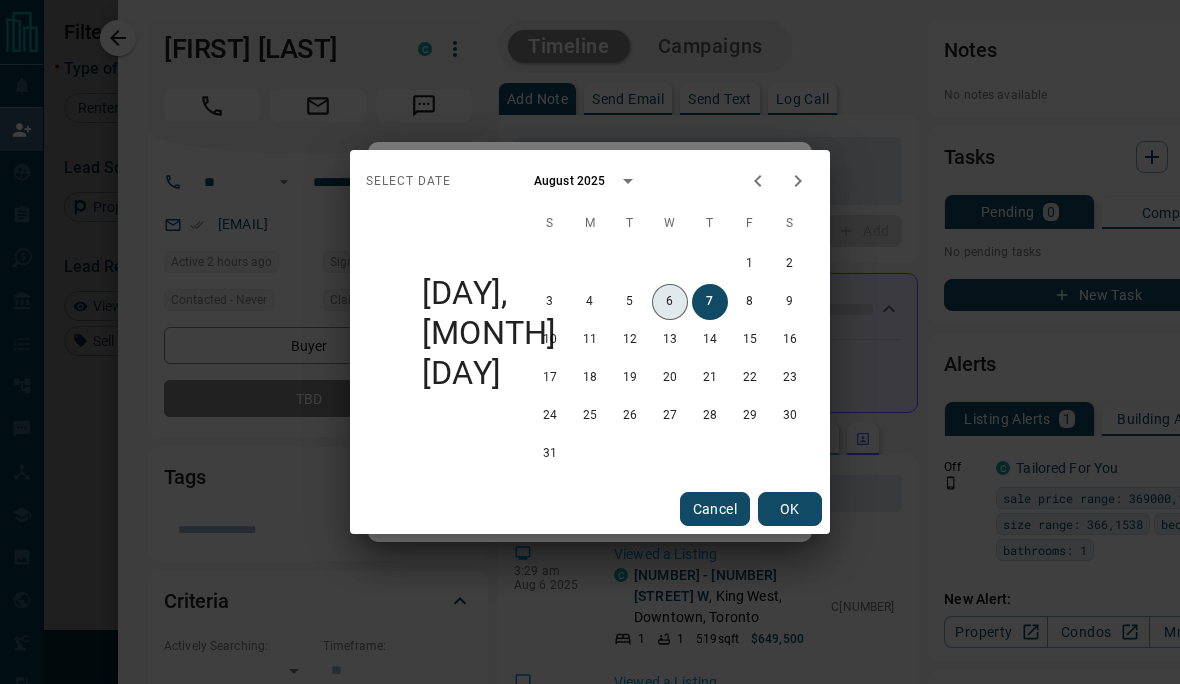 click on "6" at bounding box center [670, 302] 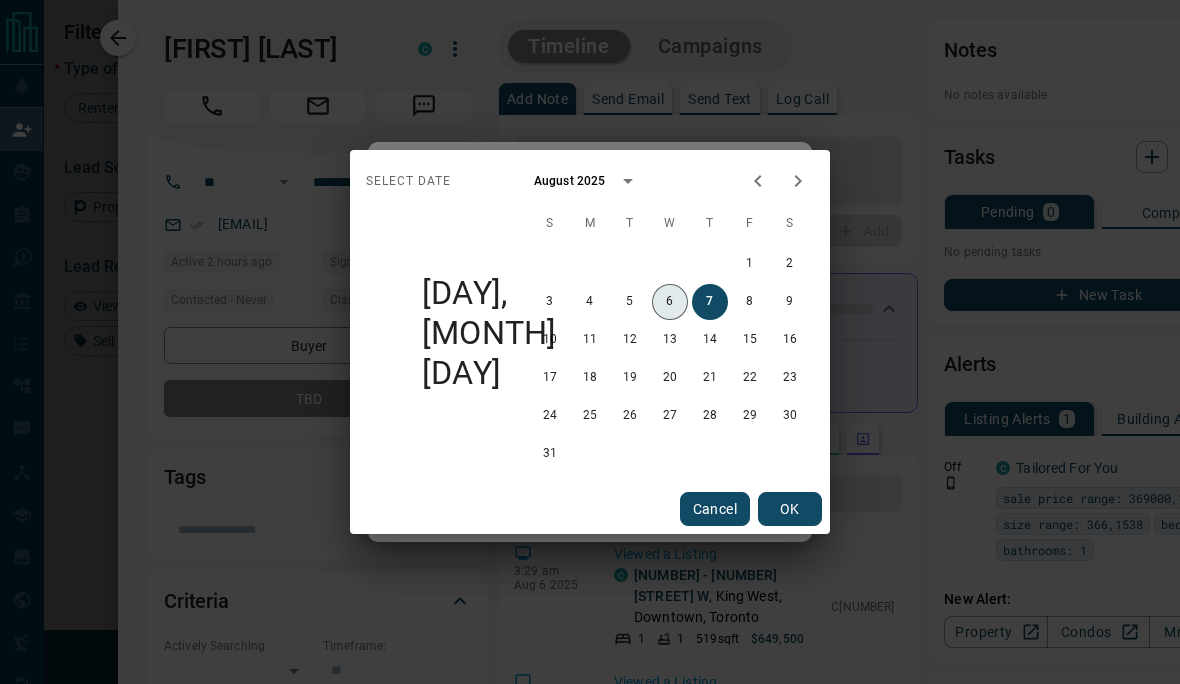 type on "**********" 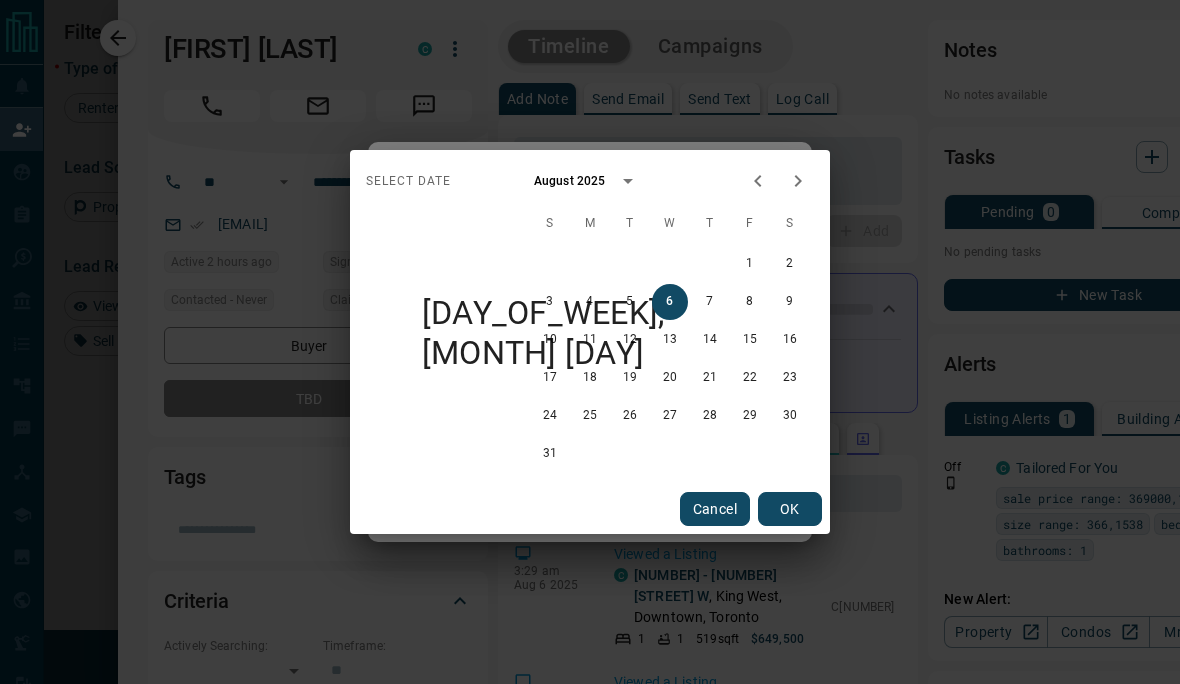 click on "OK" at bounding box center (790, 509) 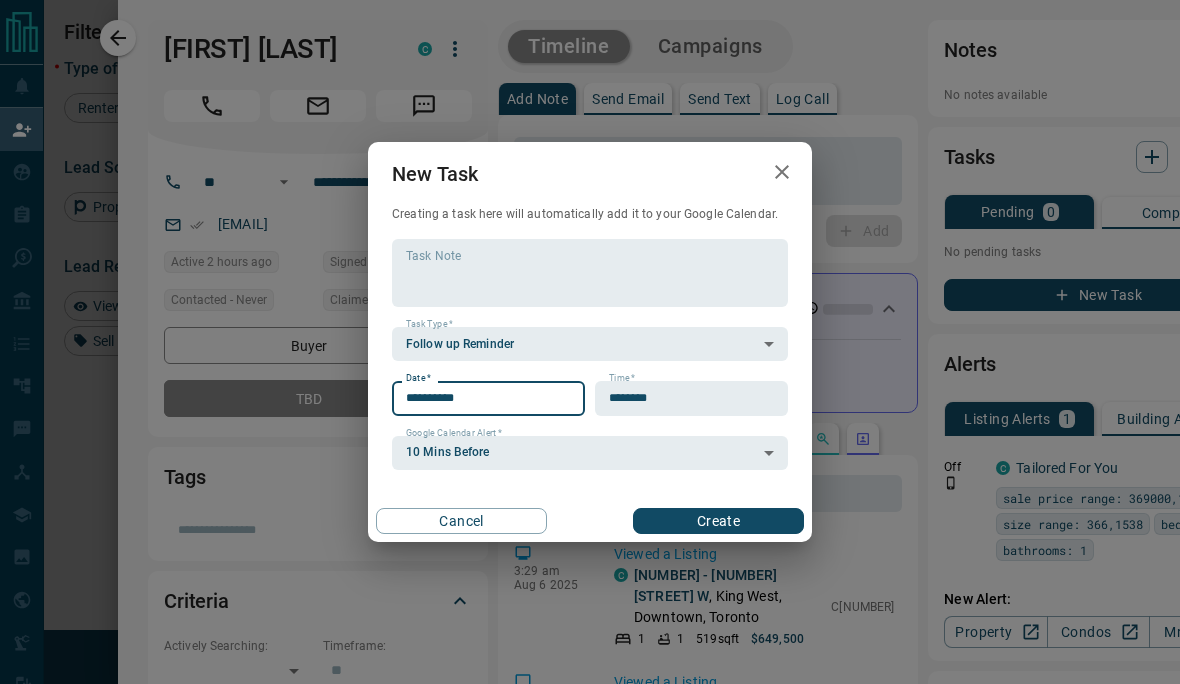 click on "Create" at bounding box center (718, 521) 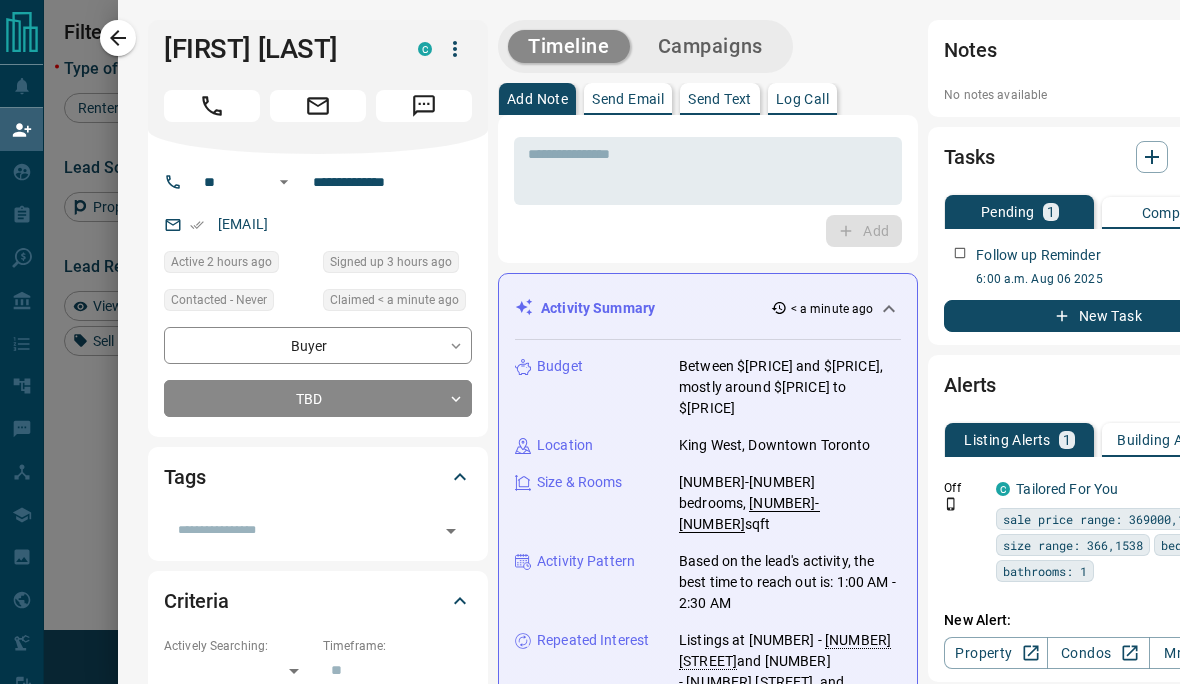 click at bounding box center (590, 342) 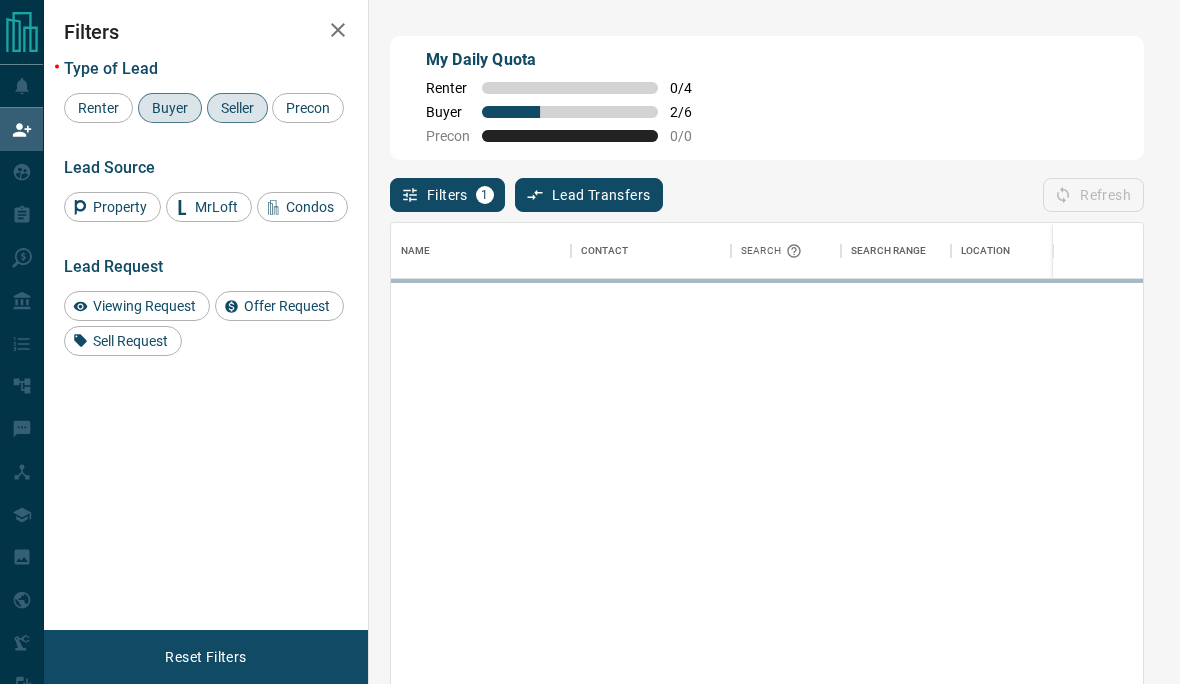 scroll, scrollTop: 1, scrollLeft: 1, axis: both 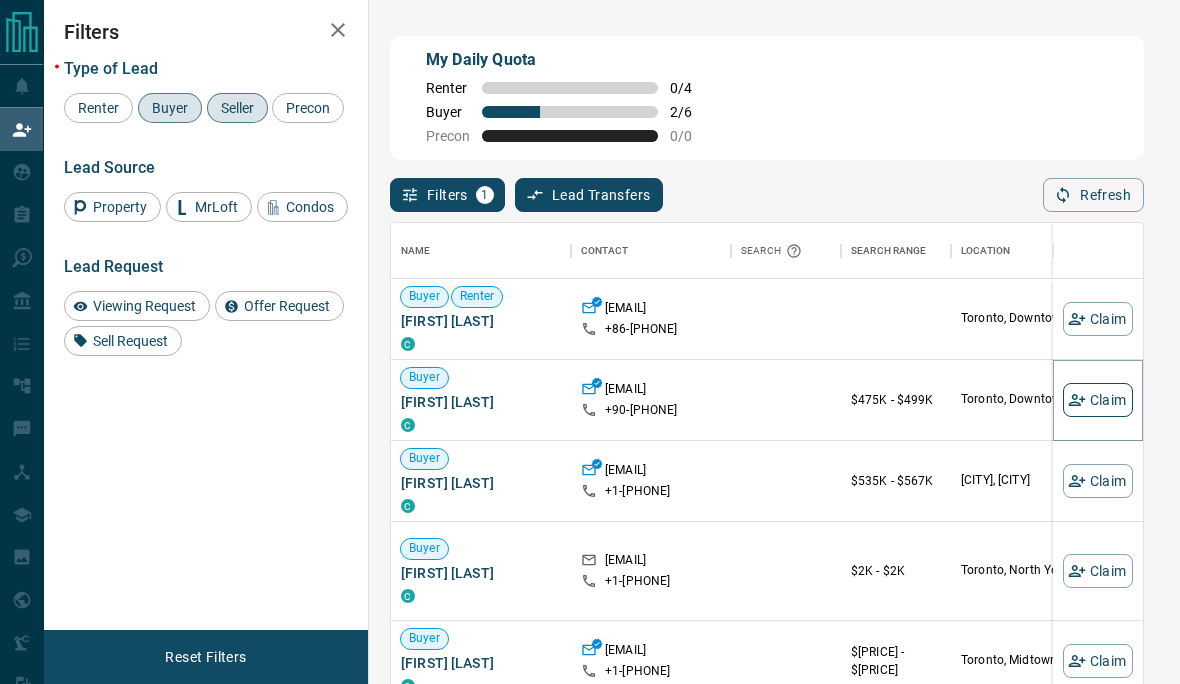 click on "Claim" at bounding box center [1098, 400] 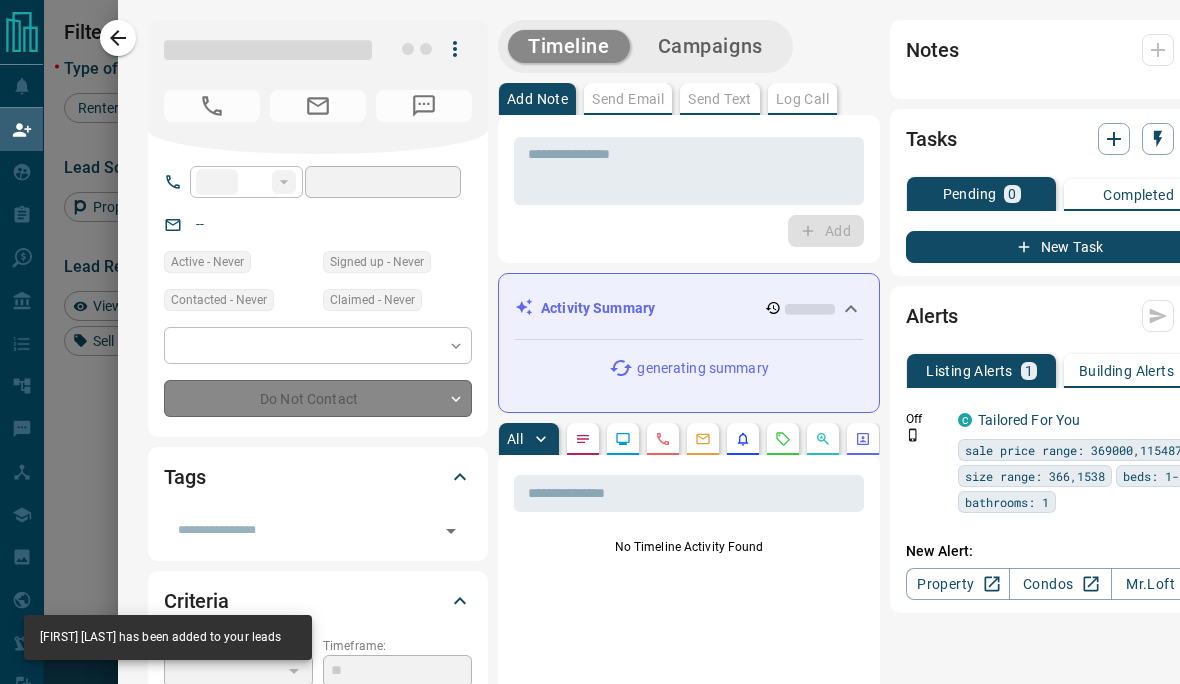 type on "***" 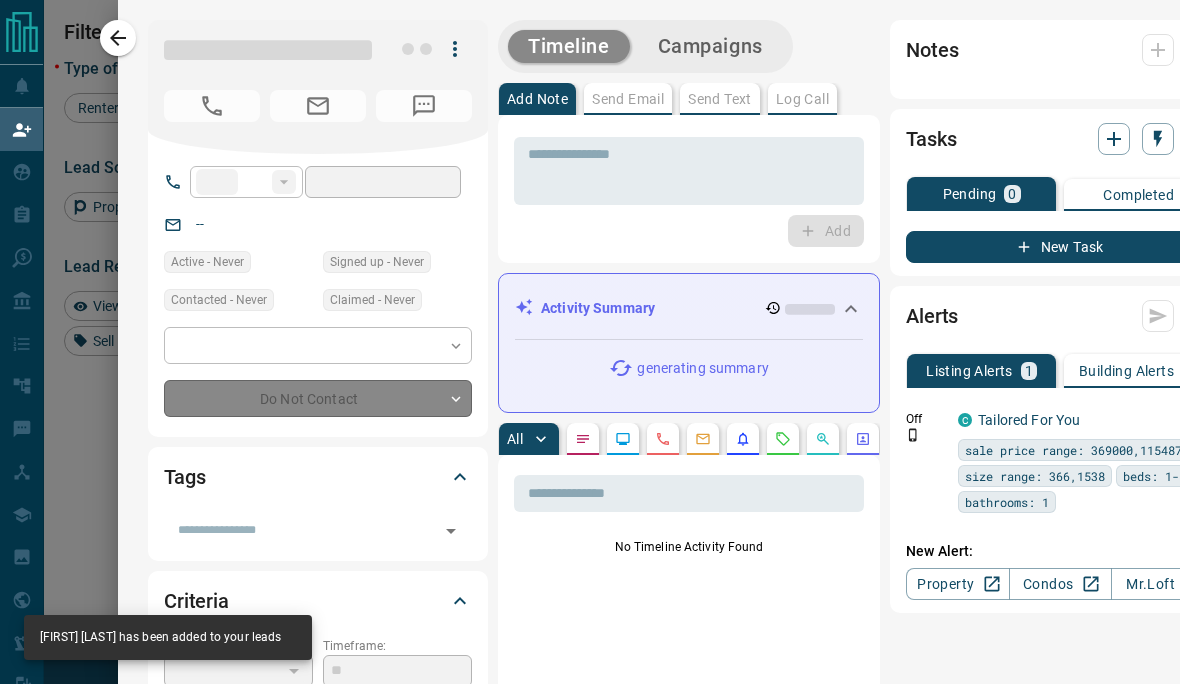 type on "**********" 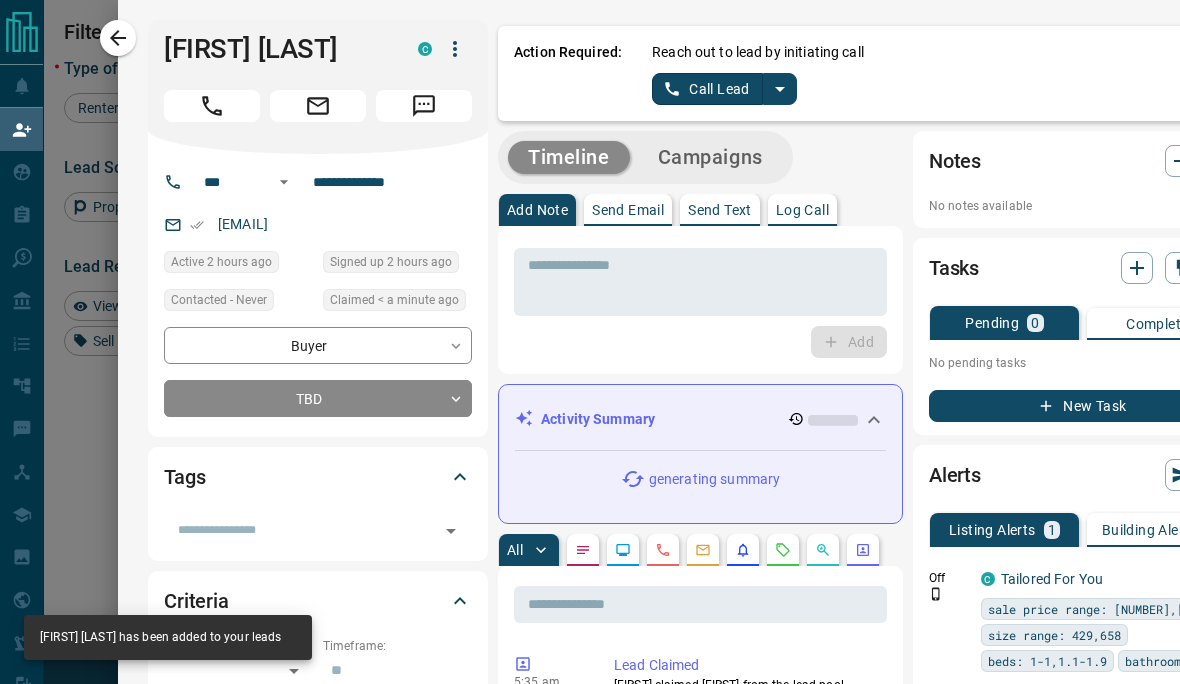 click at bounding box center [780, 89] 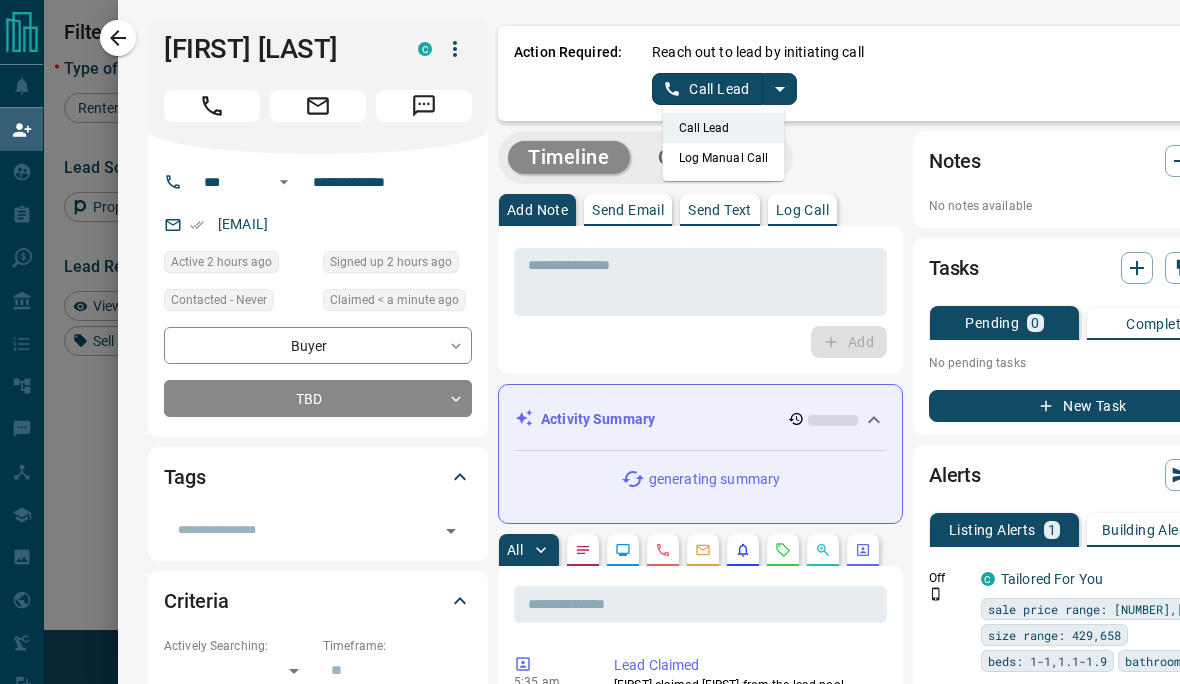 click on "Log Manual Call" at bounding box center [724, 158] 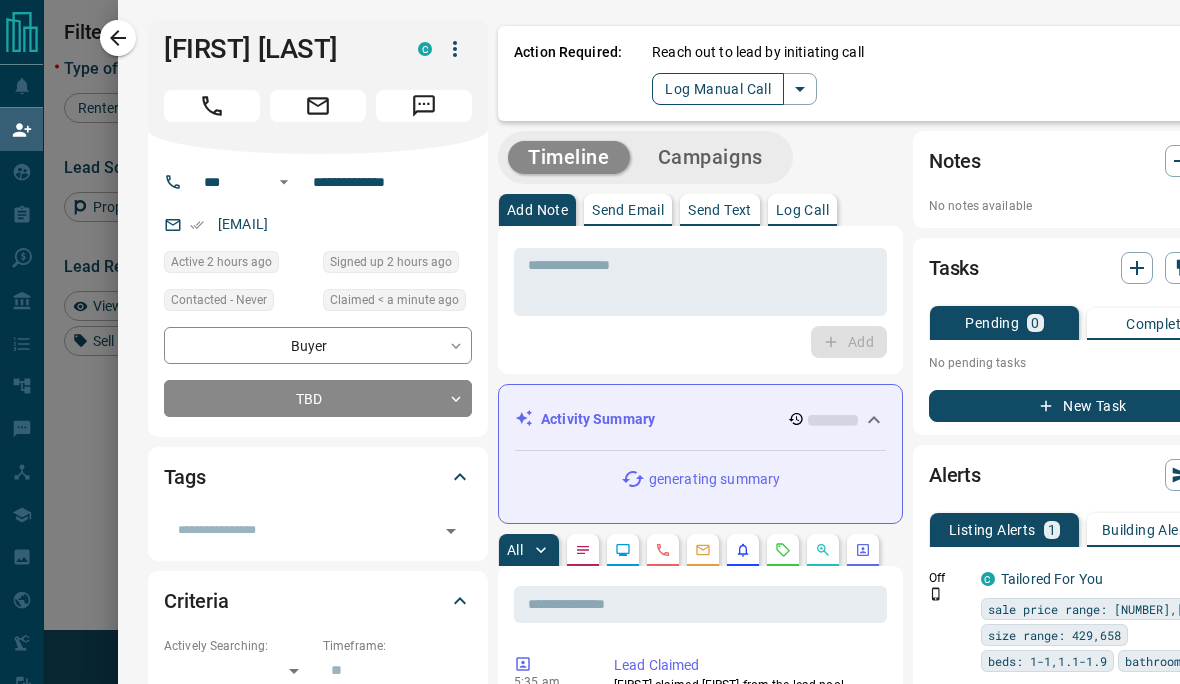 click on "Log Manual Call" at bounding box center (718, 89) 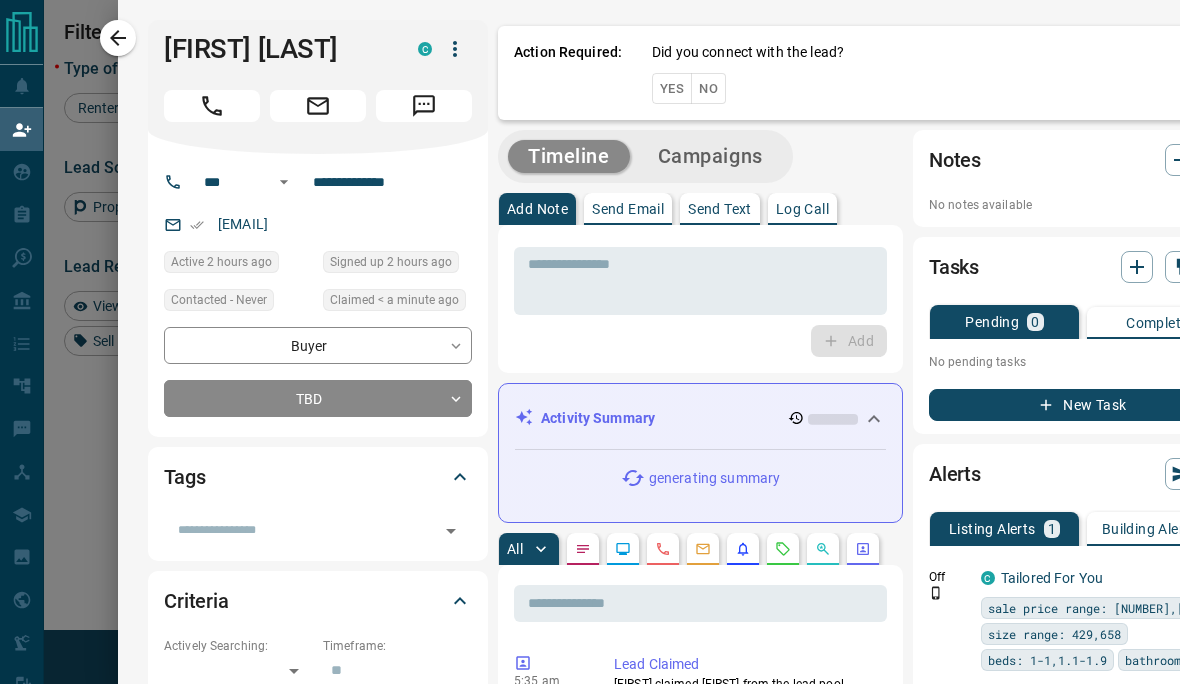 click on "Yes" at bounding box center [672, 88] 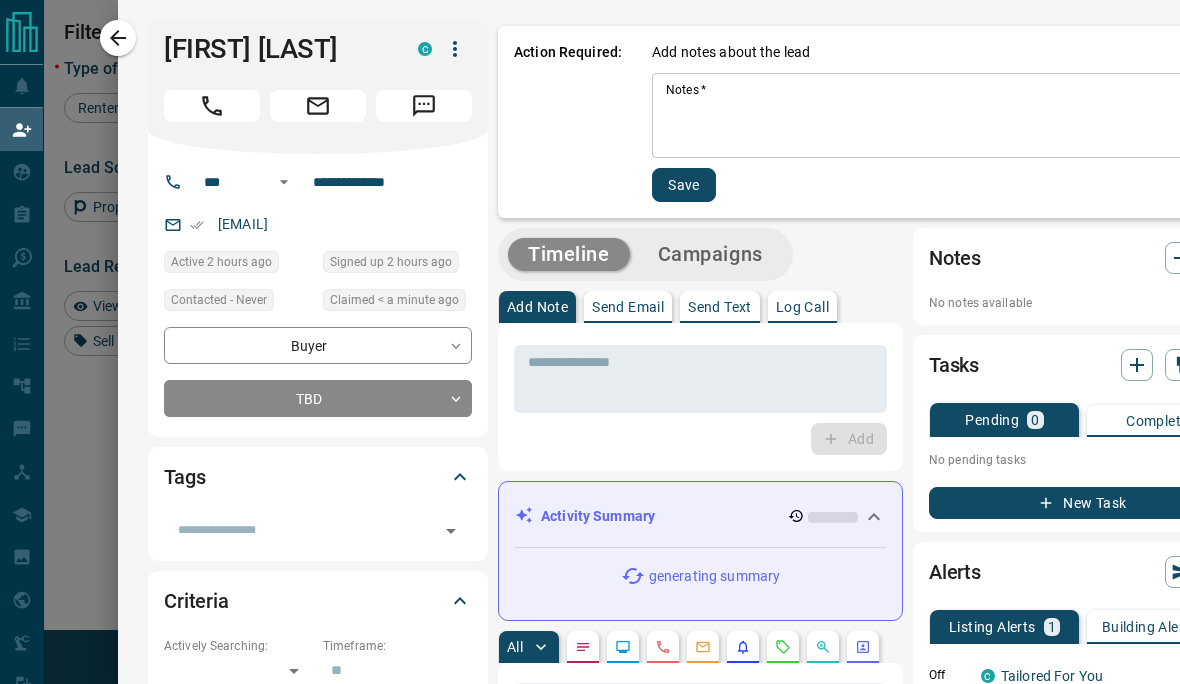 click on "Notes   *" at bounding box center (944, 116) 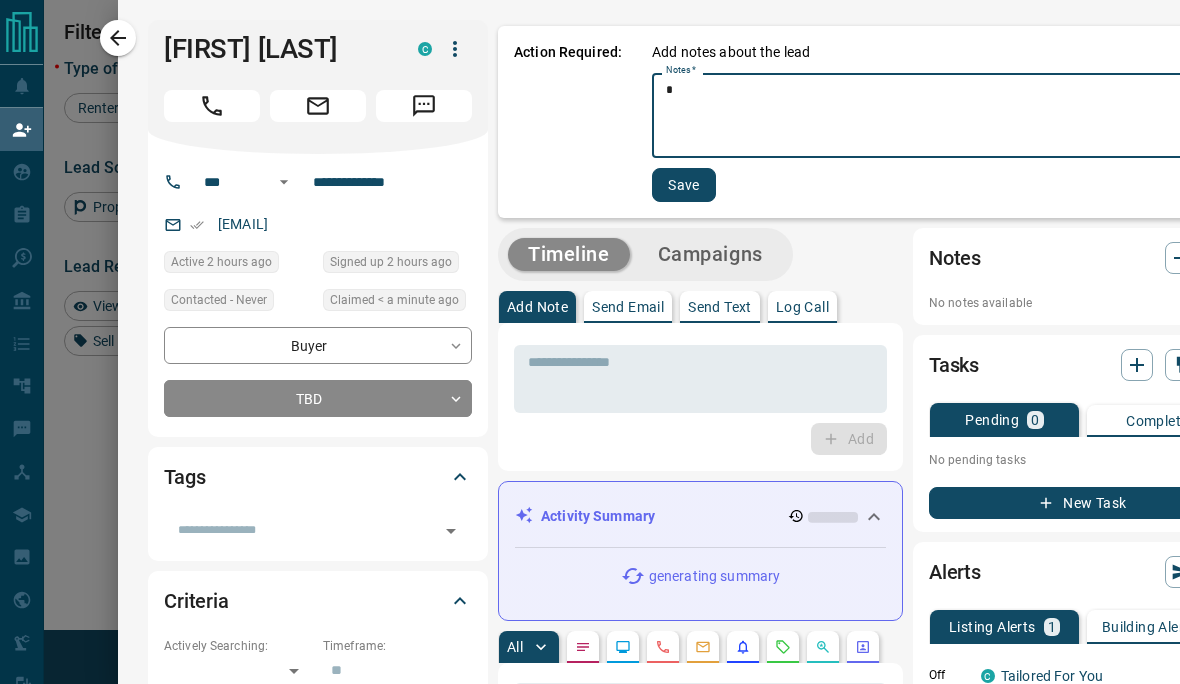 type on "*" 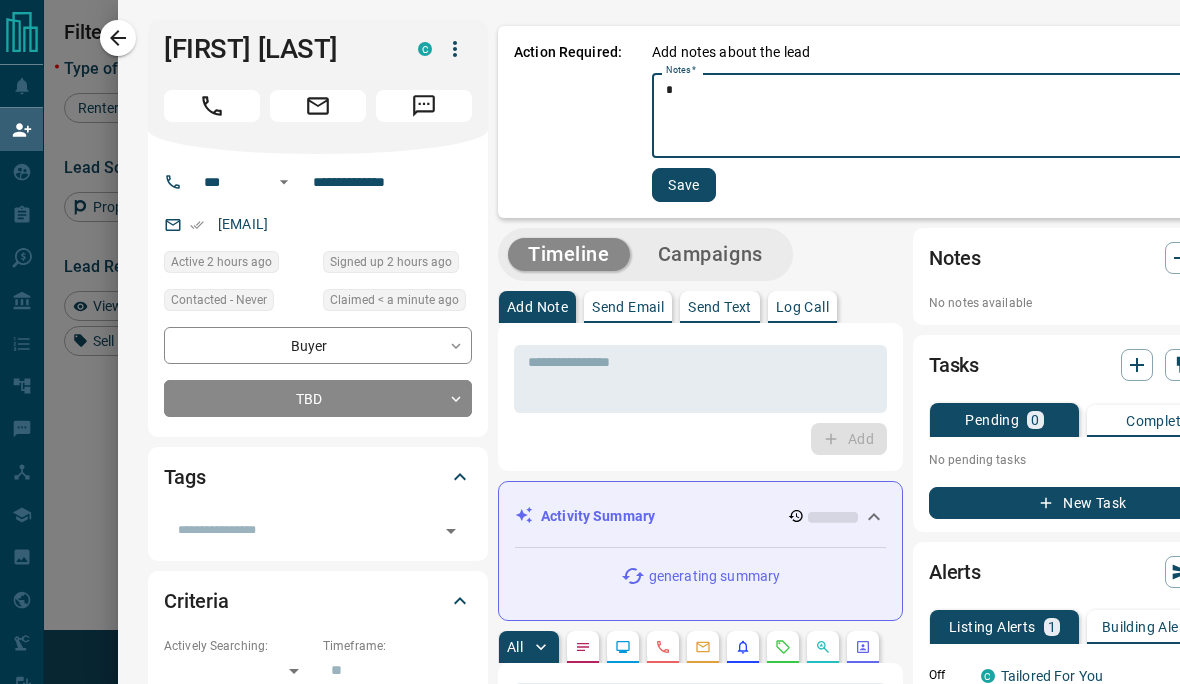 click on "Save" at bounding box center (684, 185) 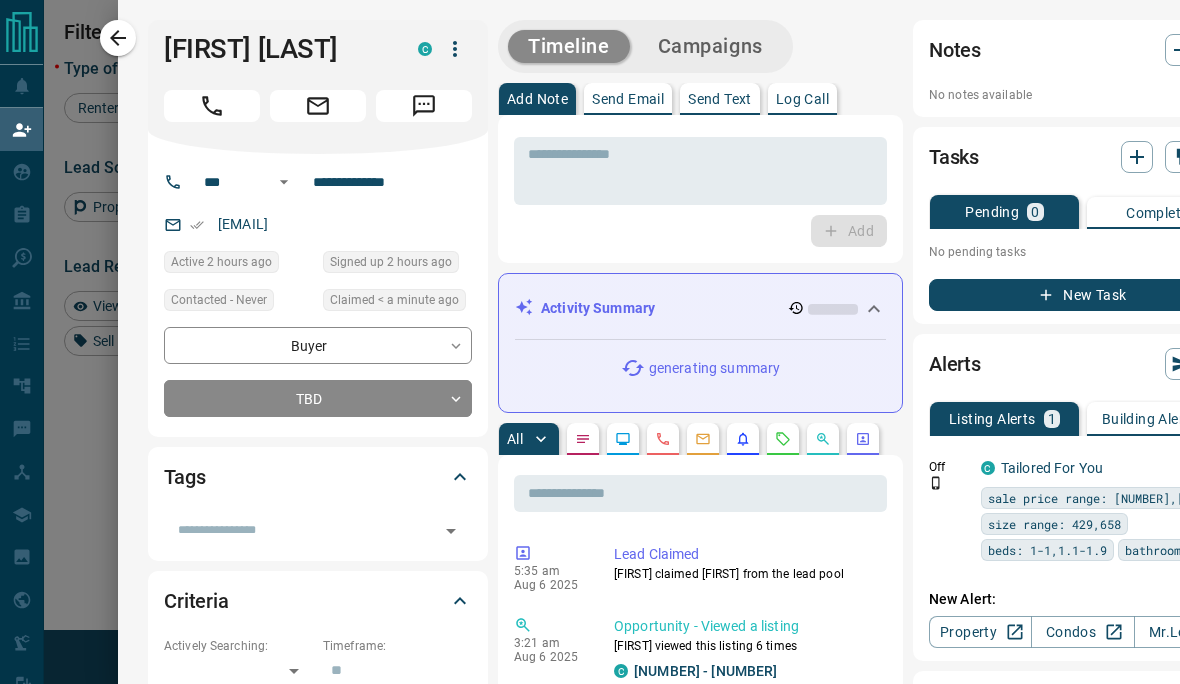 click on "New Task" at bounding box center (1083, 295) 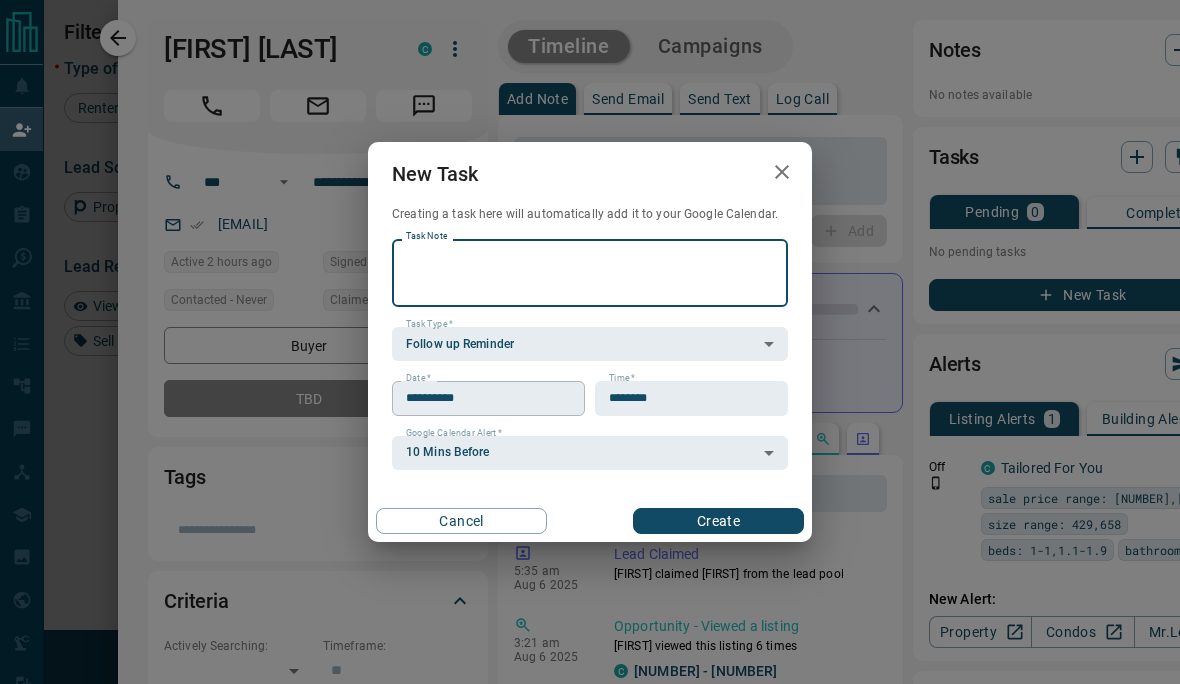 click on "**********" at bounding box center [481, 398] 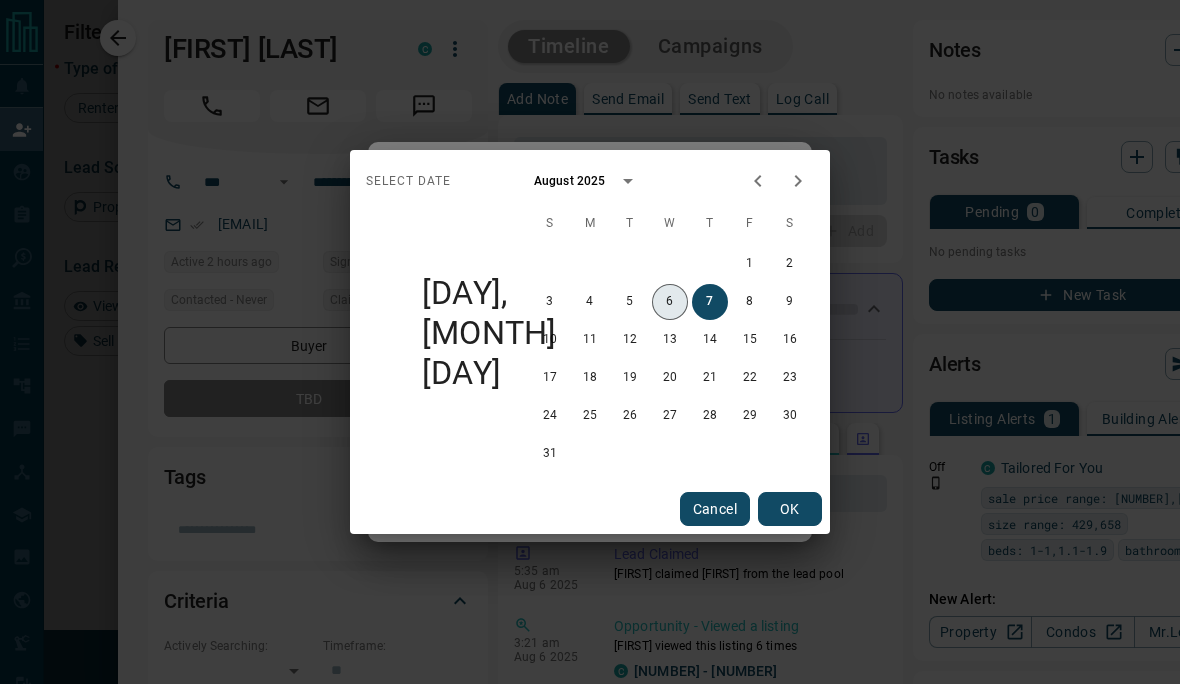 click on "6" at bounding box center (670, 302) 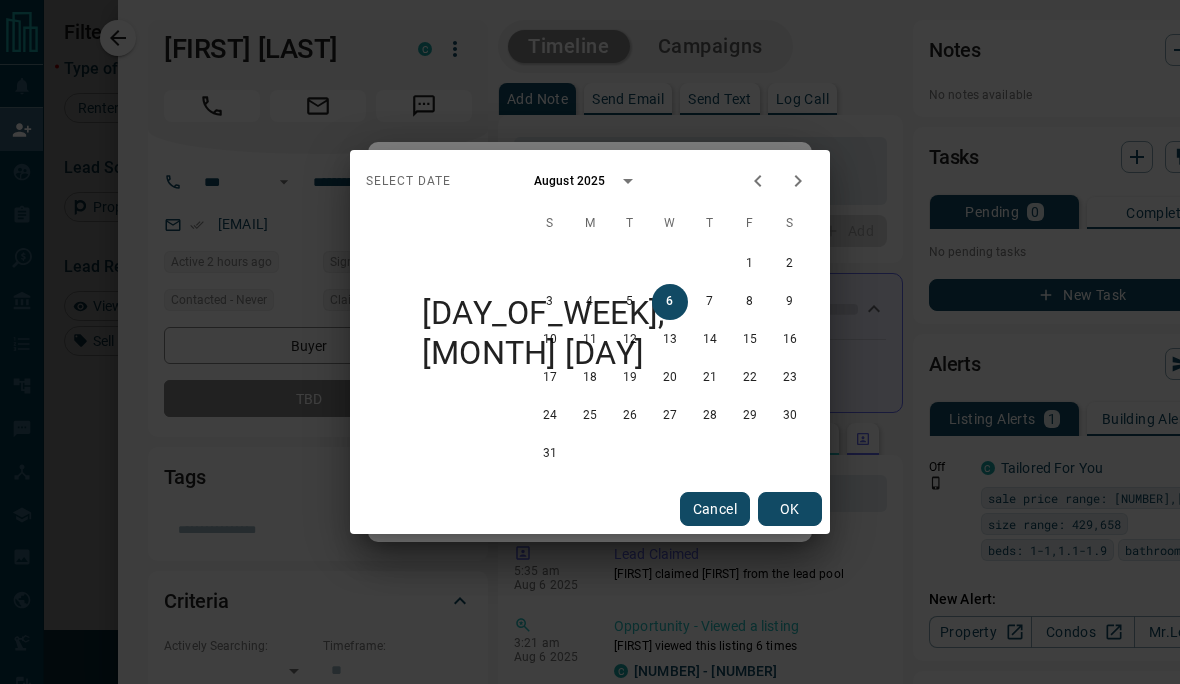 click on "OK" at bounding box center [790, 509] 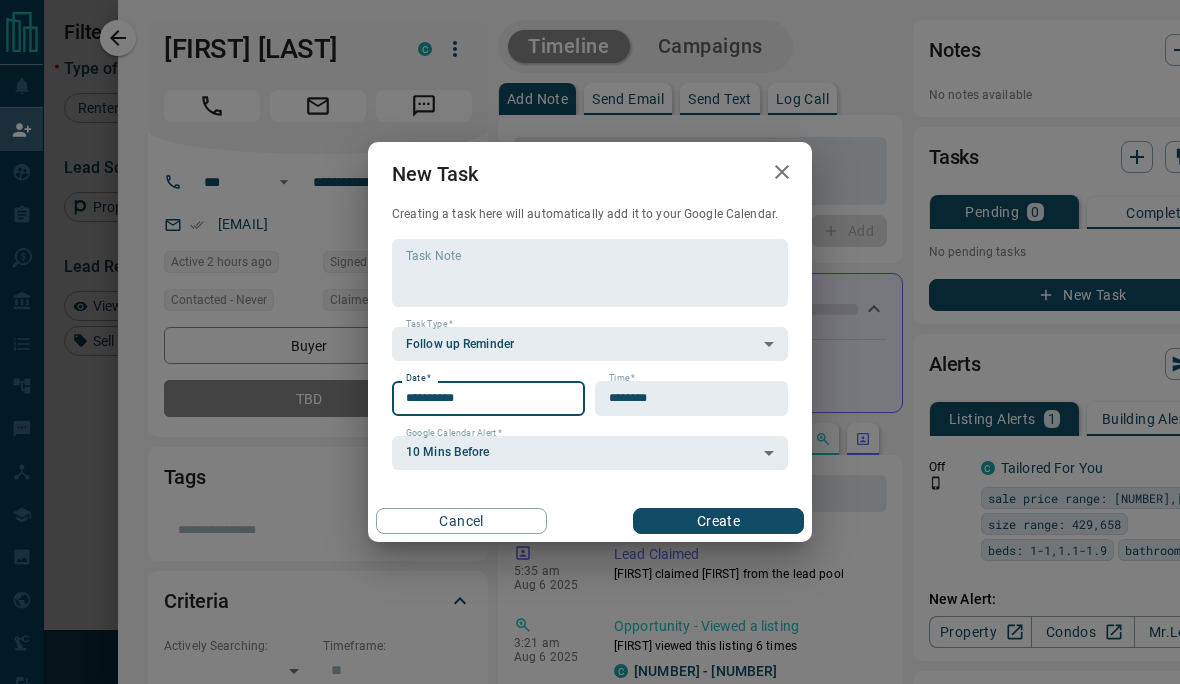 click on "Create" at bounding box center [718, 521] 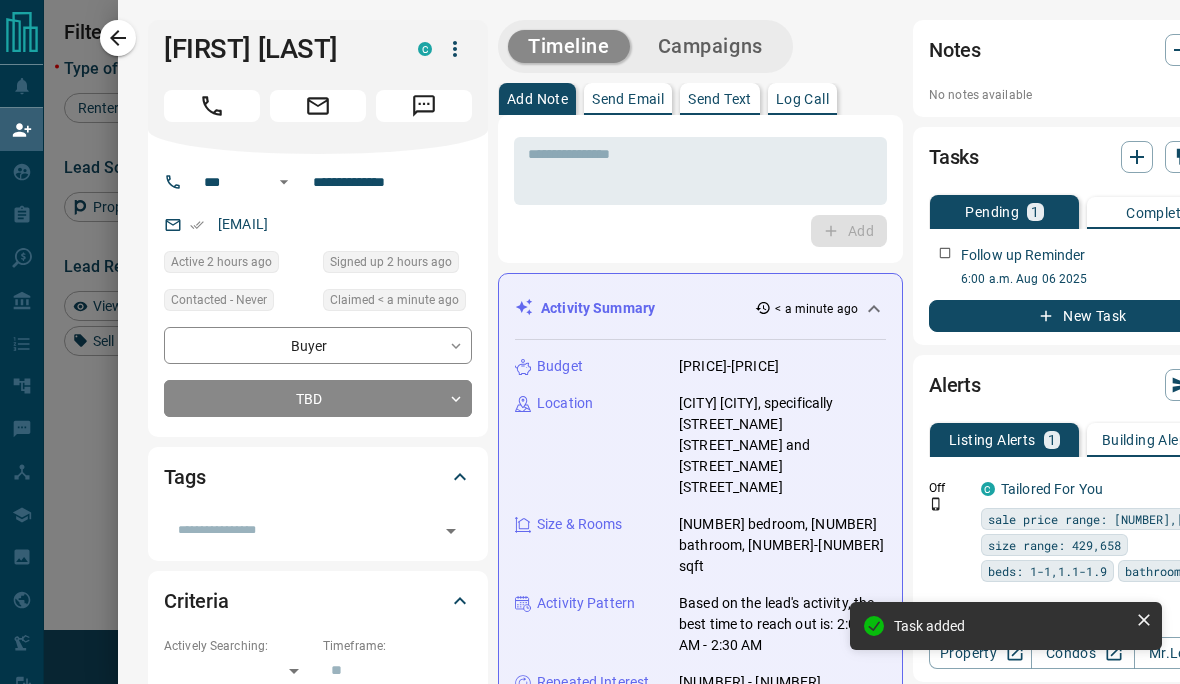 click at bounding box center [590, 342] 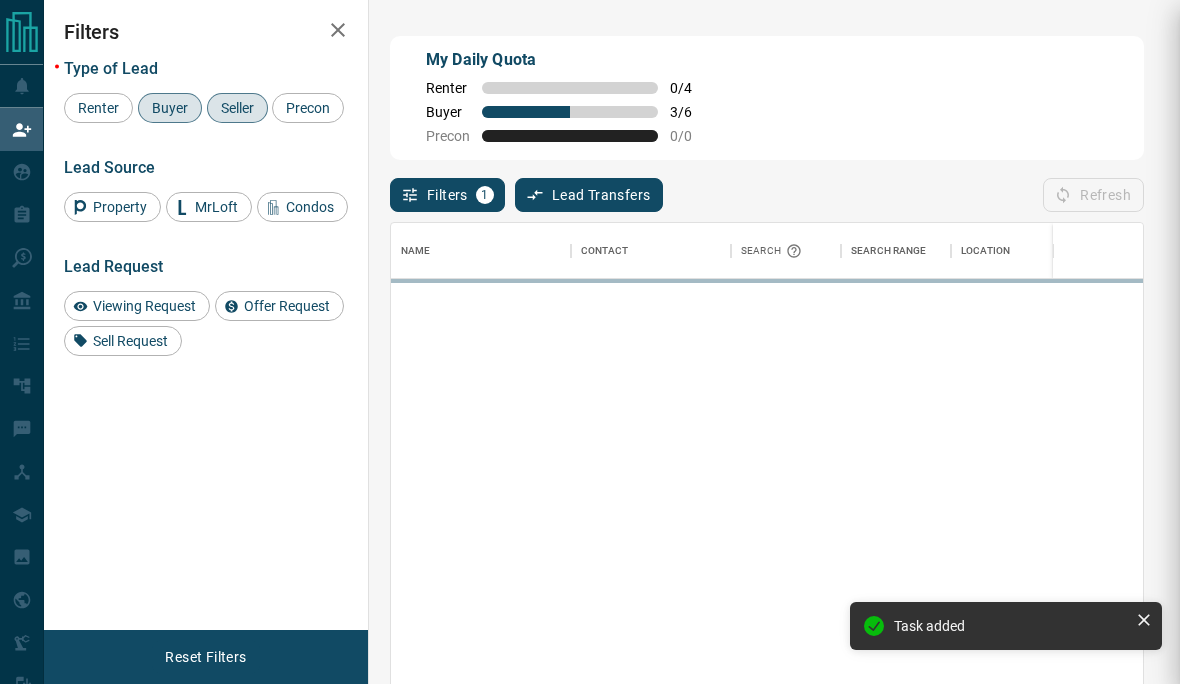 scroll, scrollTop: 1, scrollLeft: 1, axis: both 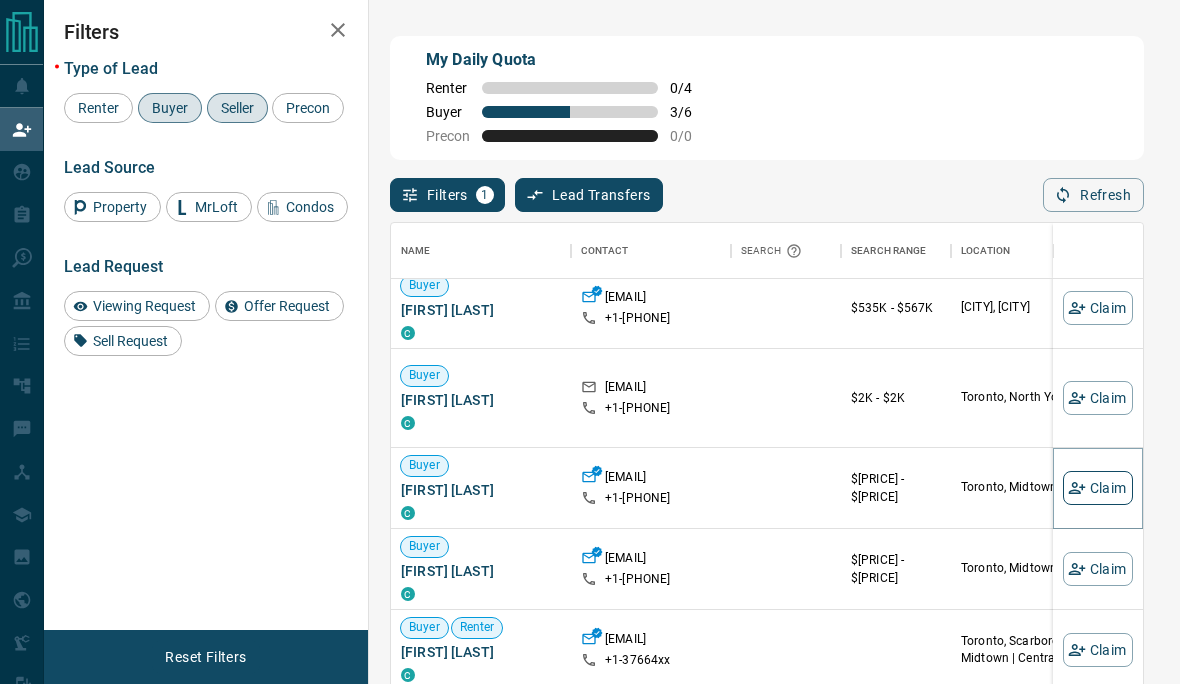 click on "Claim" at bounding box center (1098, 488) 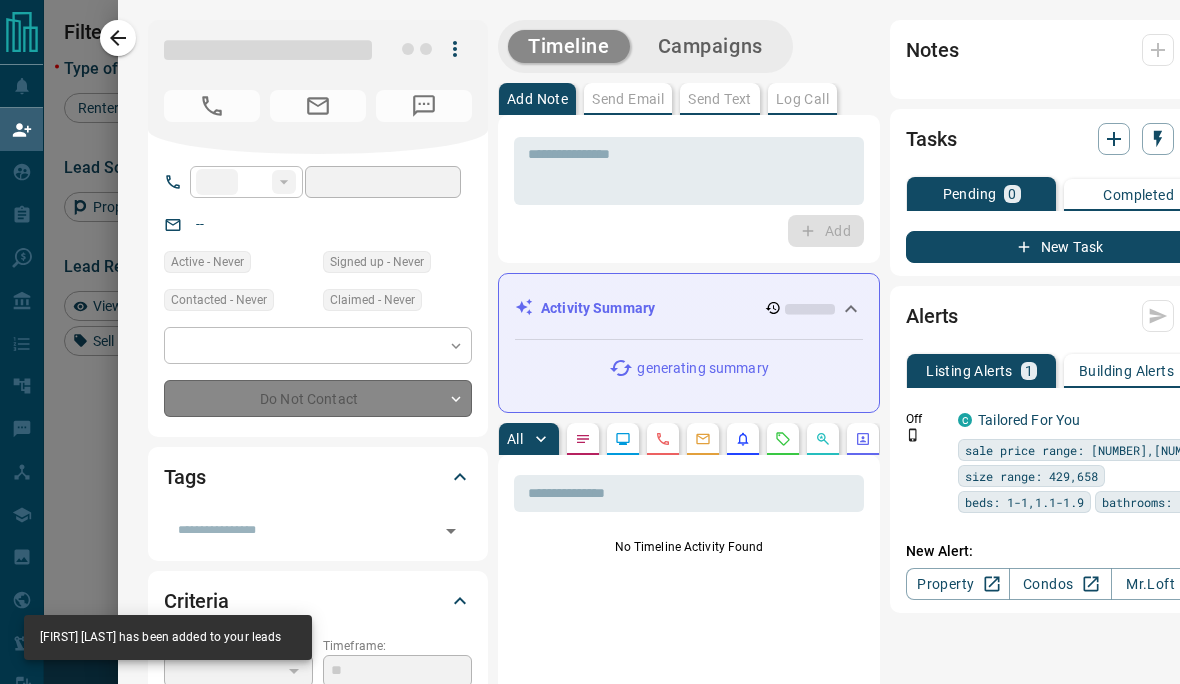 type on "**" 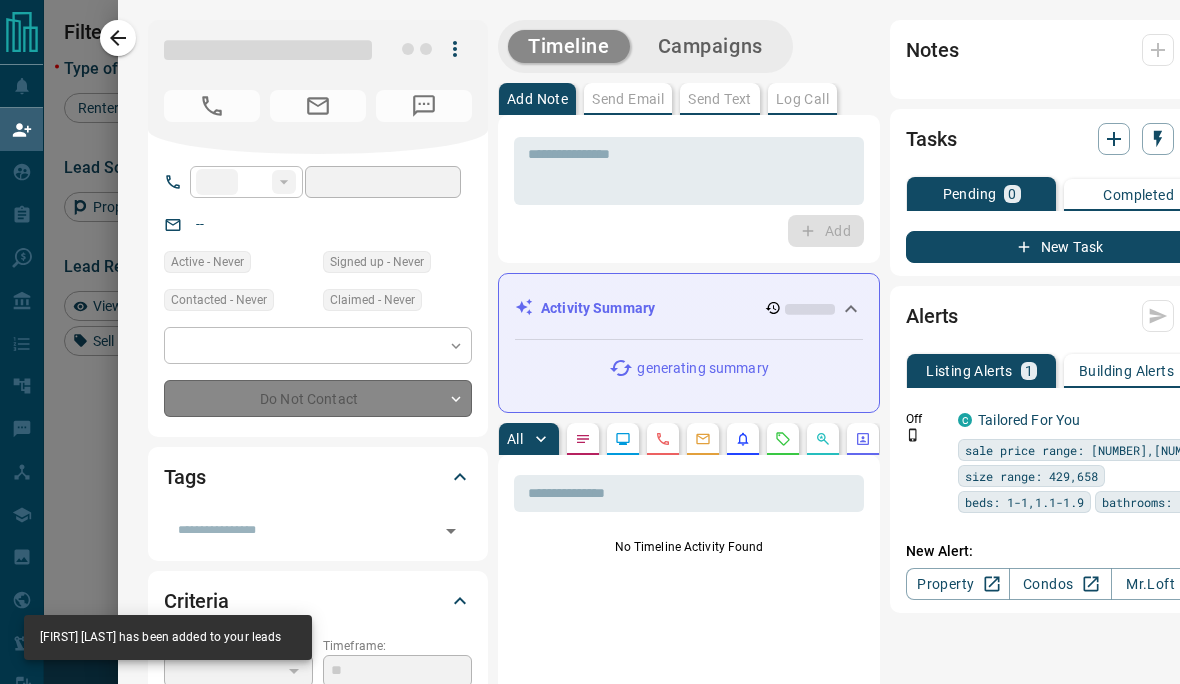 type on "**********" 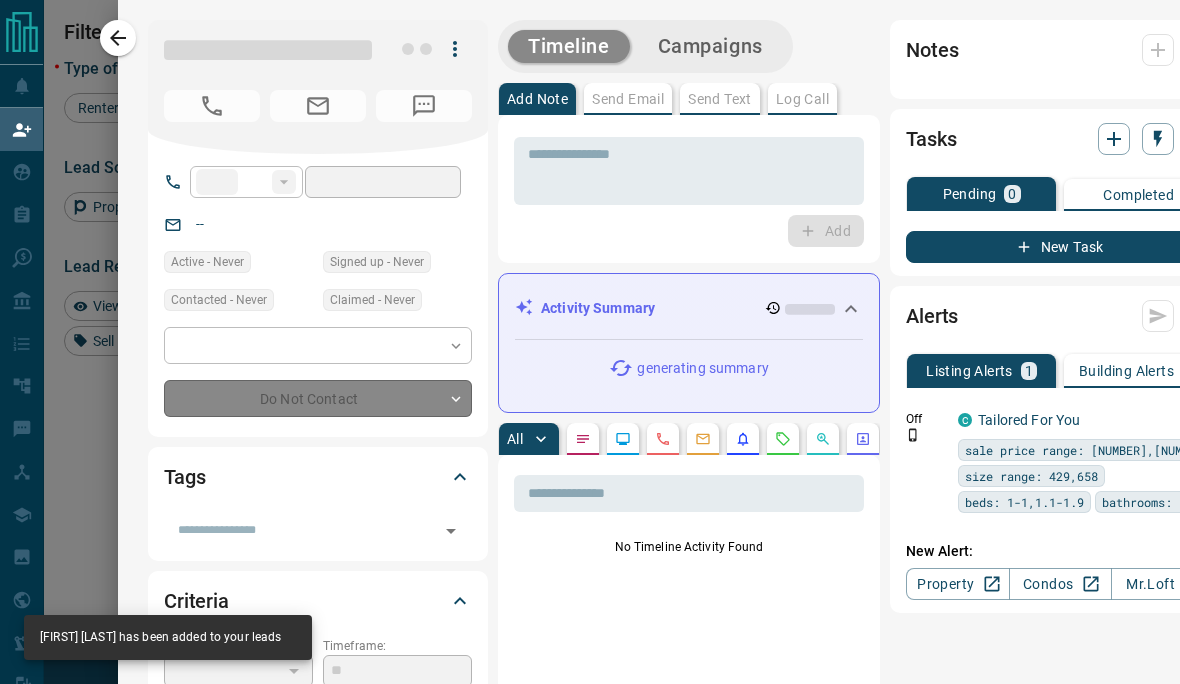 type on "**********" 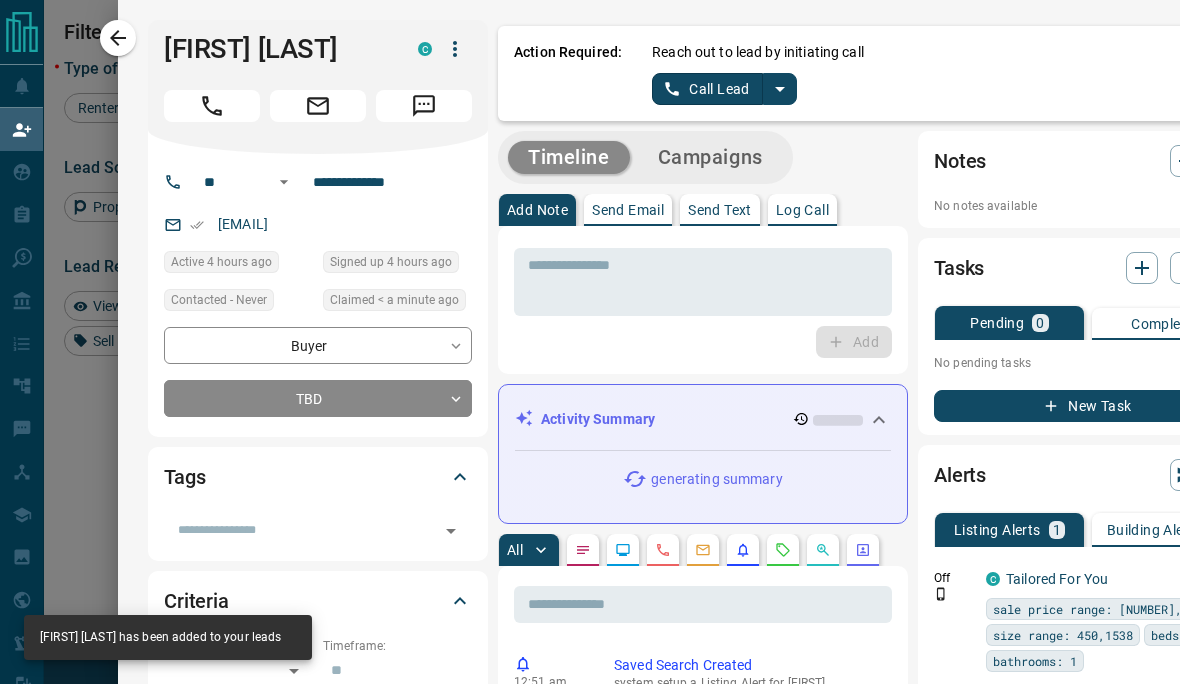 click at bounding box center (780, 89) 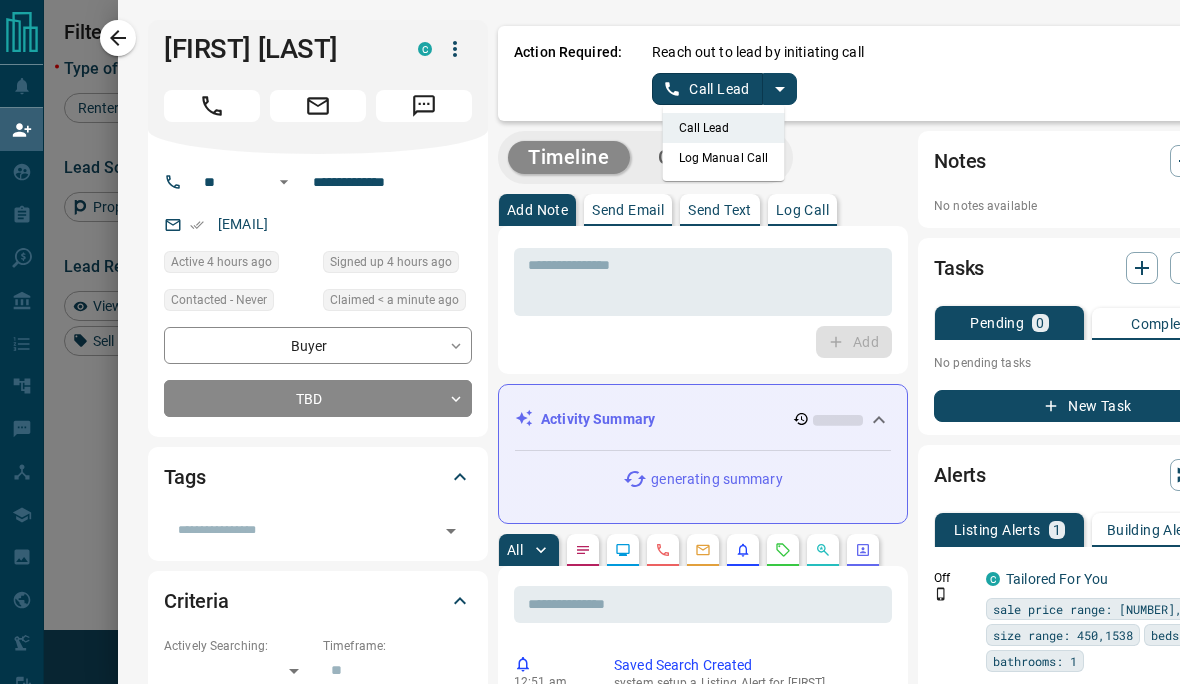 click on "Log Manual Call" at bounding box center [724, 158] 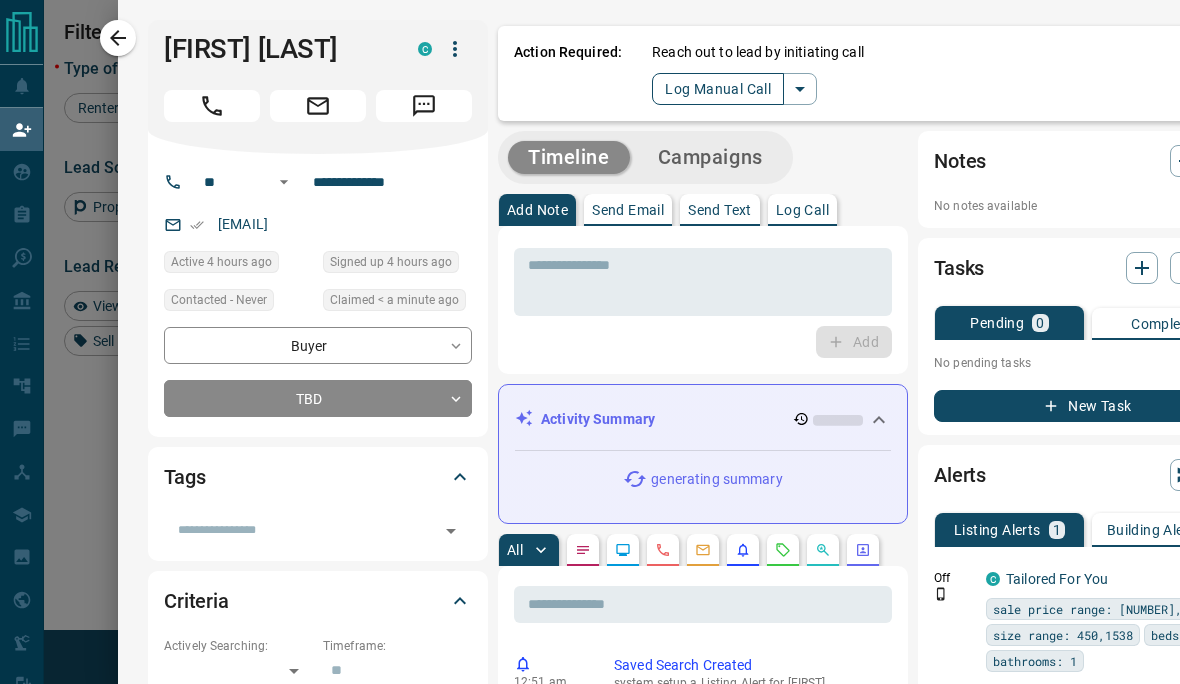 click on "Log Manual Call" at bounding box center (718, 89) 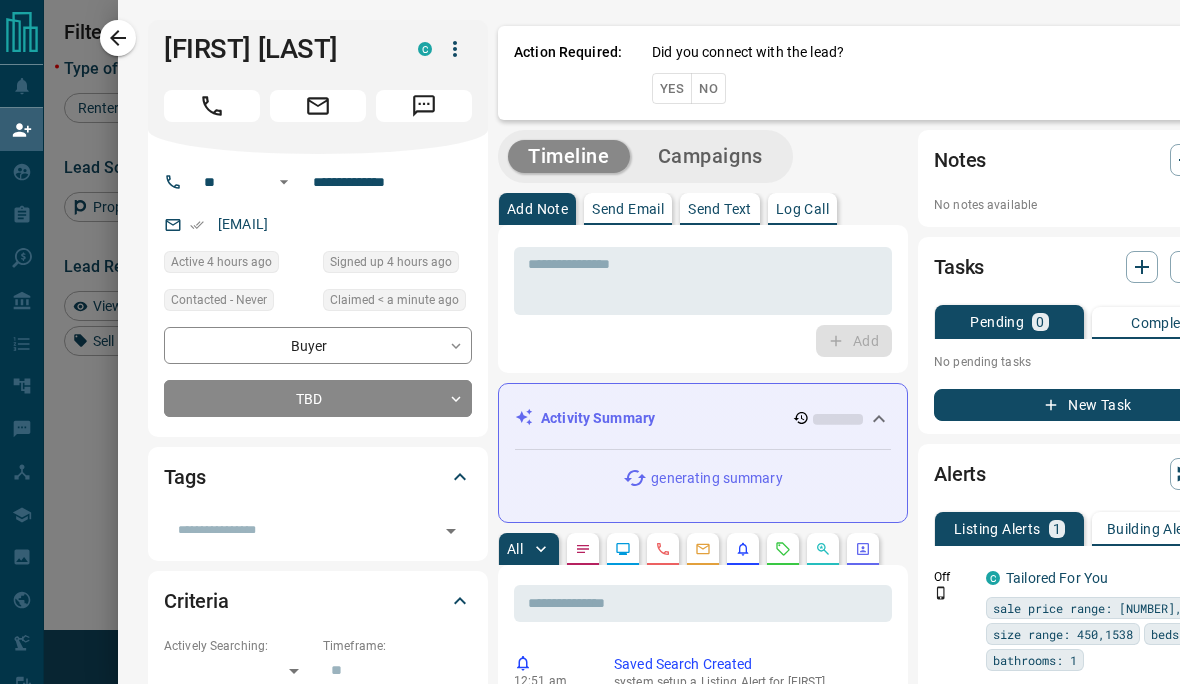 click on "Yes" at bounding box center [672, 88] 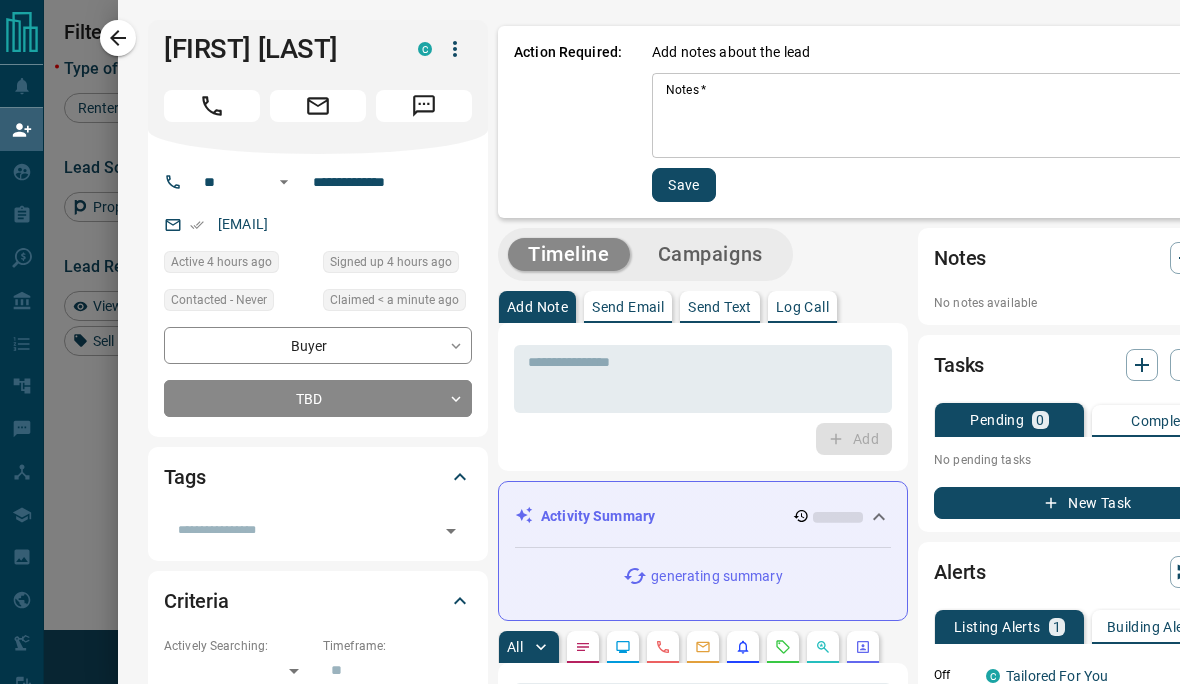 click on "Notes   *" at bounding box center [947, 116] 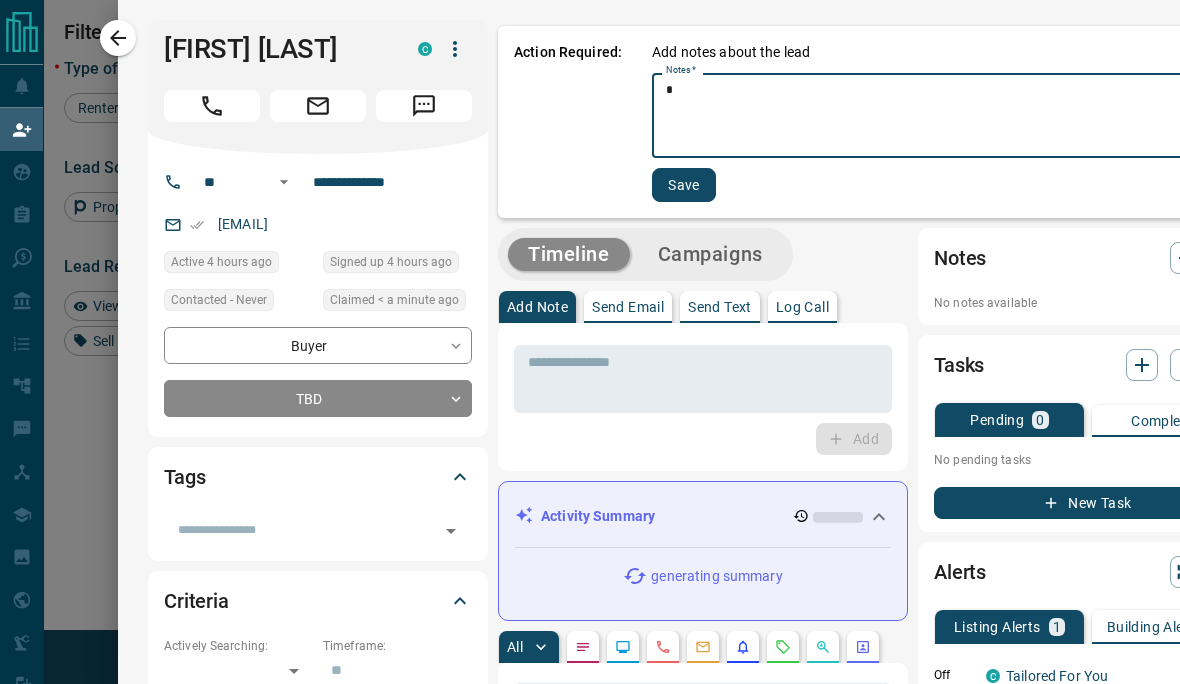 type on "*" 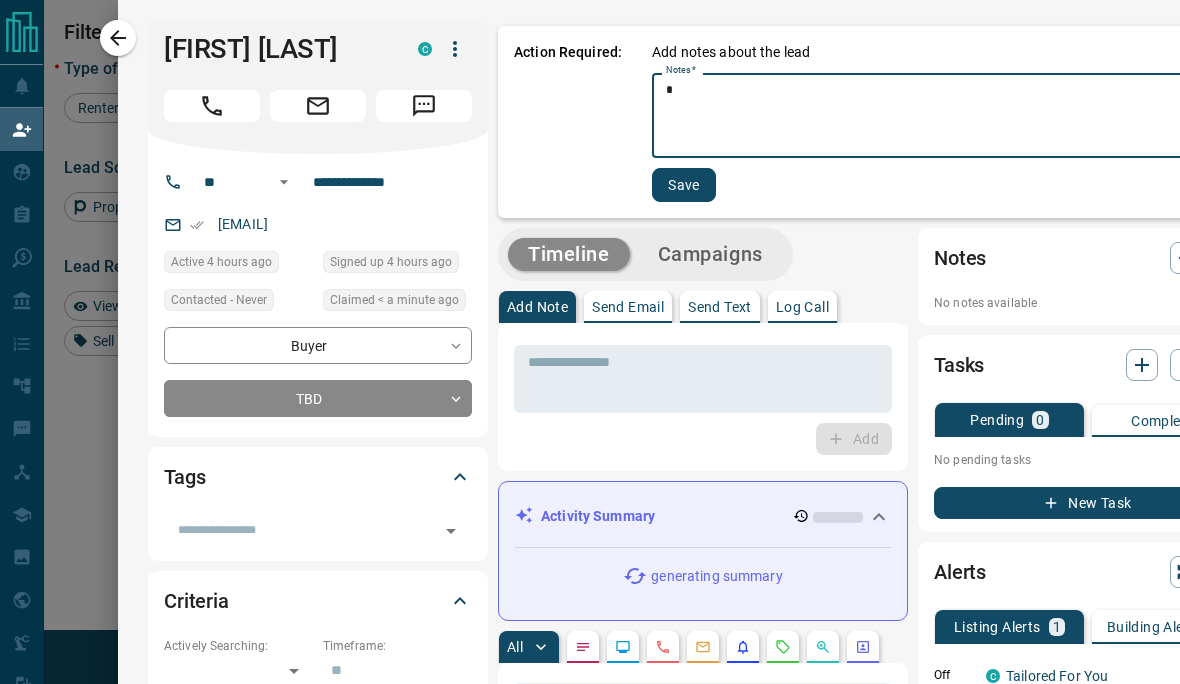 click on "Save" at bounding box center [684, 185] 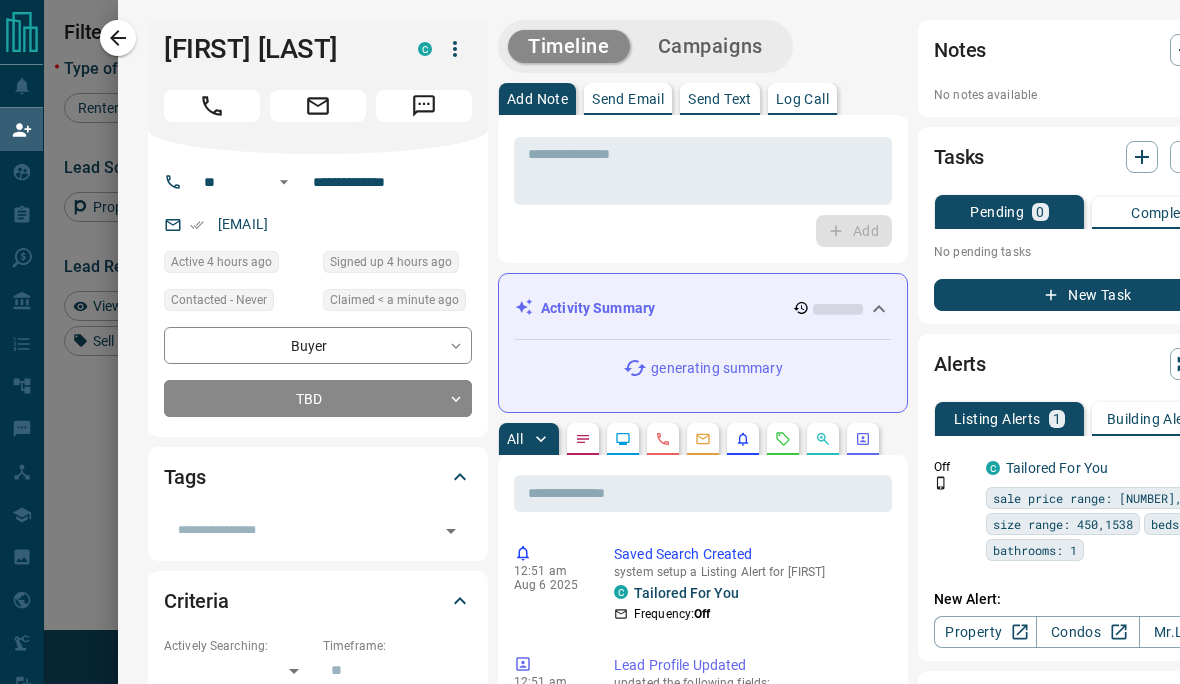 click on "New Task" at bounding box center (1088, 295) 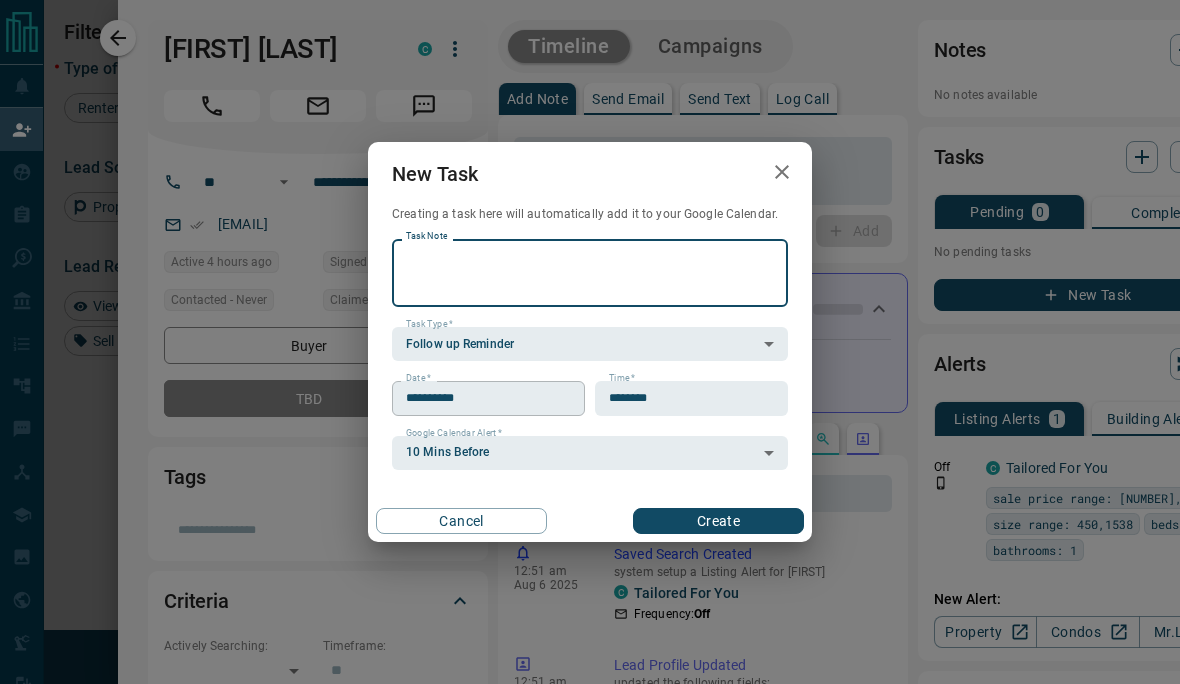 click on "**********" at bounding box center [481, 398] 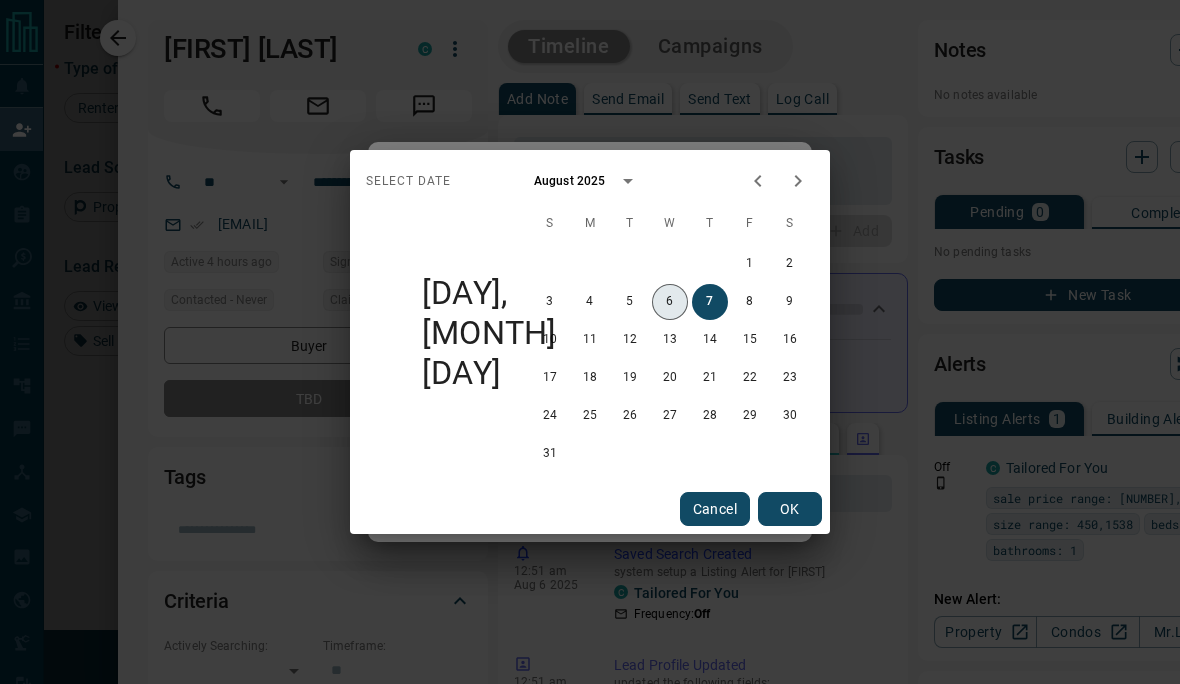 click on "6" at bounding box center (670, 302) 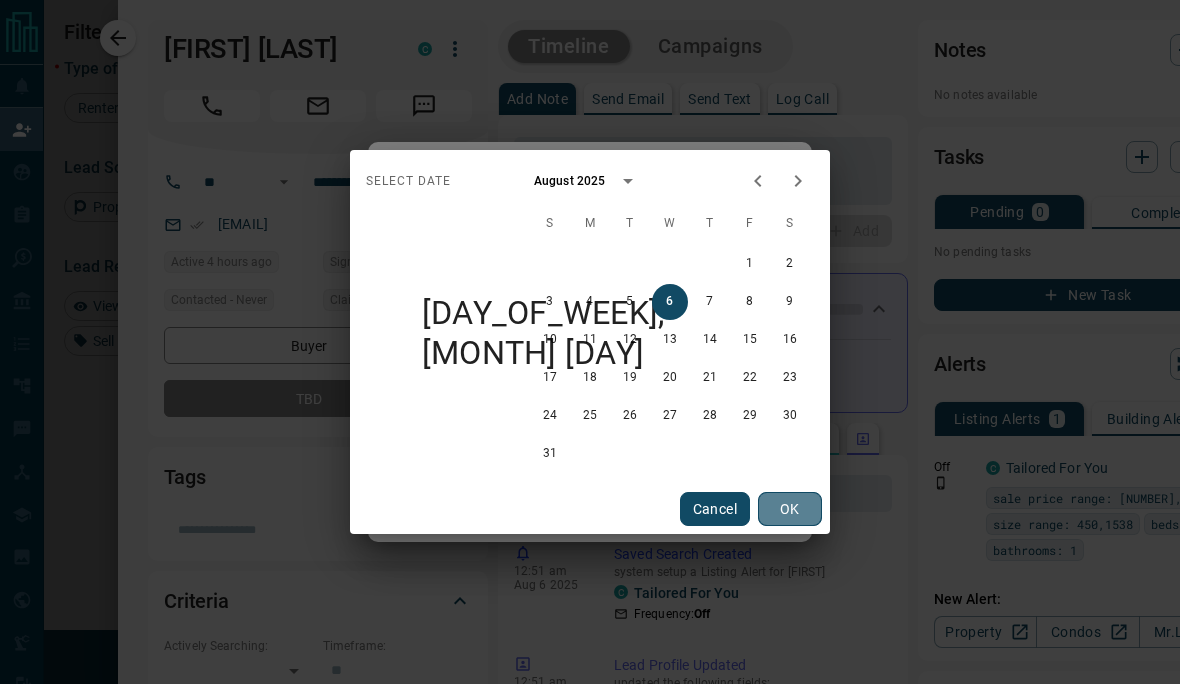 click on "OK" at bounding box center [790, 509] 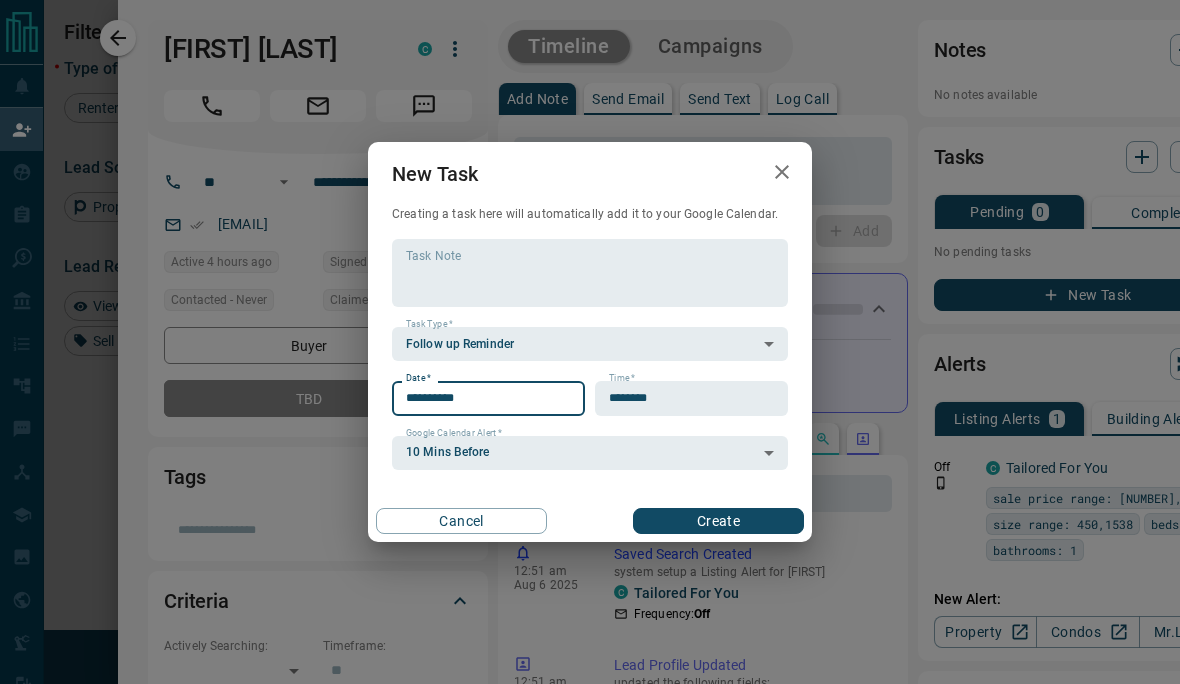 click on "Create" at bounding box center [718, 521] 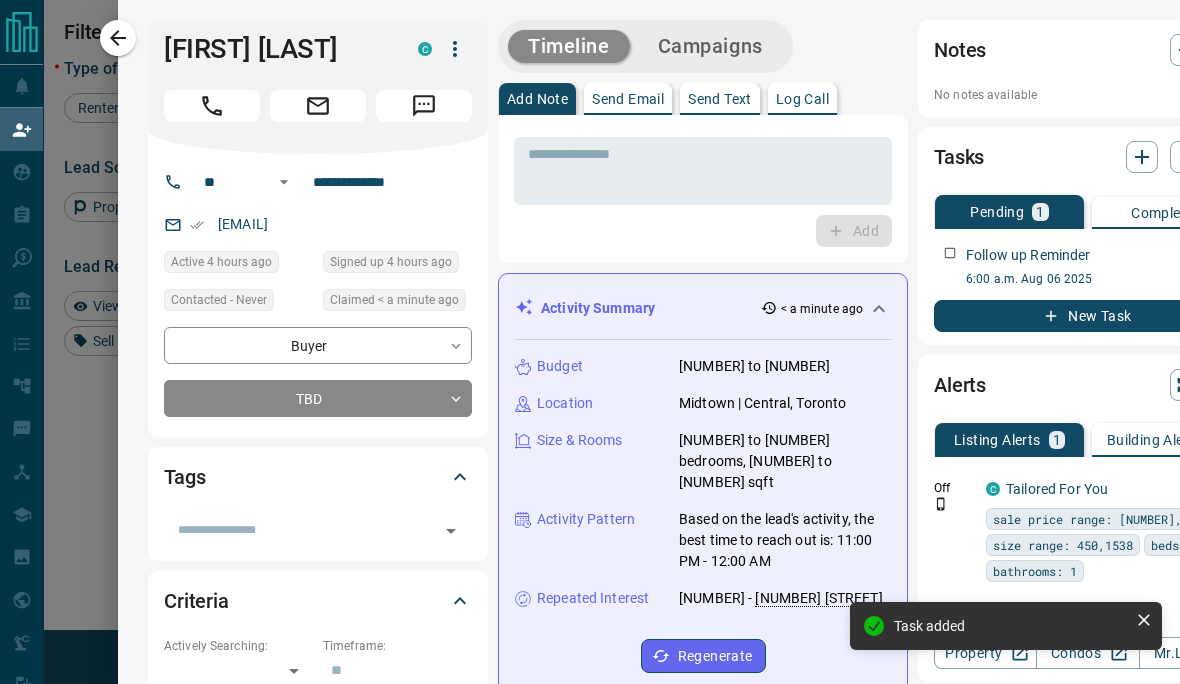 click at bounding box center (590, 342) 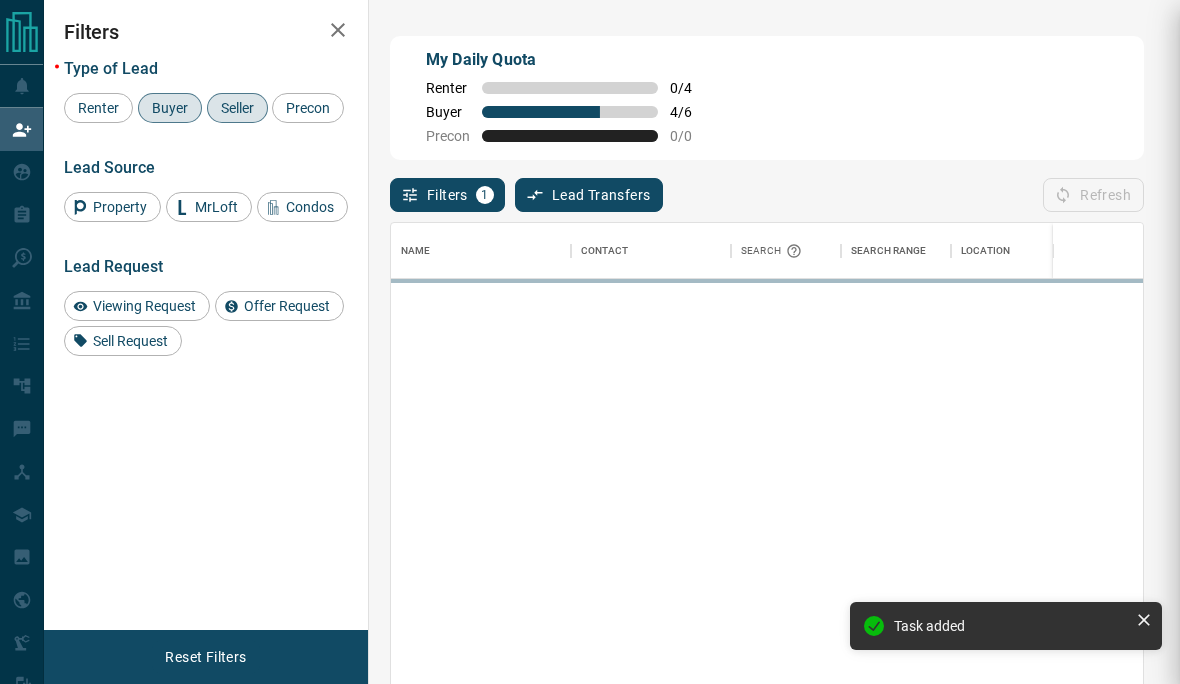 scroll, scrollTop: 585, scrollLeft: 752, axis: both 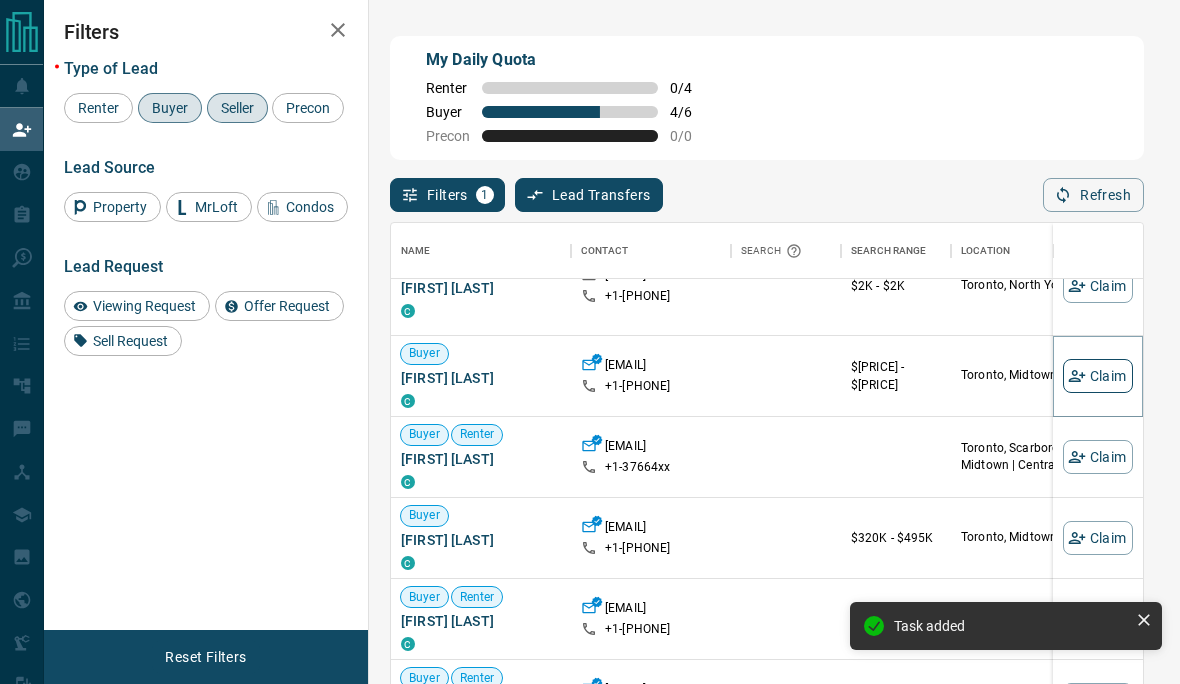 click on "Claim" at bounding box center [1098, 376] 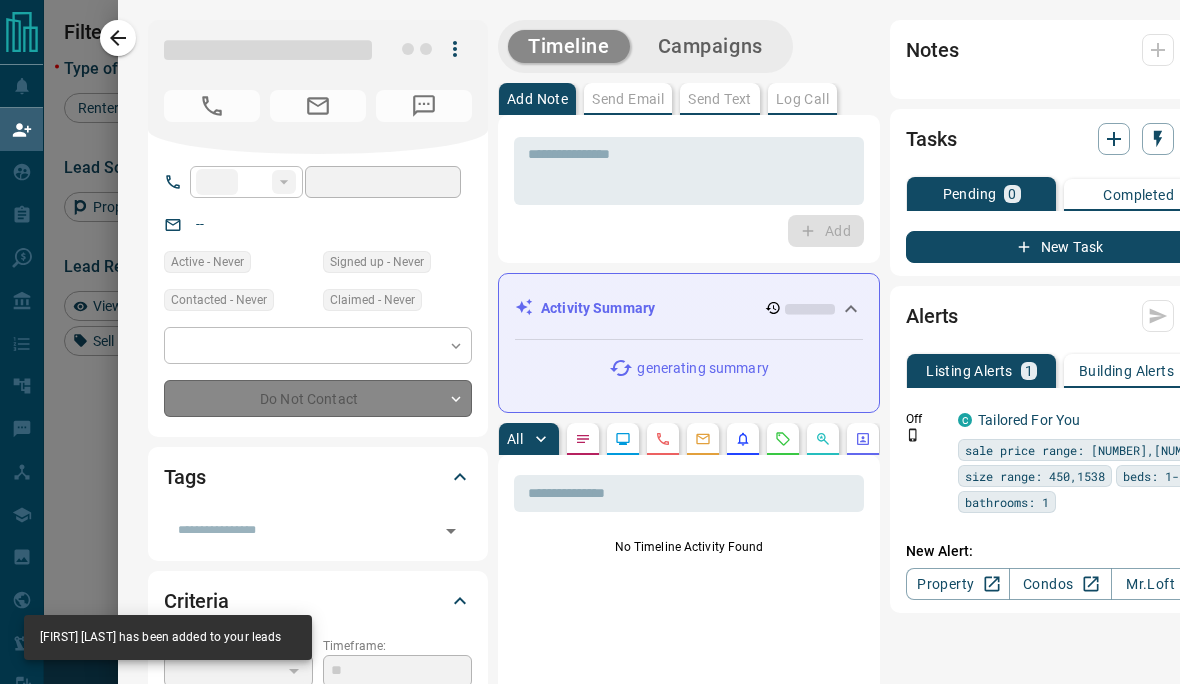 type on "**" 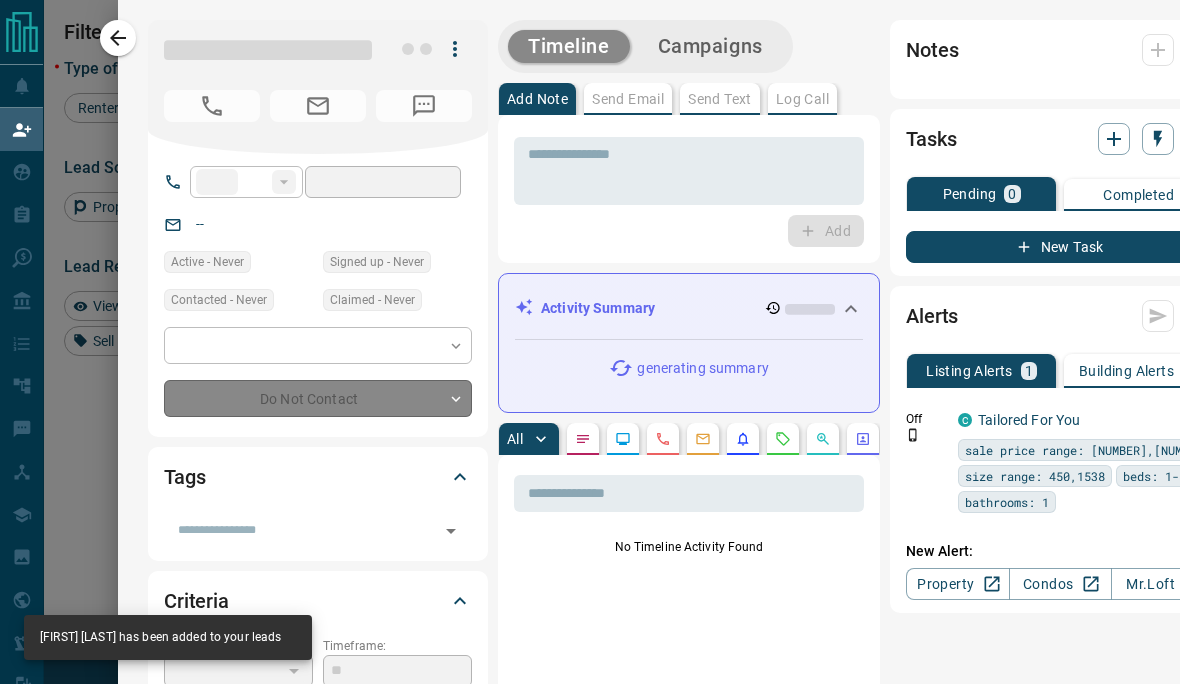 type on "**********" 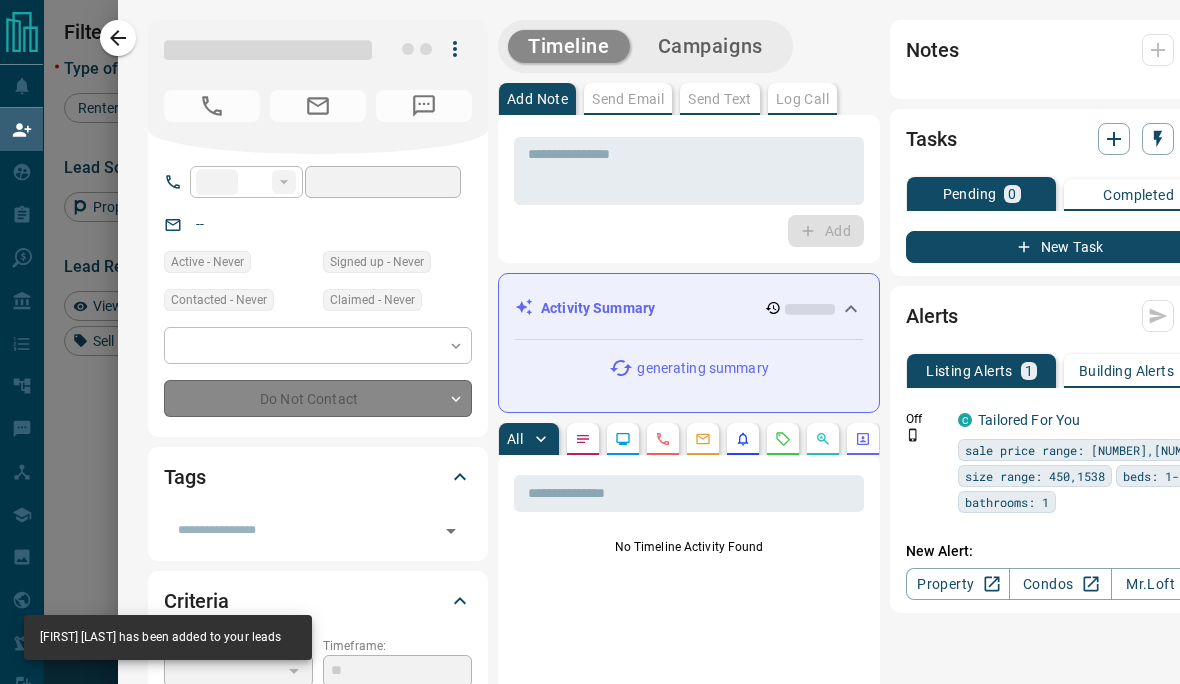 type on "**********" 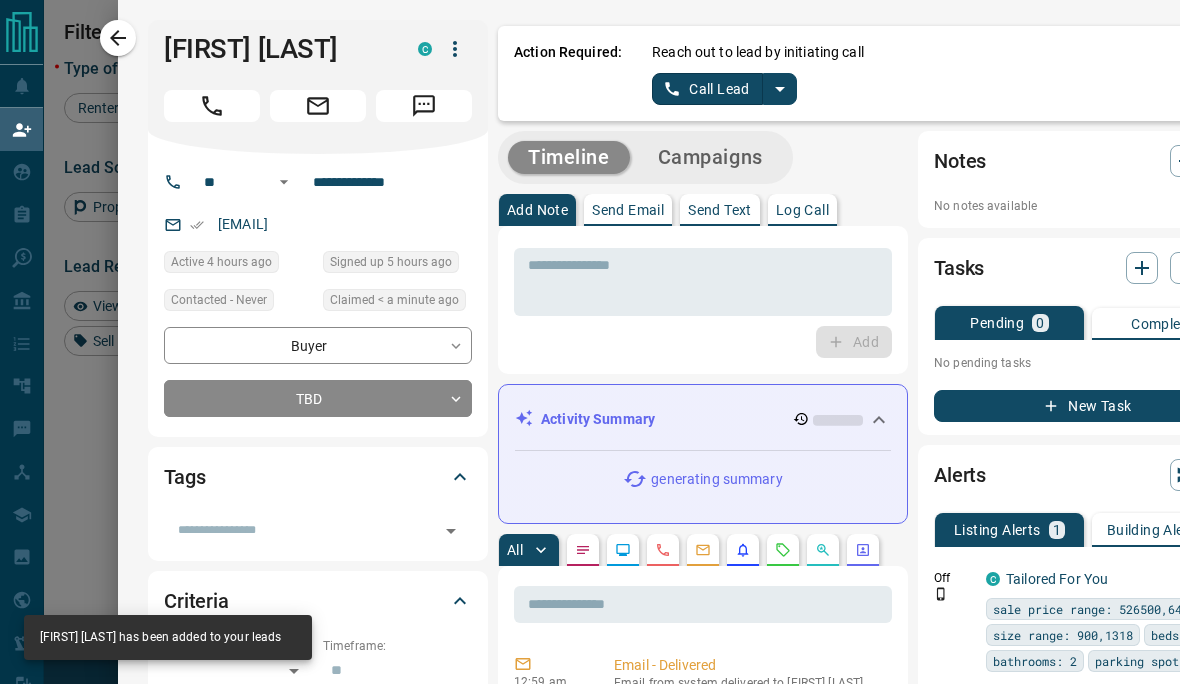 click 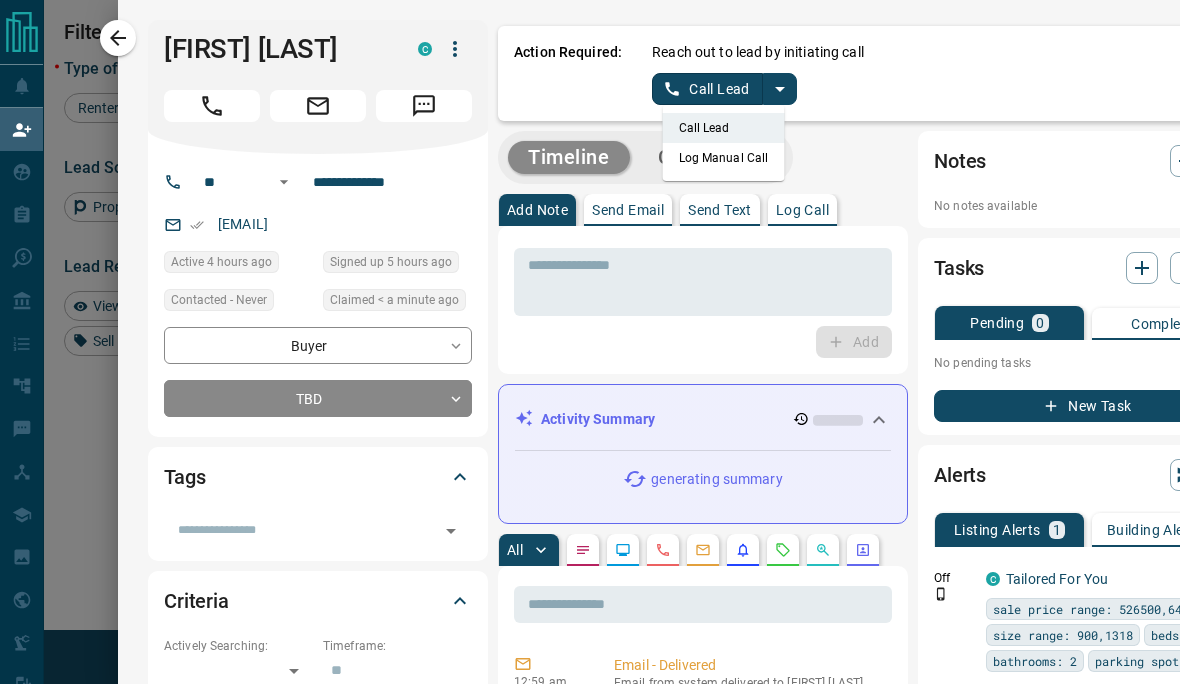 click on "Log Manual Call" at bounding box center (724, 158) 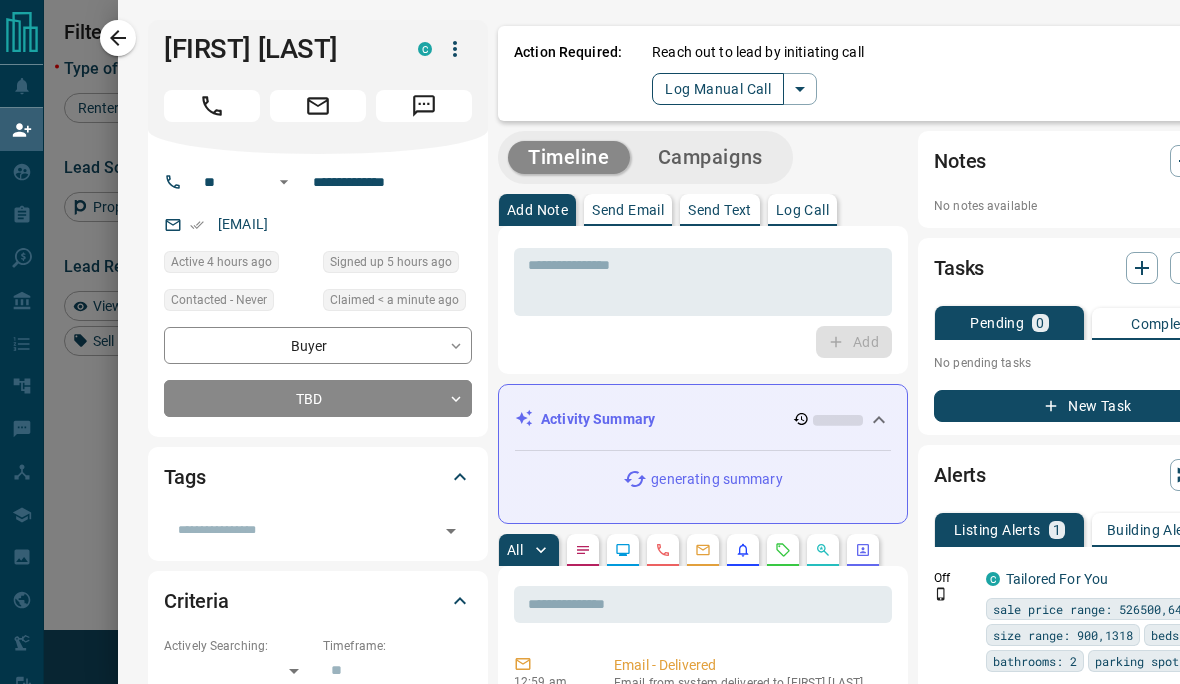click on "Log Manual Call" at bounding box center (718, 89) 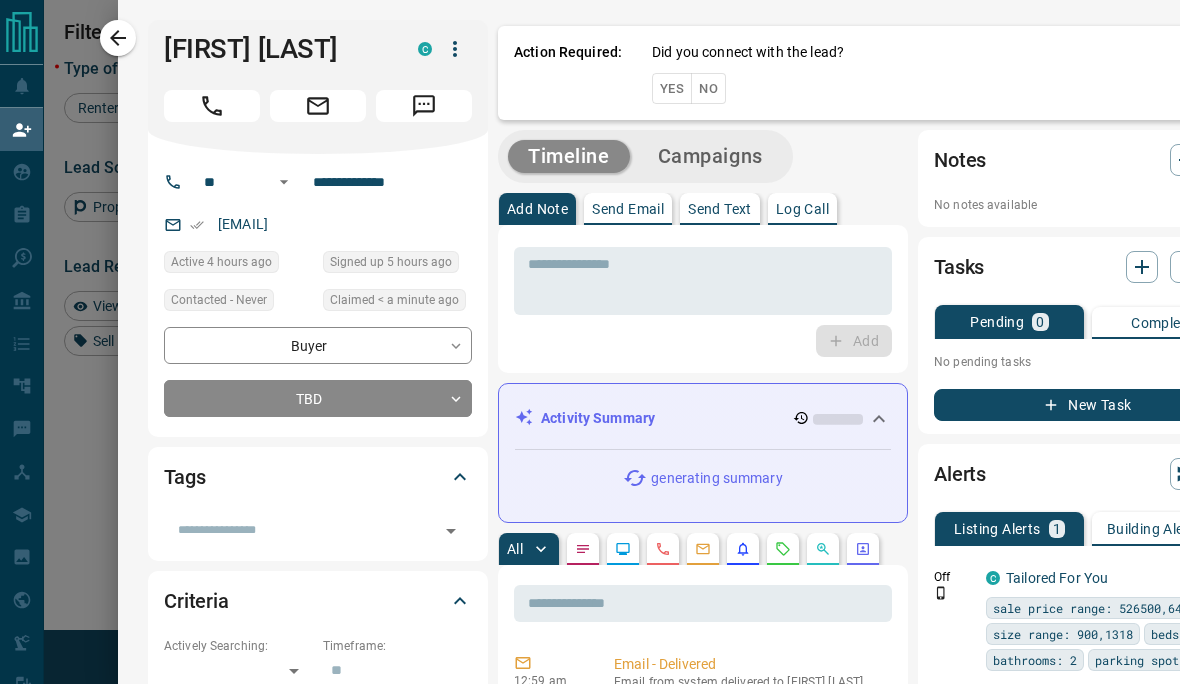 click on "Yes" at bounding box center [672, 88] 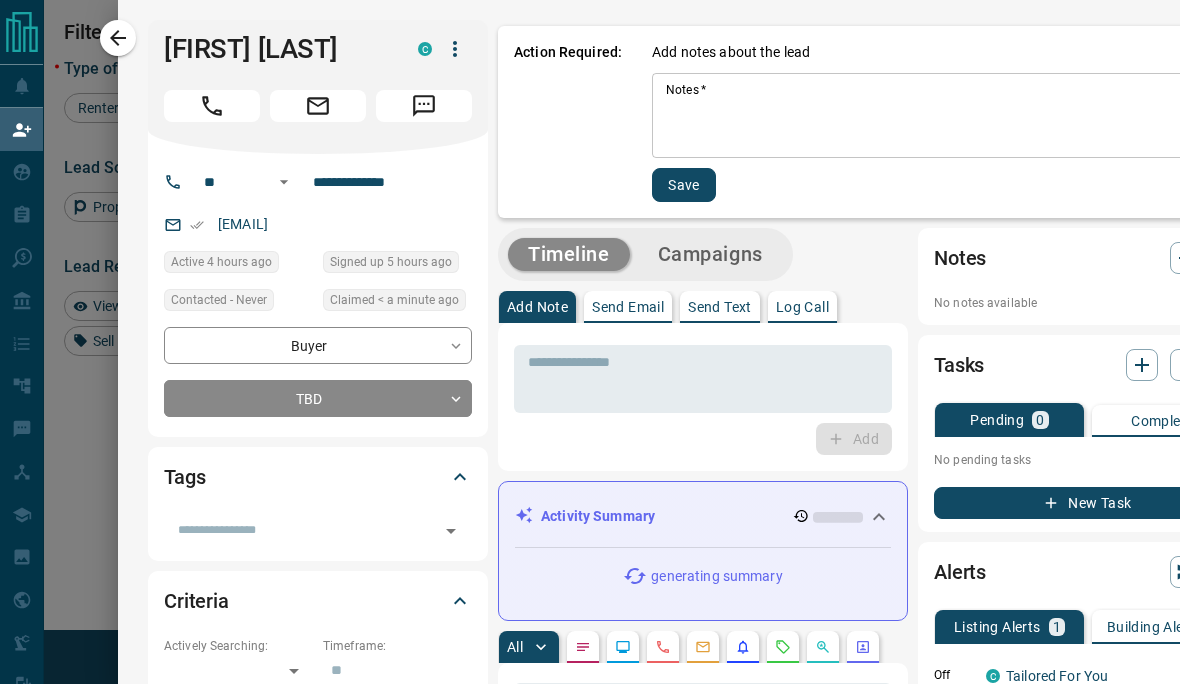 click on "Notes   *" at bounding box center (947, 116) 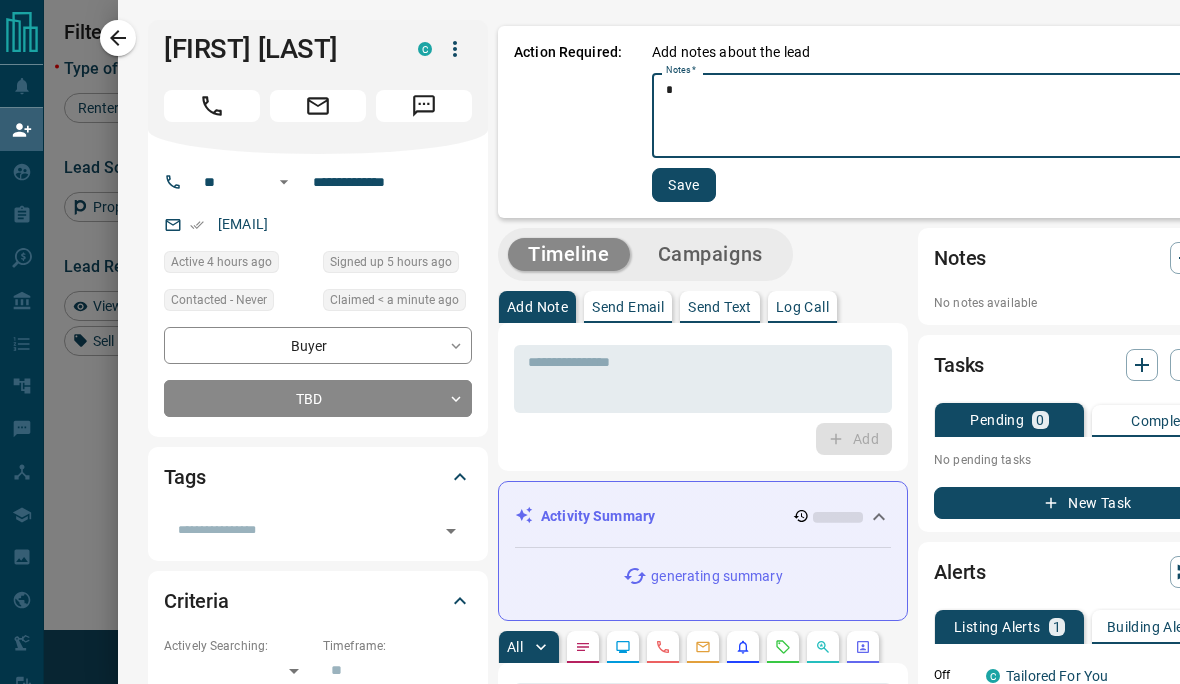 type on "*" 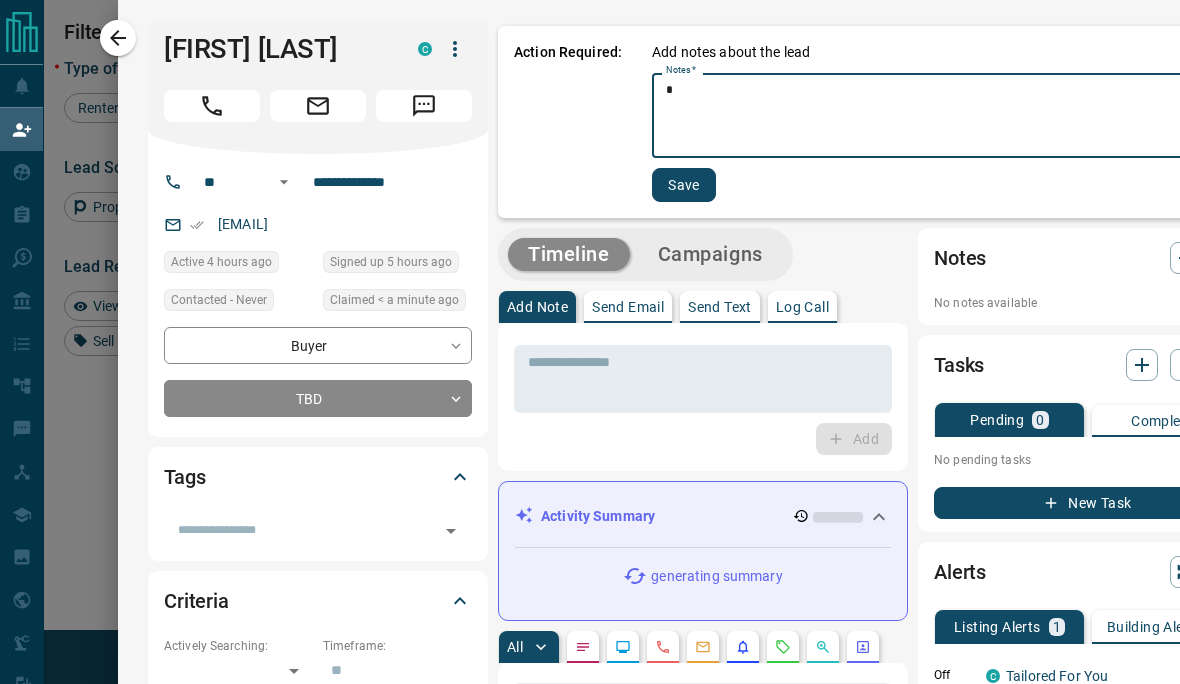 click on "Save" at bounding box center [684, 185] 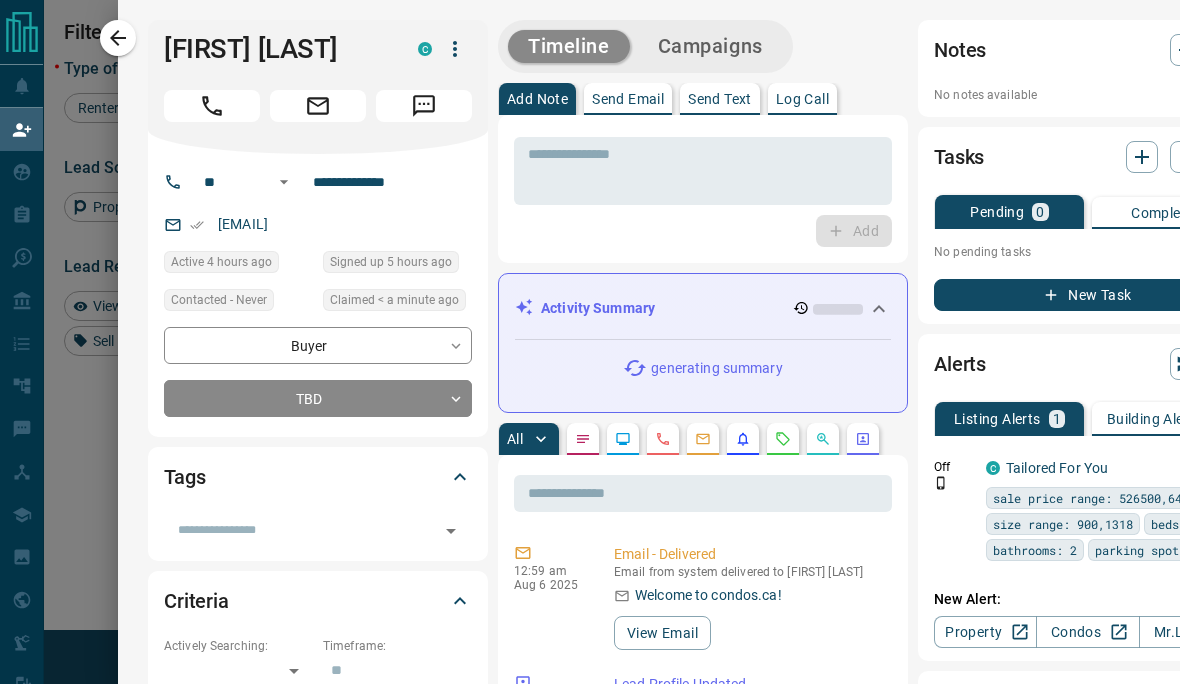 click on "New Task" at bounding box center [1088, 295] 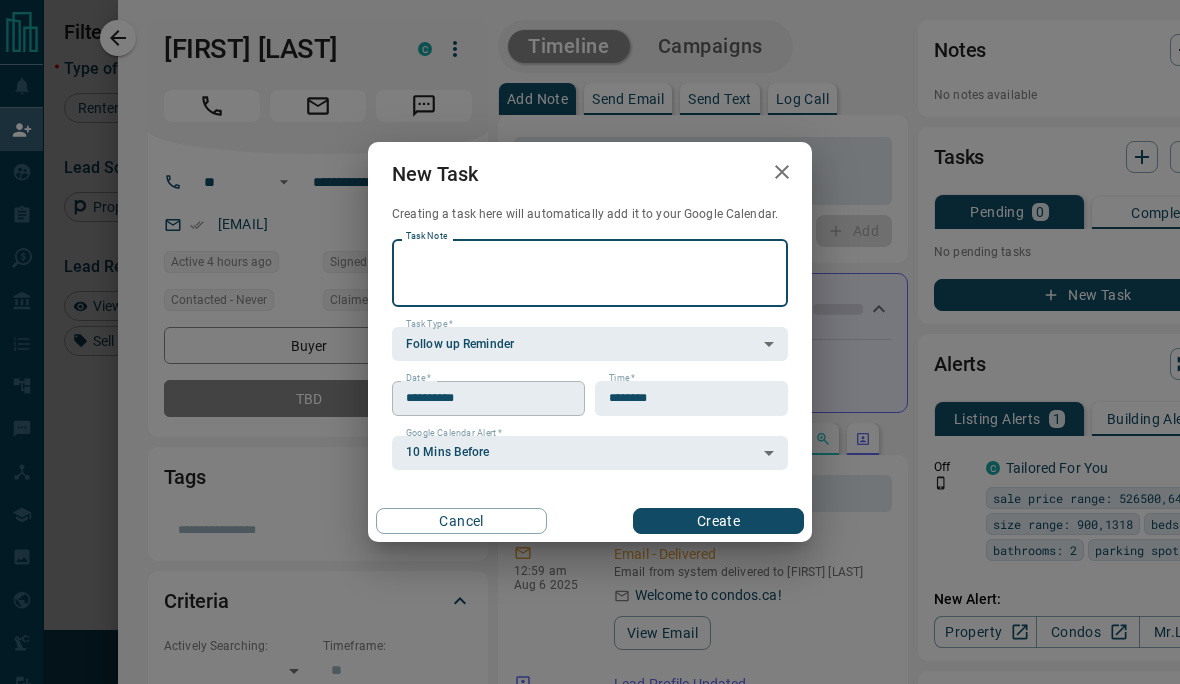 click on "**********" at bounding box center (481, 398) 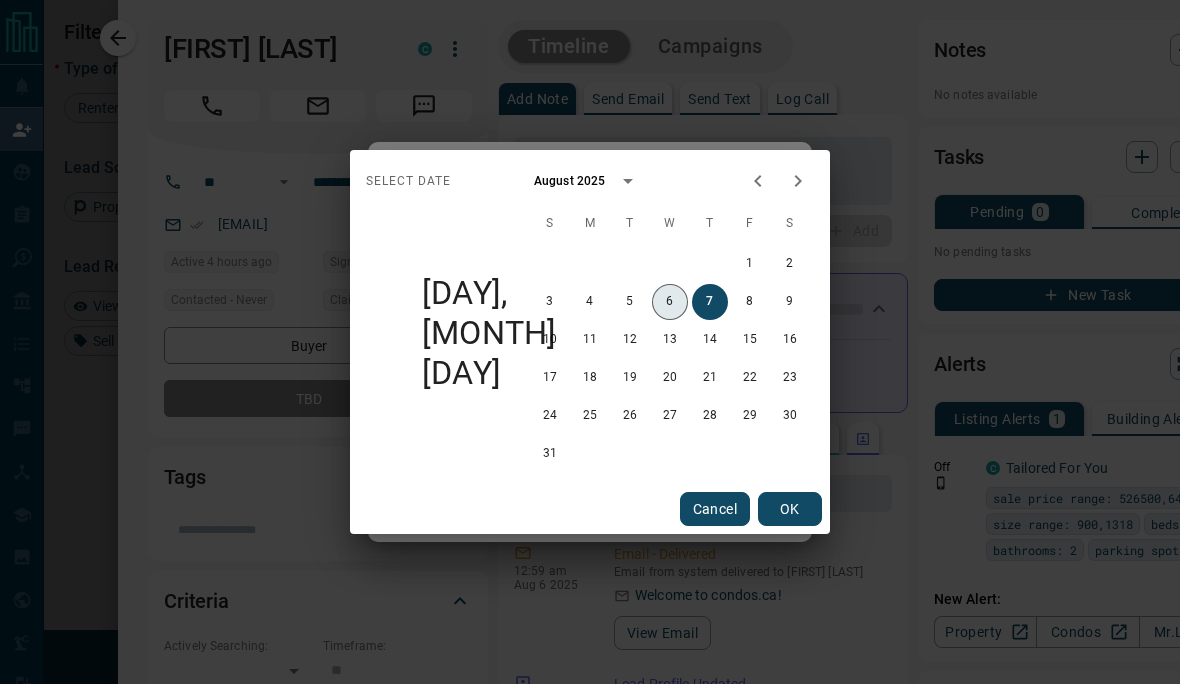 click on "6" at bounding box center (670, 302) 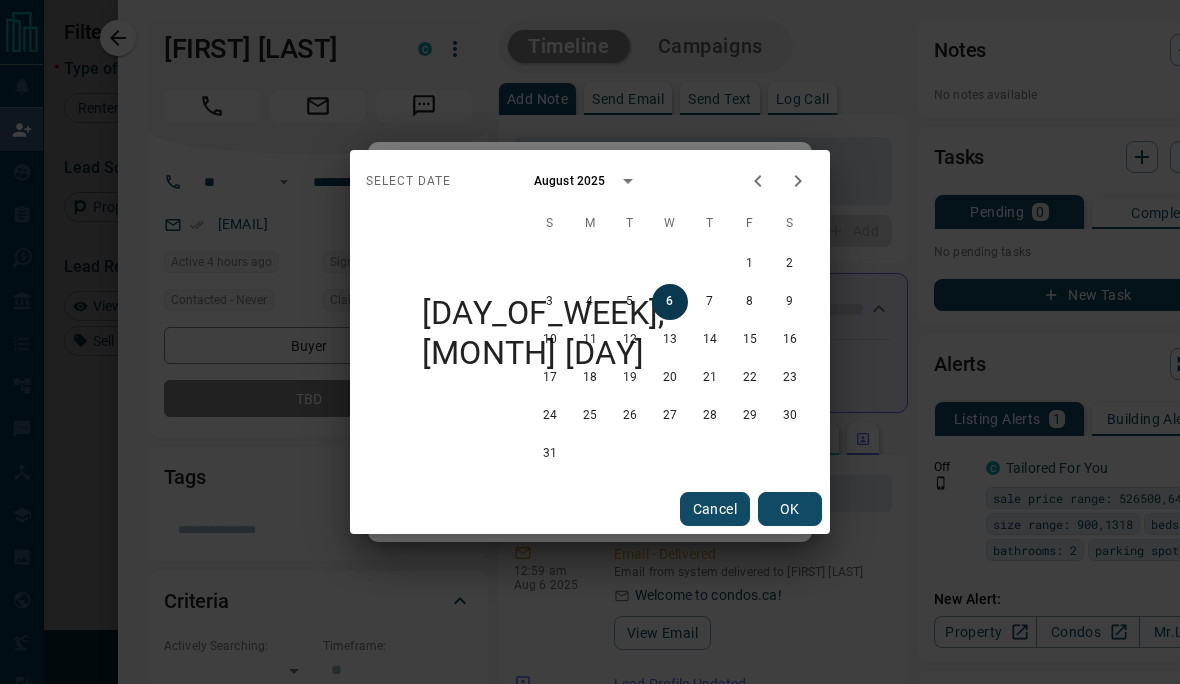 type on "**********" 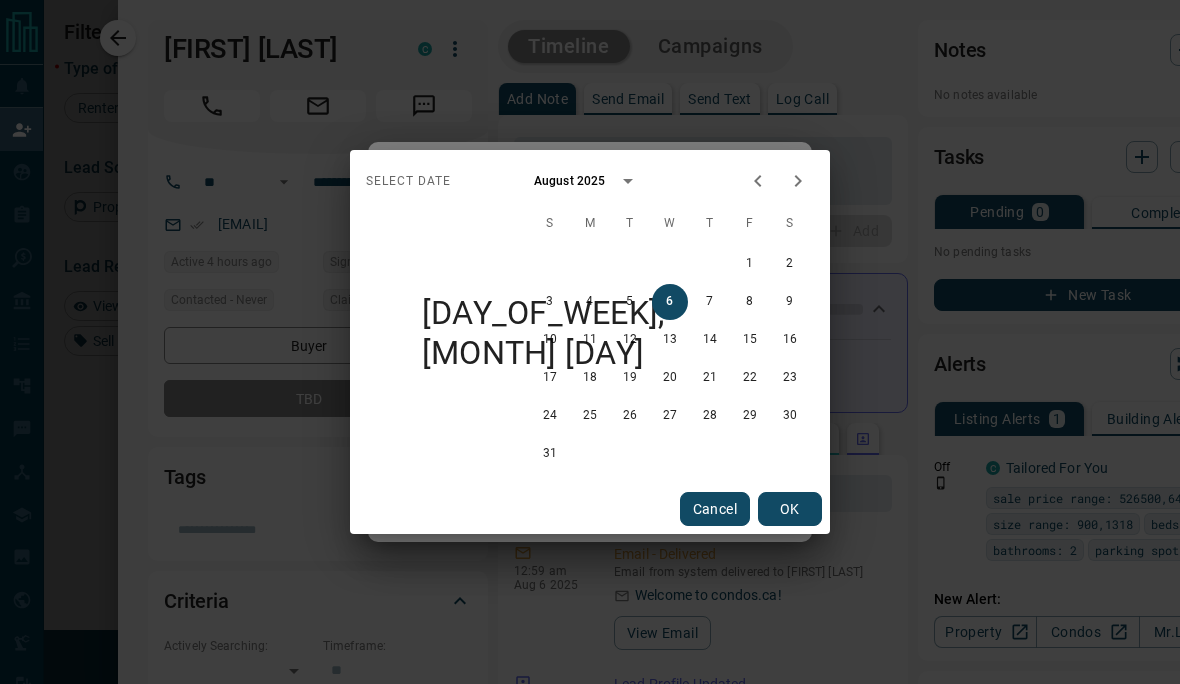 click on "OK" at bounding box center (790, 509) 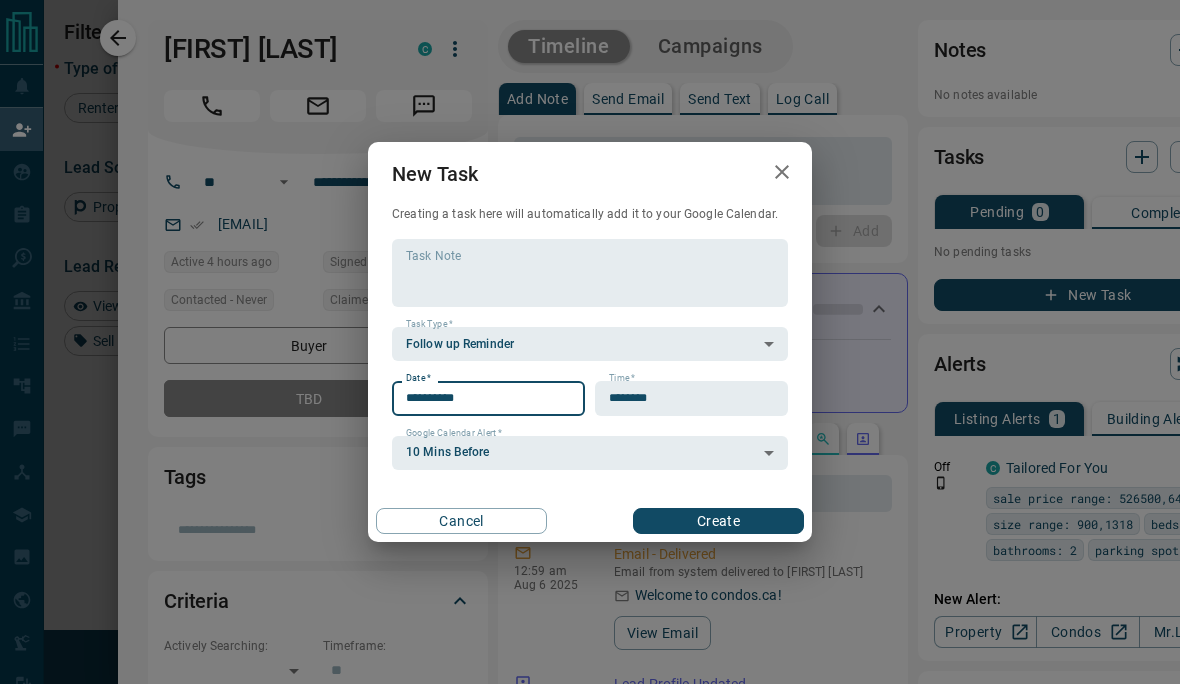 click on "Create" at bounding box center (718, 521) 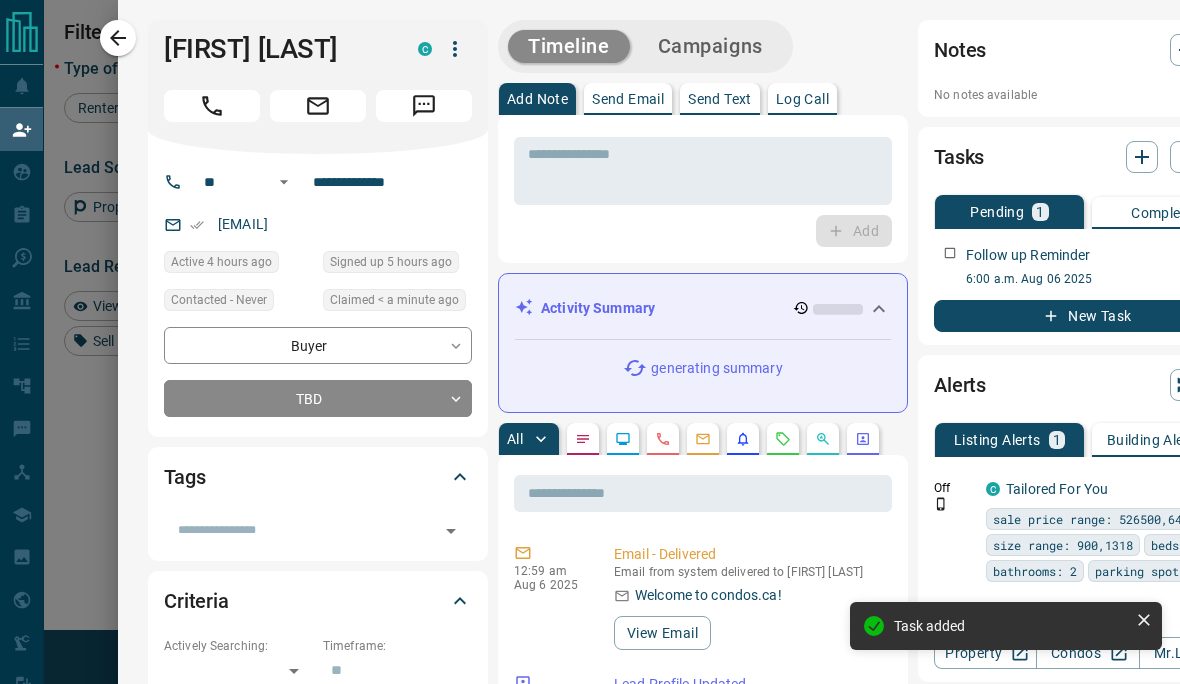 click at bounding box center [590, 342] 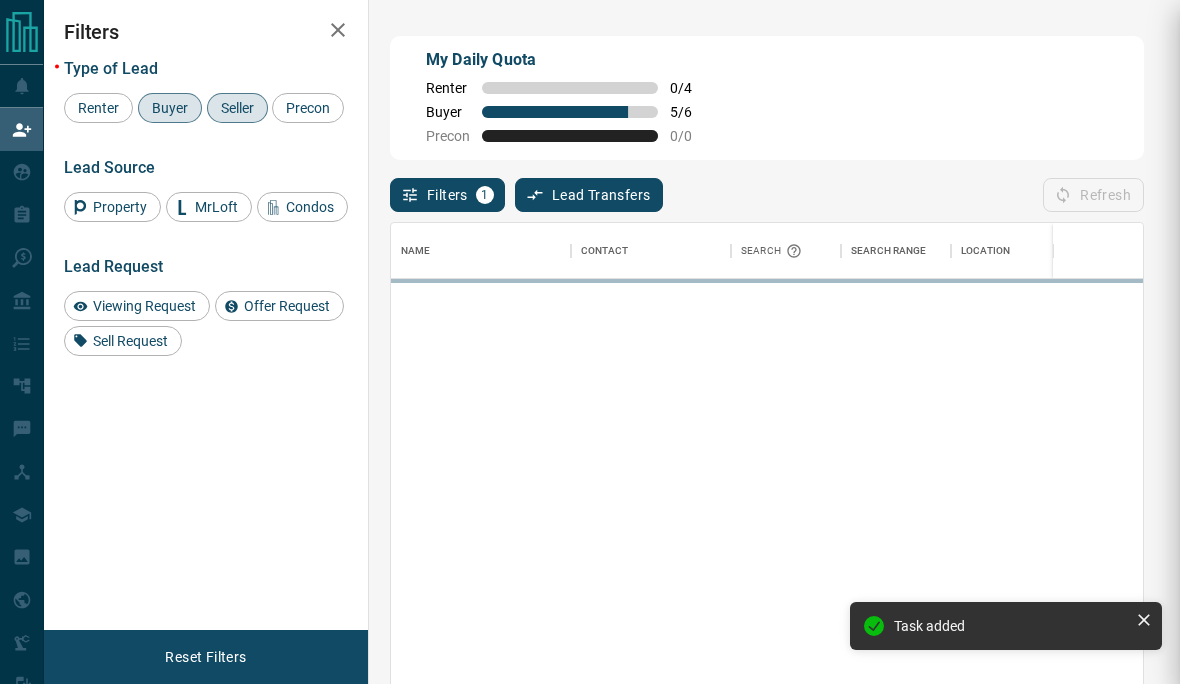 scroll, scrollTop: 1, scrollLeft: 1, axis: both 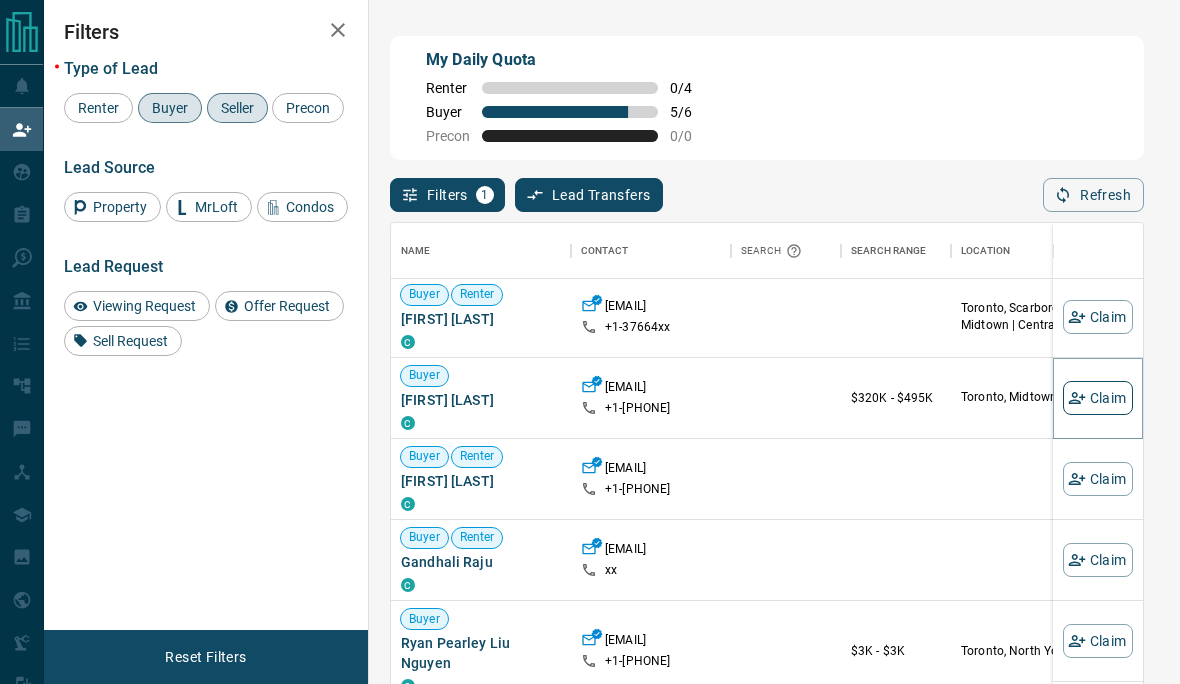 click on "Claim" at bounding box center (1098, 398) 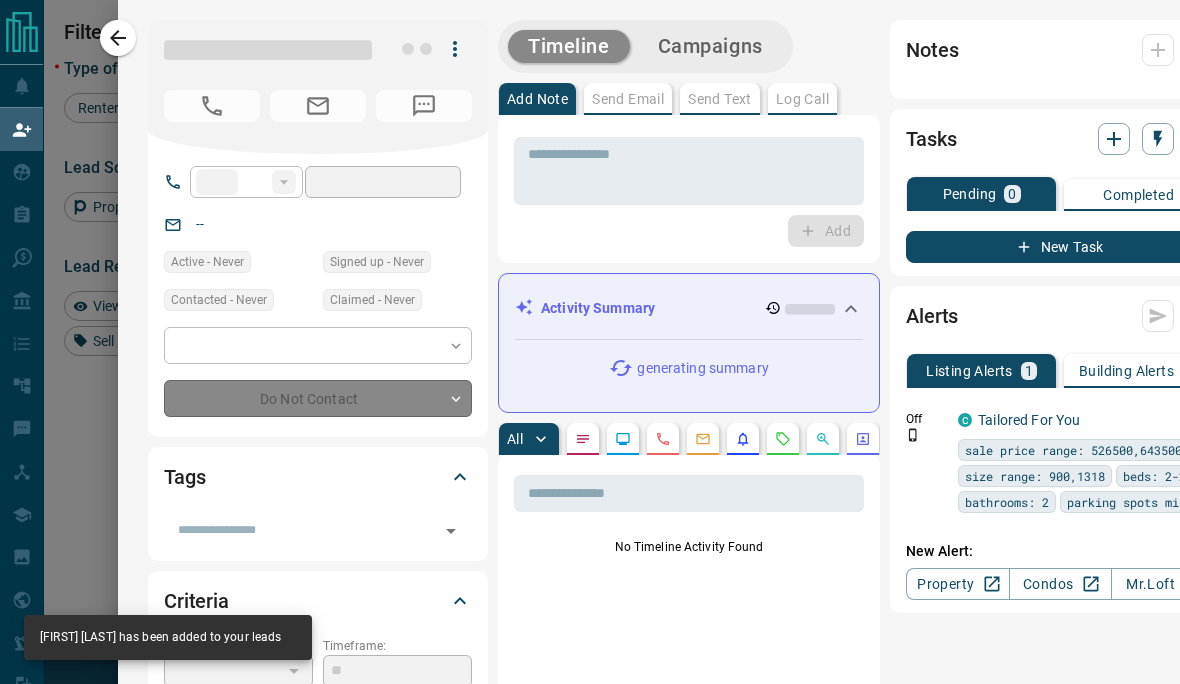 type on "**" 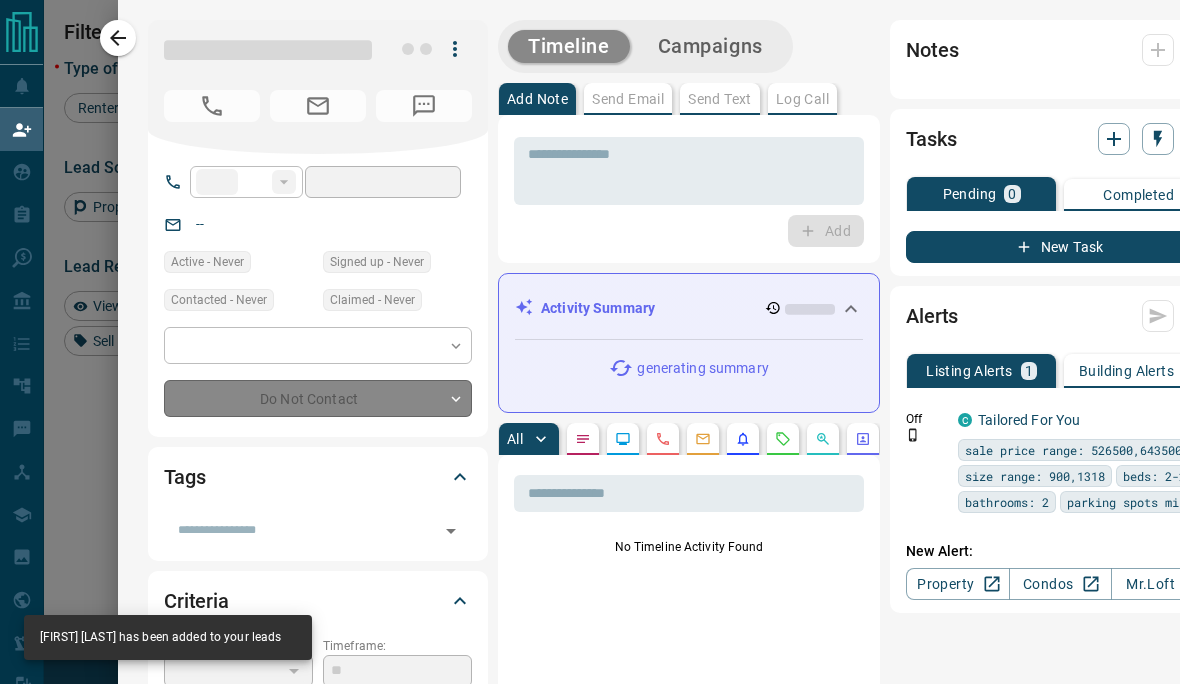 type on "**********" 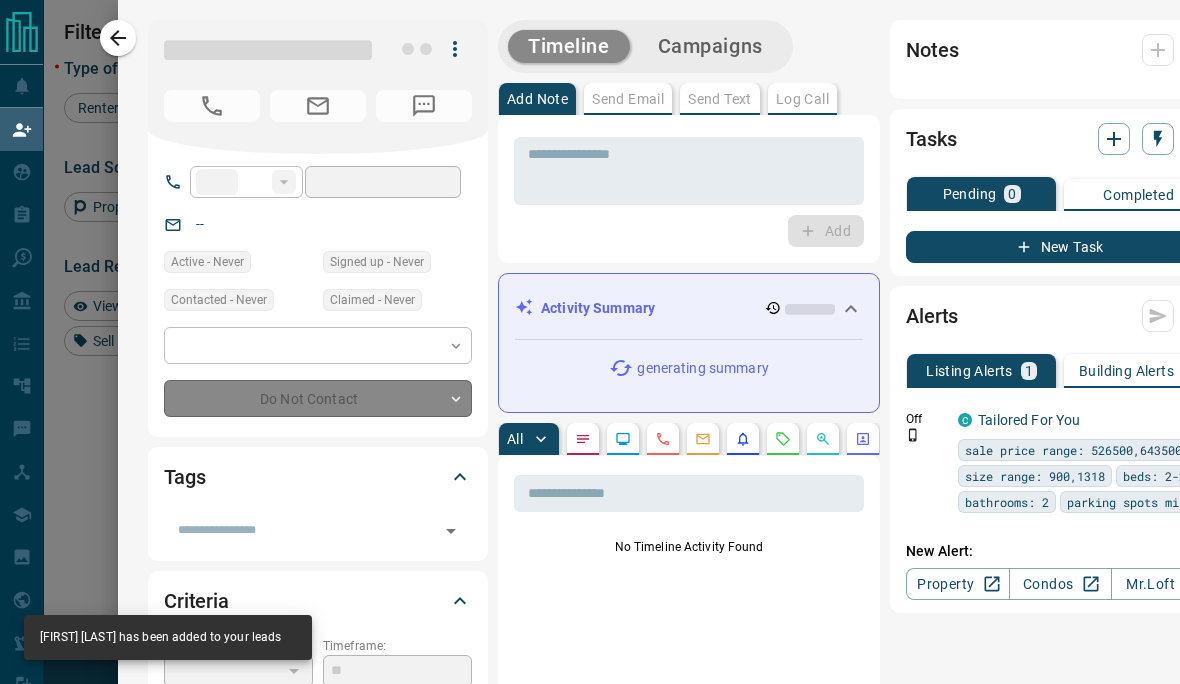 type on "**********" 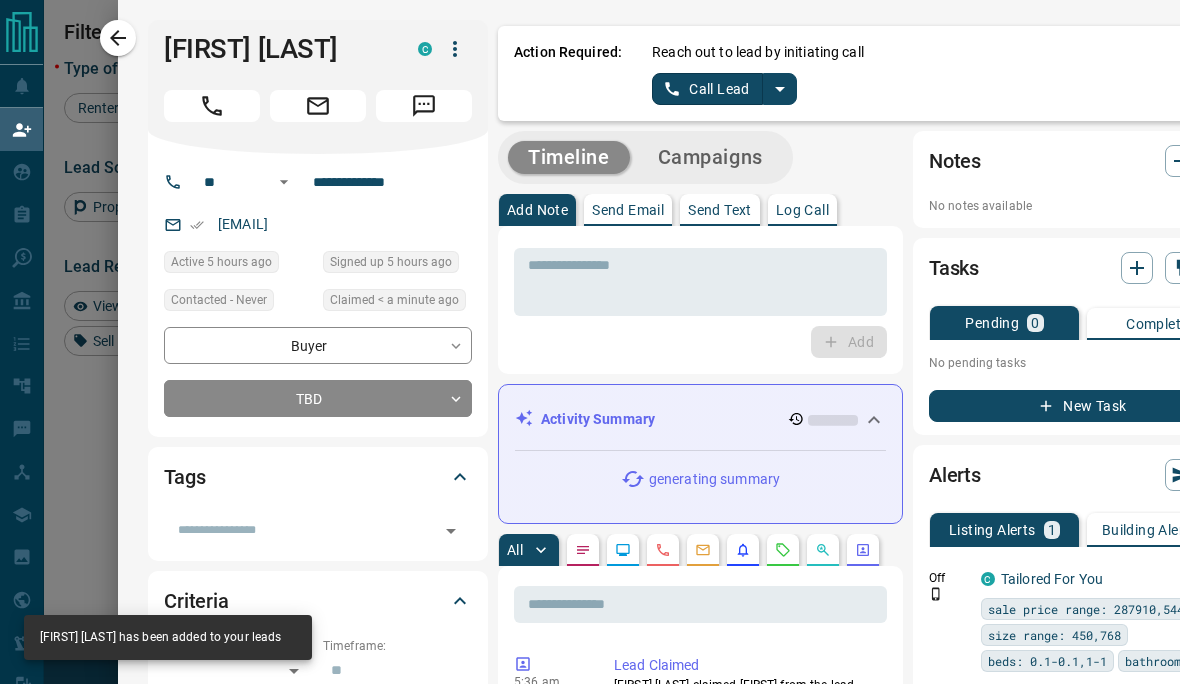 click 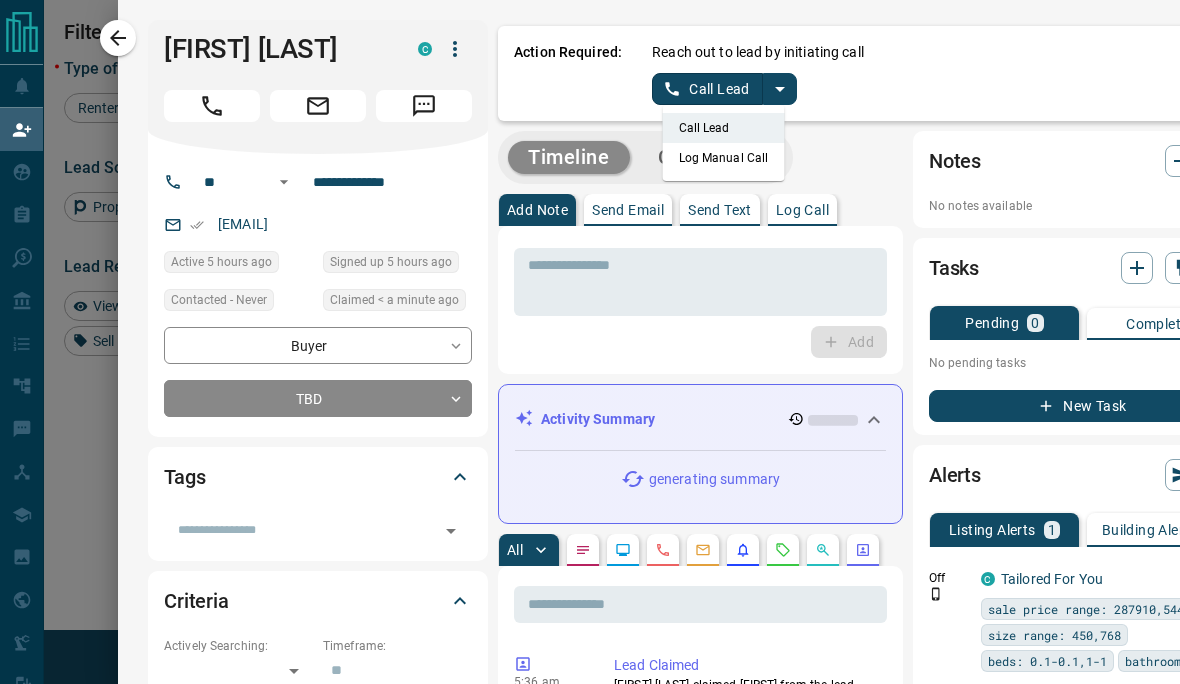 click on "Log Manual Call" at bounding box center (724, 158) 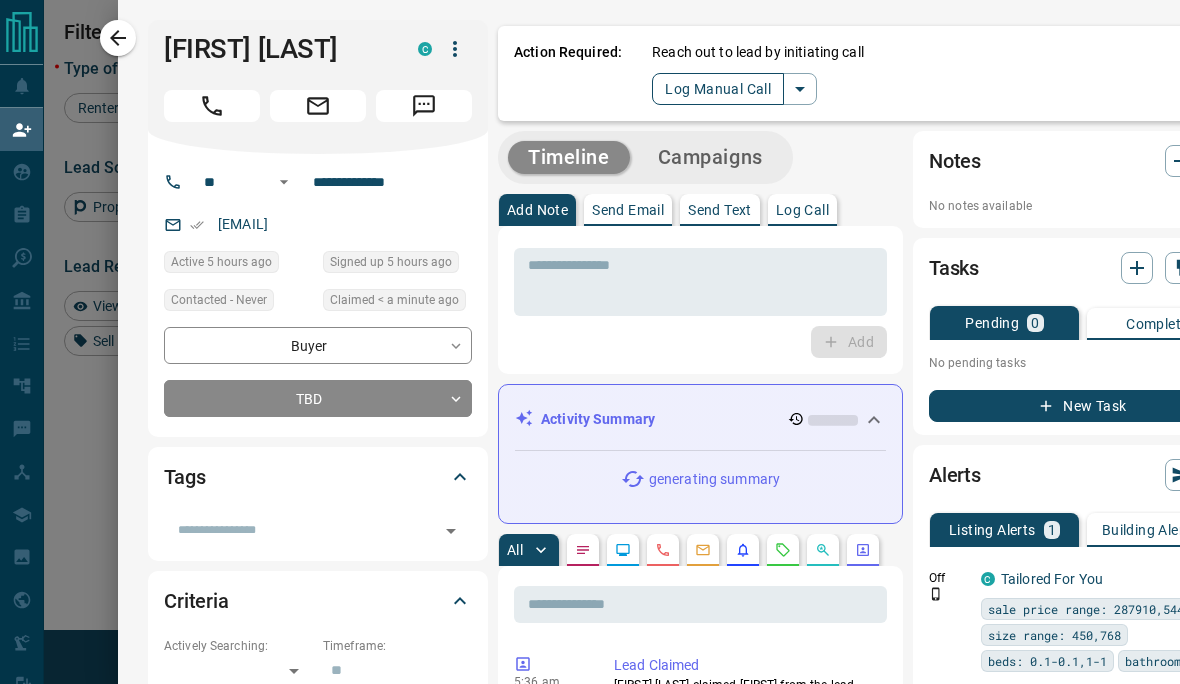 click on "Log Manual Call" at bounding box center (718, 89) 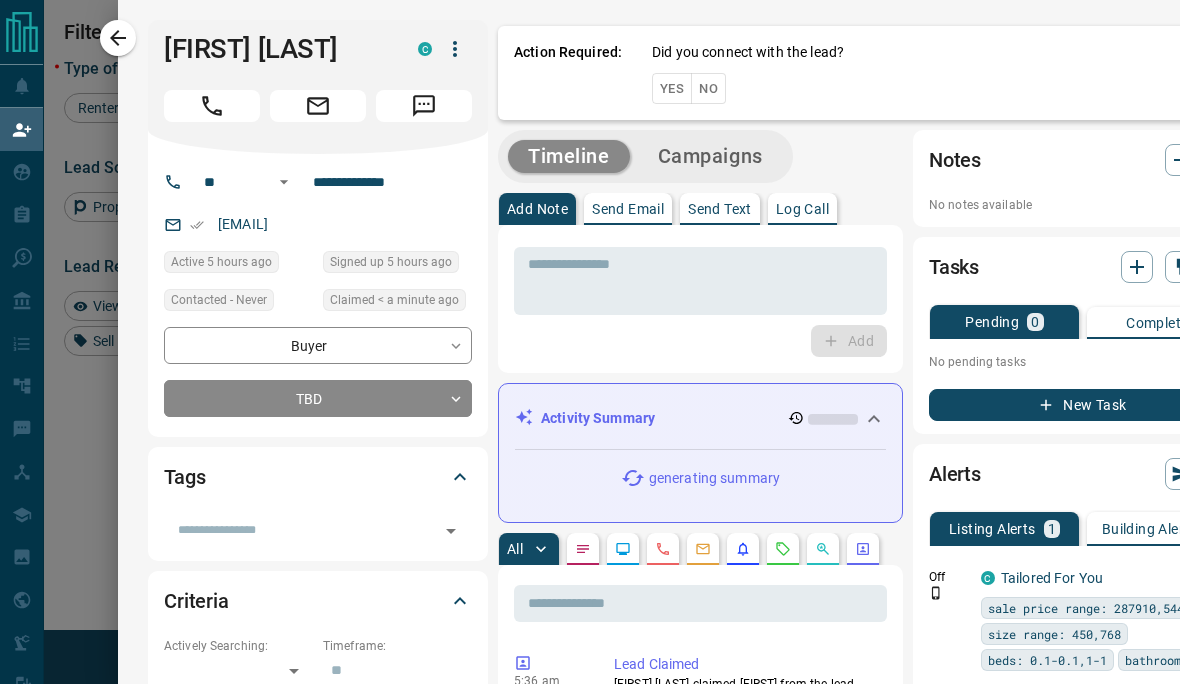 click on "Yes" at bounding box center [672, 88] 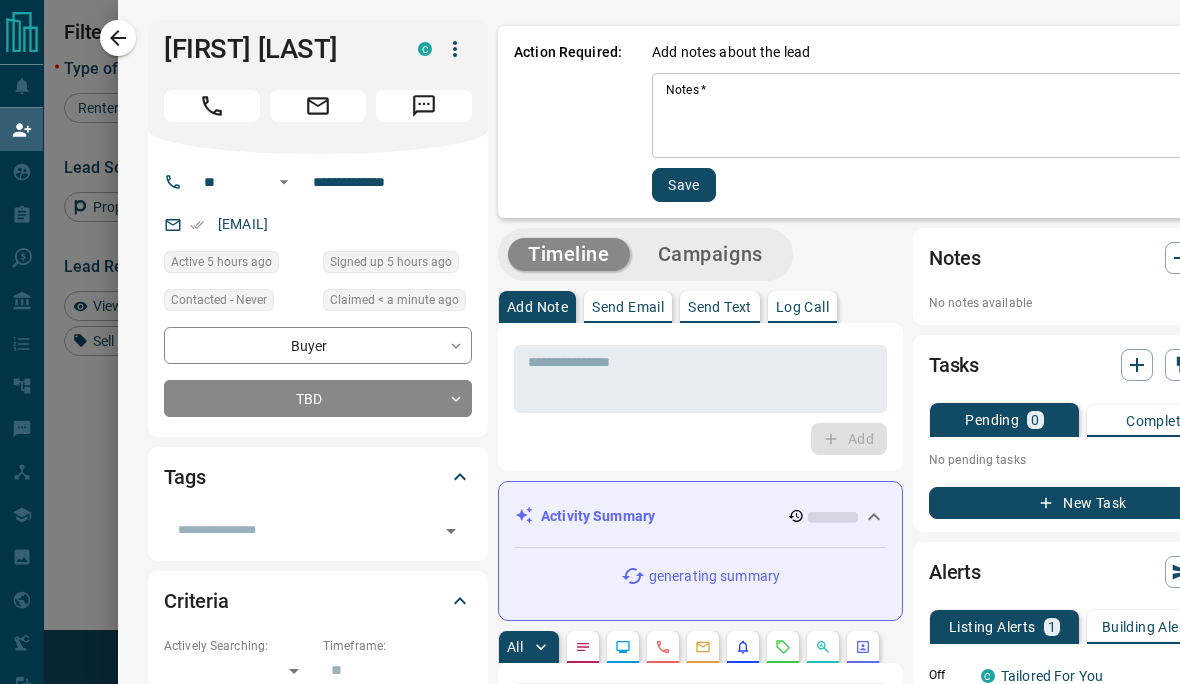 click on "Notes   *" at bounding box center (944, 116) 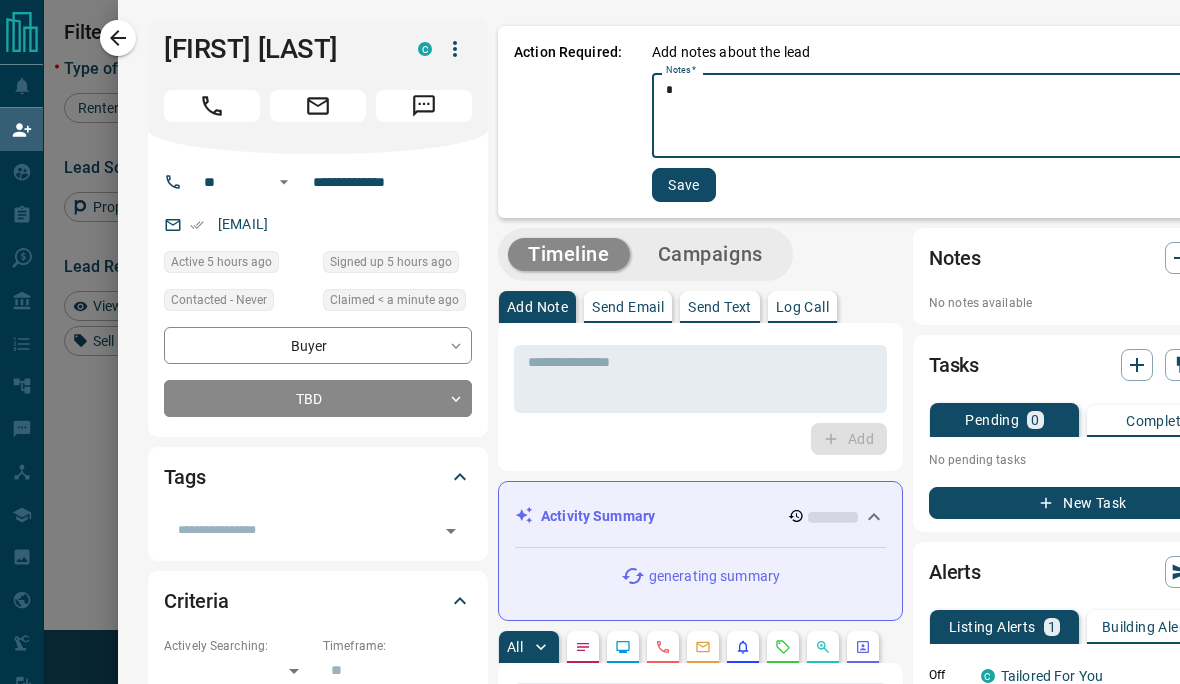 type on "*" 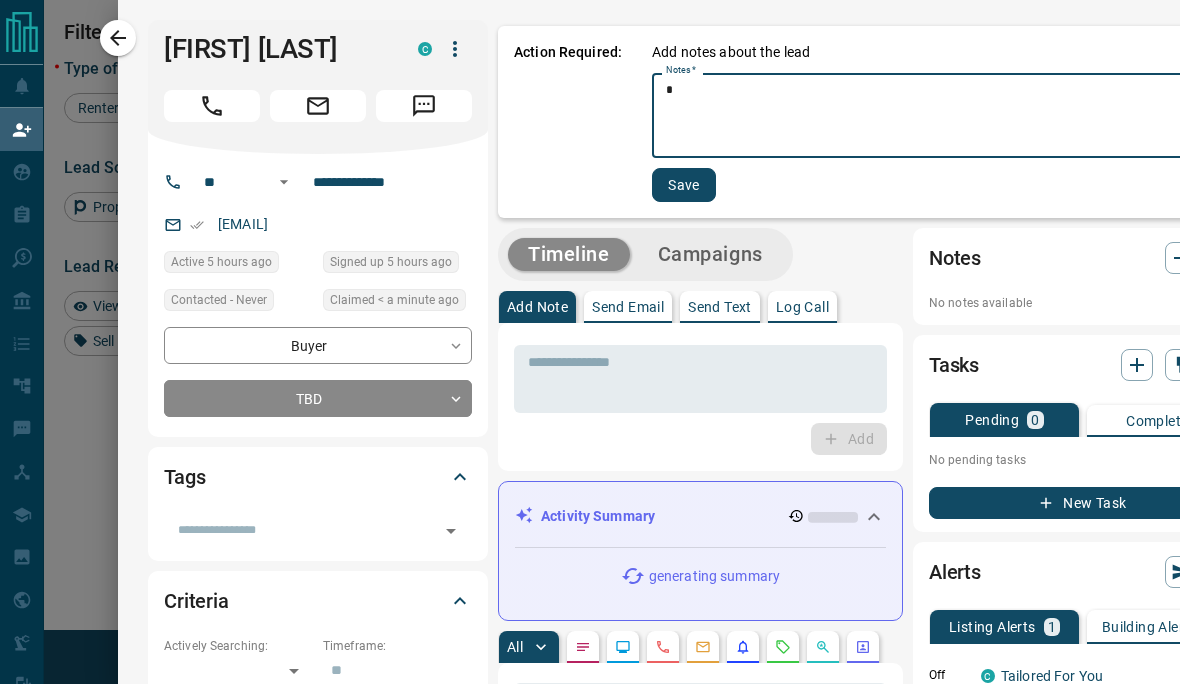 click on "Save" at bounding box center (684, 185) 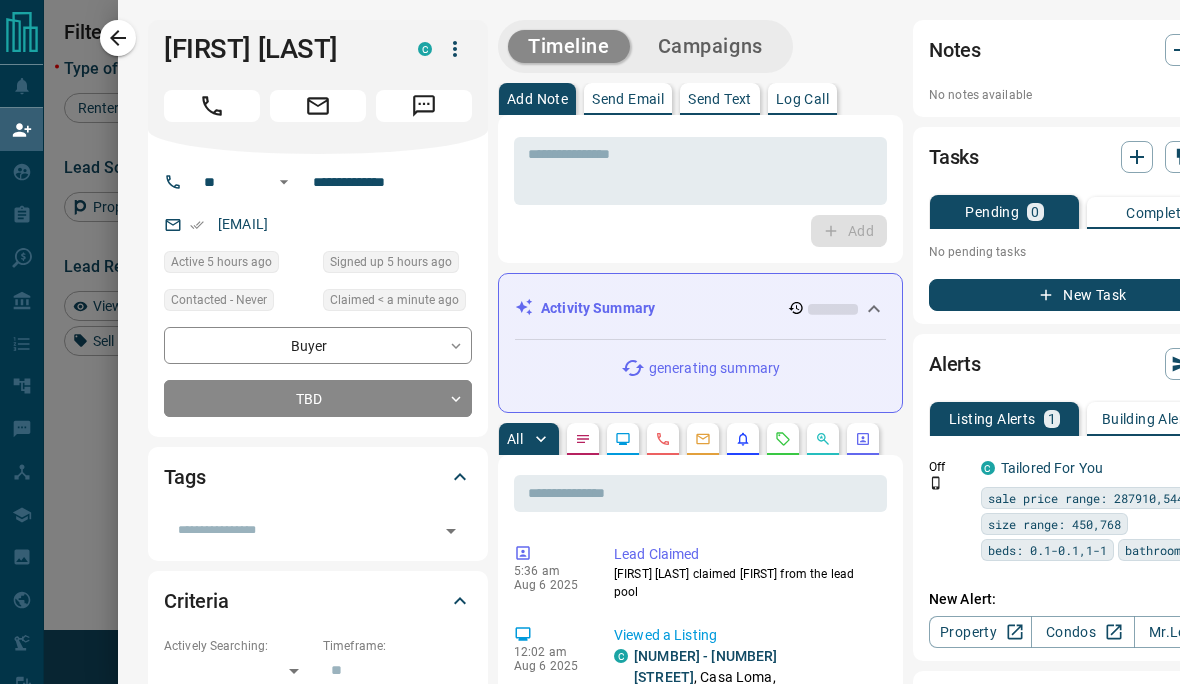 click on "New Task" at bounding box center [1083, 295] 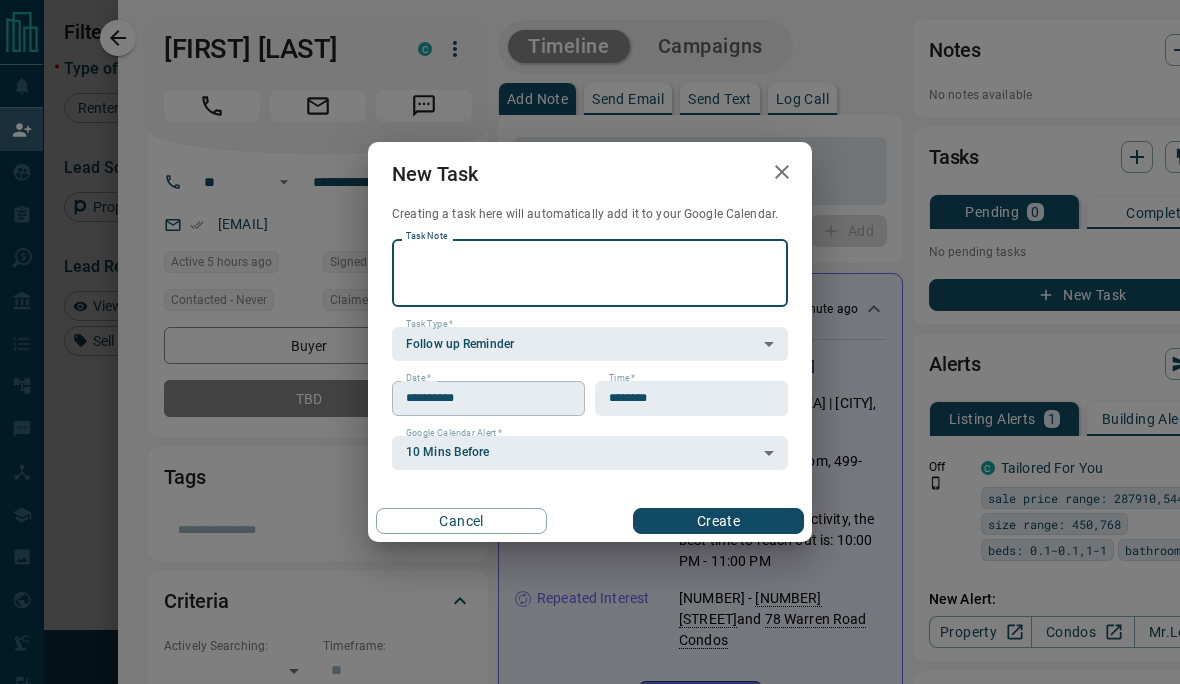 click on "**********" at bounding box center [481, 398] 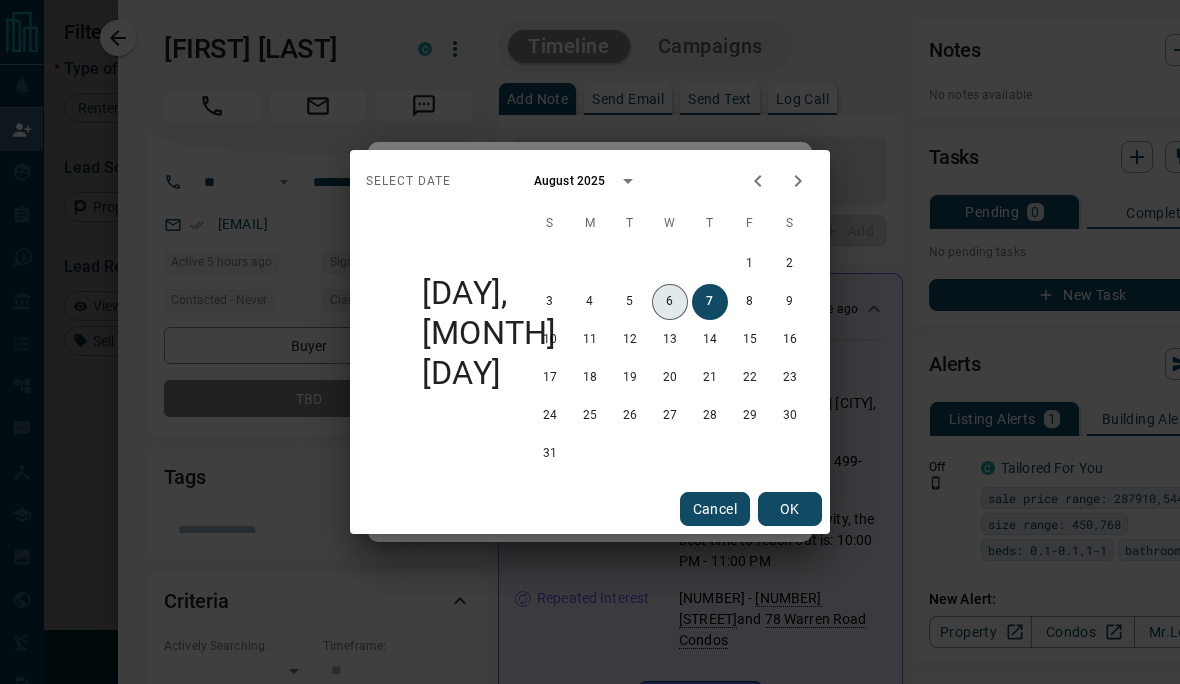 click on "6" at bounding box center [670, 302] 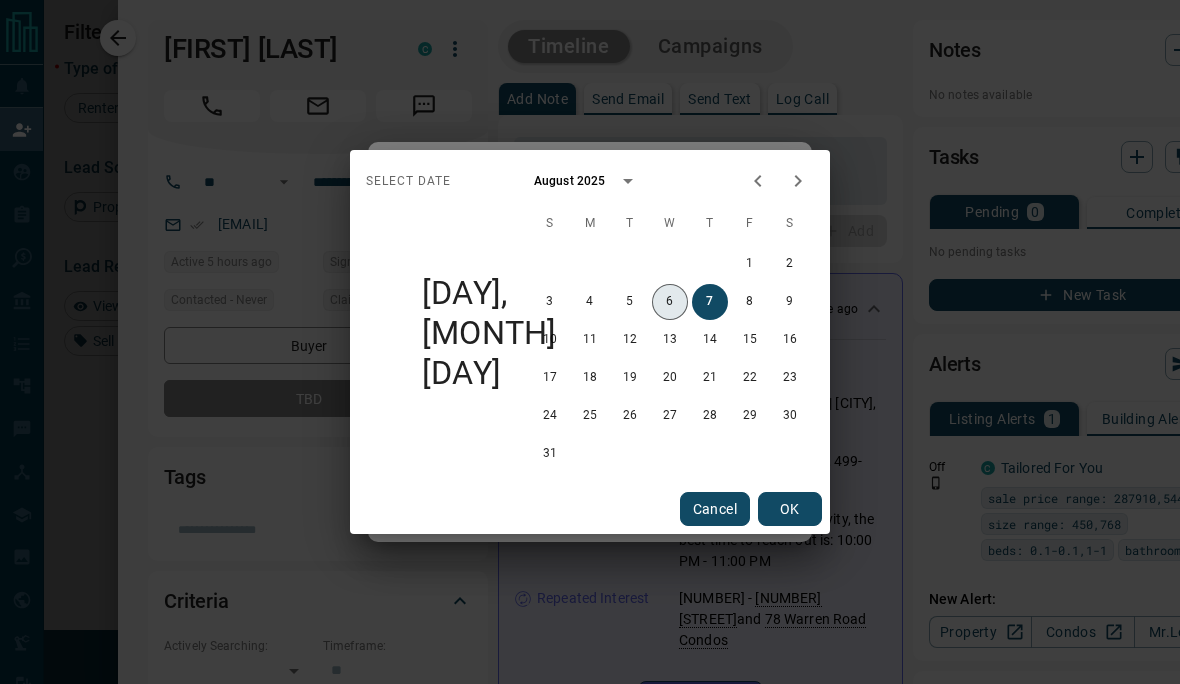 type on "**********" 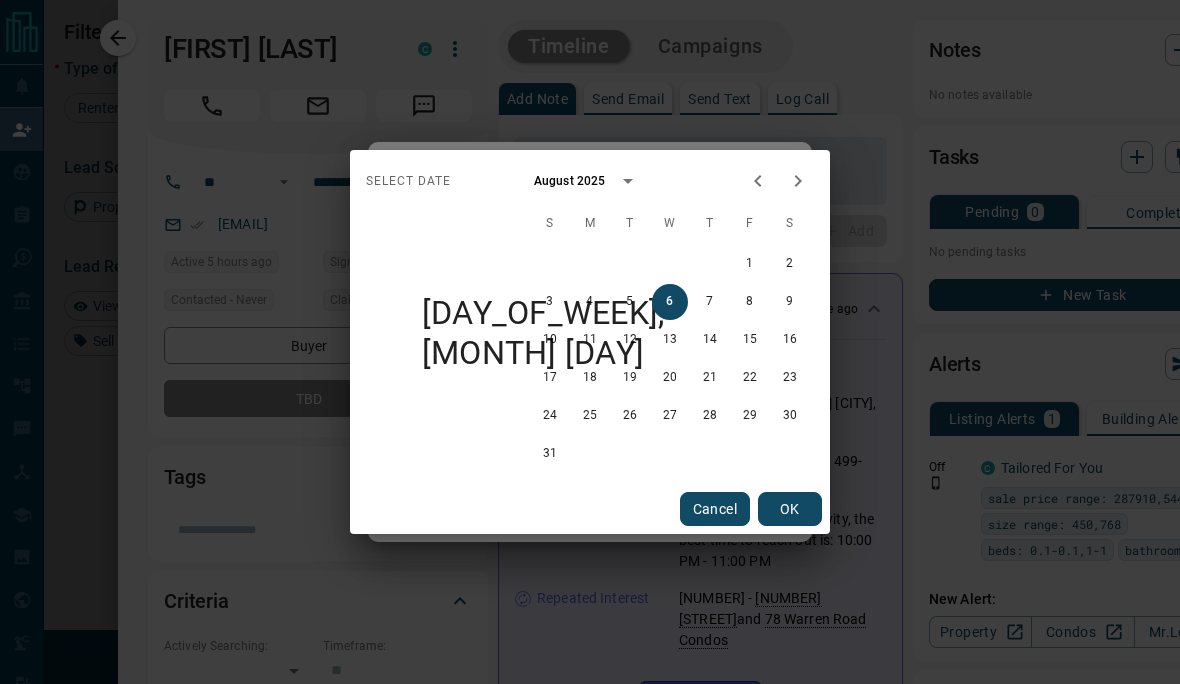 click on "OK" at bounding box center [790, 509] 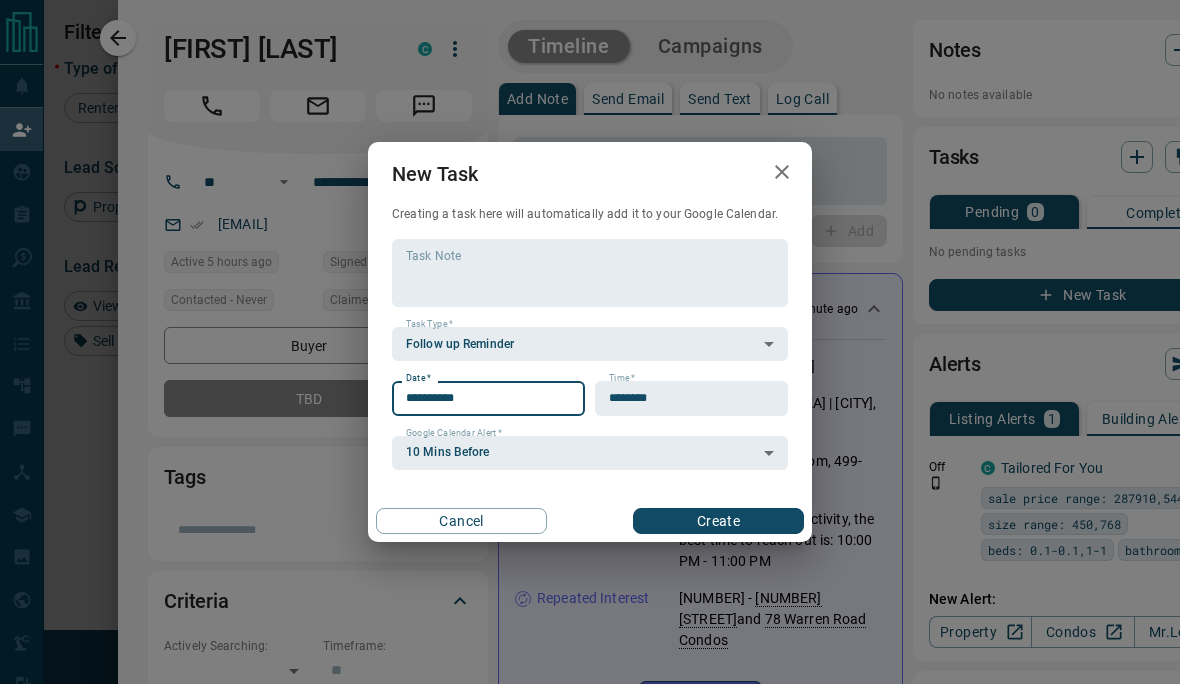 click on "Create" at bounding box center [718, 521] 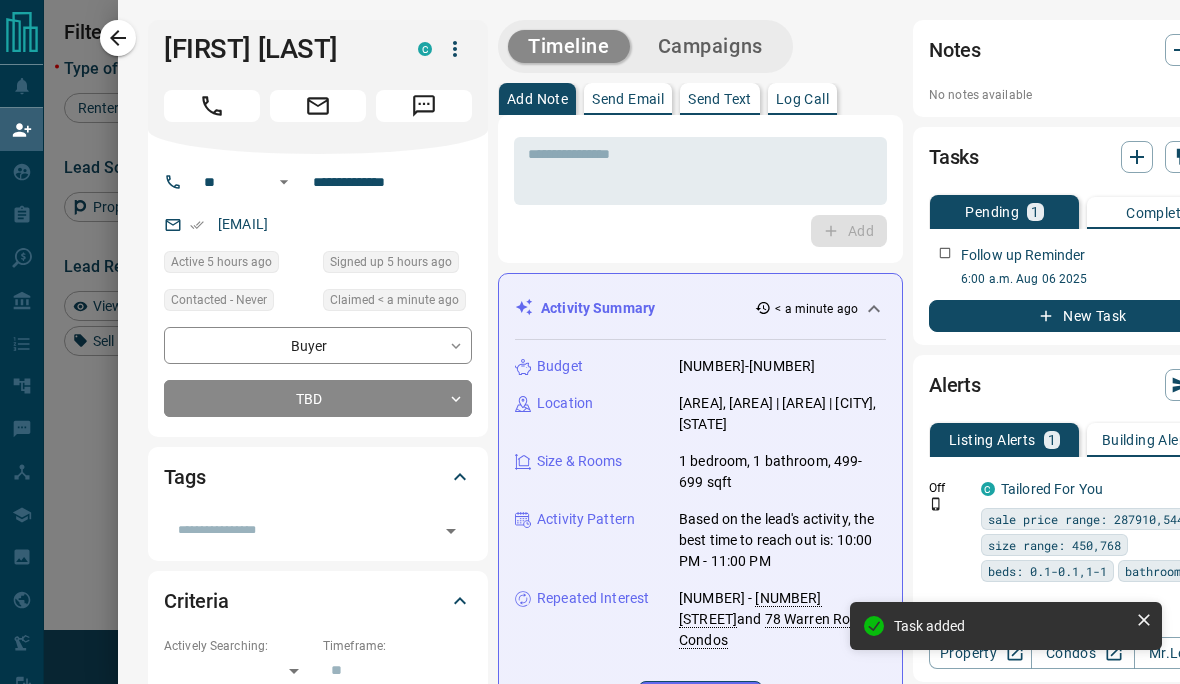click at bounding box center [590, 342] 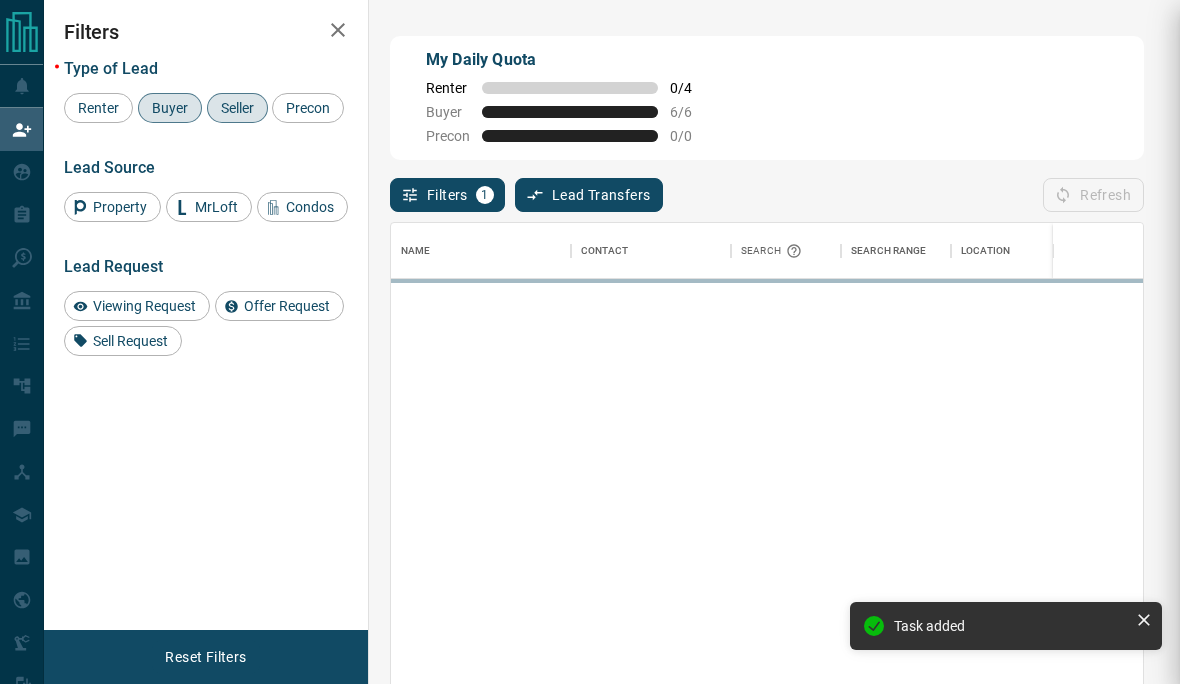 scroll, scrollTop: 585, scrollLeft: 752, axis: both 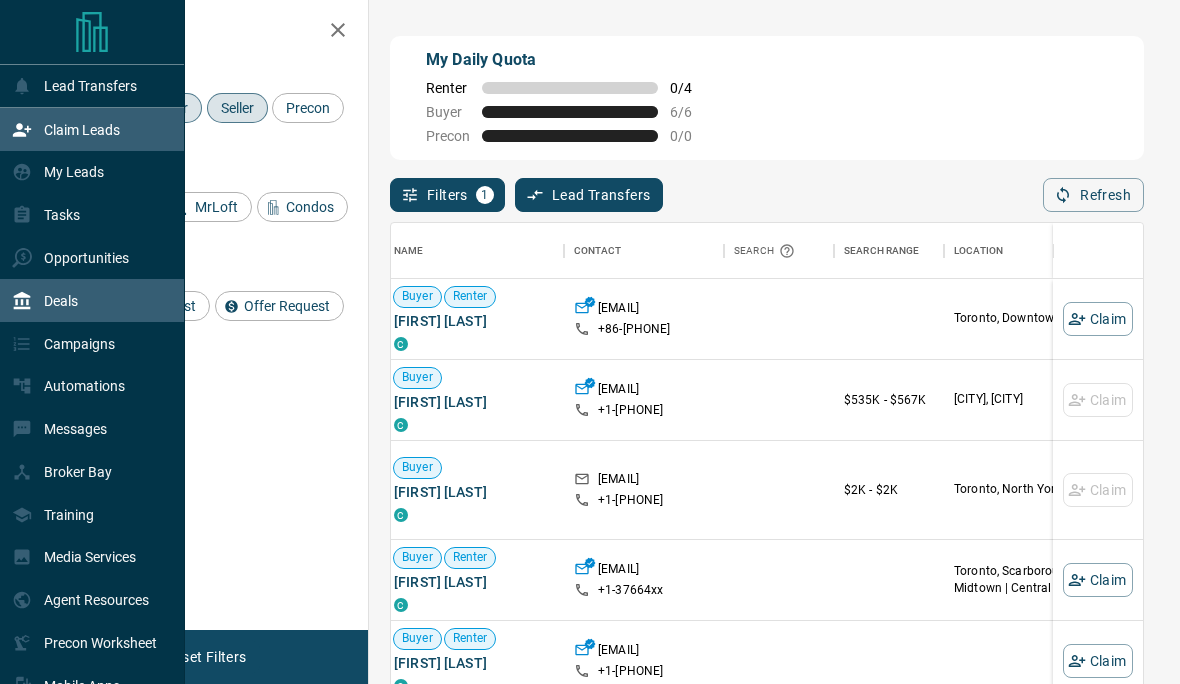 click 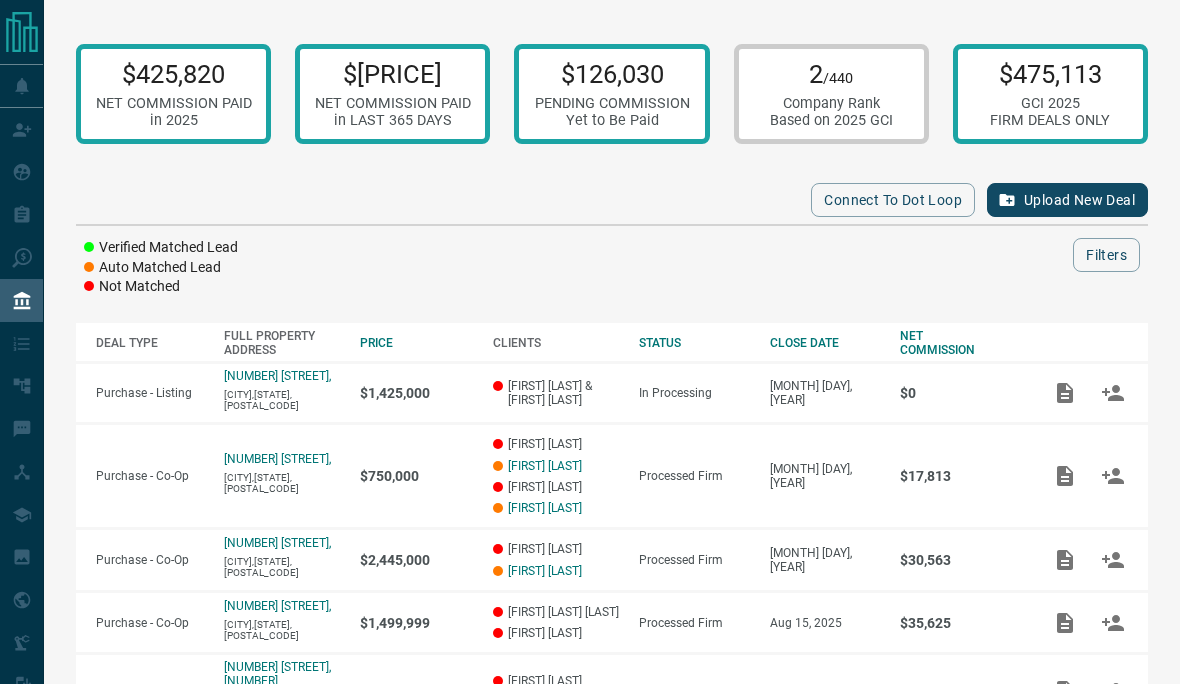 click on "Lead Transfers Claim Leads My Leads Tasks Opportunities Deals Campaigns Automations Messages Broker Bay Training Media Services Agent Resources Precon Worksheet Mobile Apps Disclosure Logout $425,820 NET COMMISSION PAID in 2025 $655,947 NET COMMISSION PAID in LAST 365 DAYS $126,030 PENDING COMMISSION Yet to Be Paid 2 /440 Company Rank Based on 2025 GCI $475,113 GCI 2025 FIRM DEALS ONLY Connect to Dot Loop Upload New Deal Verified Matched Lead Auto Matched Lead Not Matched Filters DEAL TYPE FULL PROPERTY ADDRESS PRICE CLIENTS STATUS CLOSE DATE NET COMMISSION Purchase - Listing 150 Derrywood Drive, [CITY], [STATE], [POSTAL_CODE] $1,425,000 [FIRST] [LAST] & [FIRST] [LAST] In Processing Oct 23, 2025 $0 Purchase - Co-Op 517 Old Harwood Avenue, [CITY], [STATE], [POSTAL_CODE] $750,000 [FIRST] [LAST] [FIRST] [LAST] Haresh Kumar Bahadur Sasmita Swain Processed Firm Aug 20, 2025 $17,813 Purchase - Co-Op 38 Perrigo Court, [CITY], [STATE], [POSTAL_CODE] $2,445,000 Vanessa Miller Daniel Miller Processed Firm Oct 20, 2025 $30,563 Purchase - Co-Op $1,499,999" at bounding box center [590, 654] 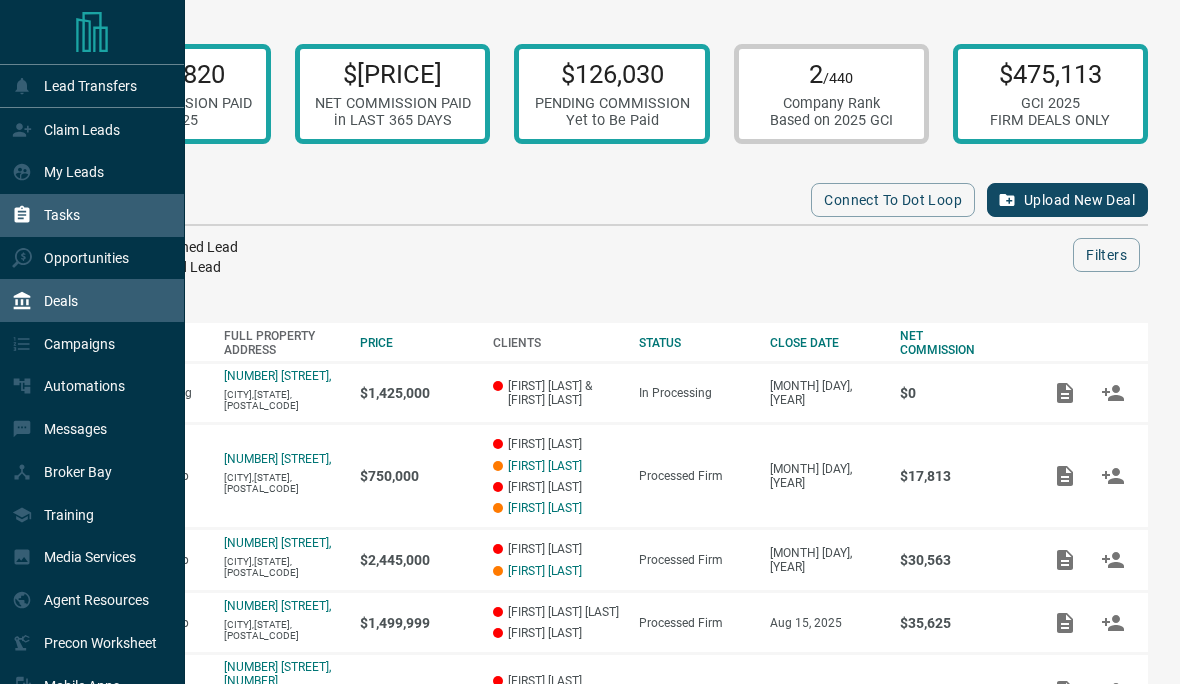 click on "Tasks" at bounding box center (92, 215) 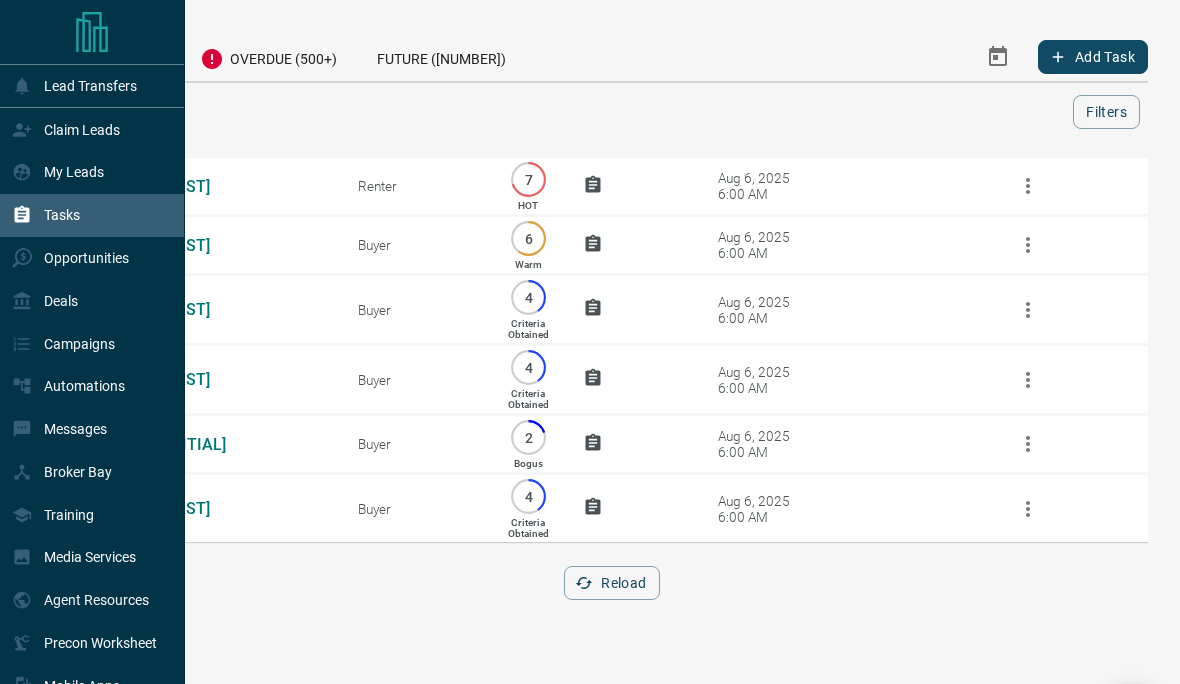 click on "Tasks" at bounding box center (46, 215) 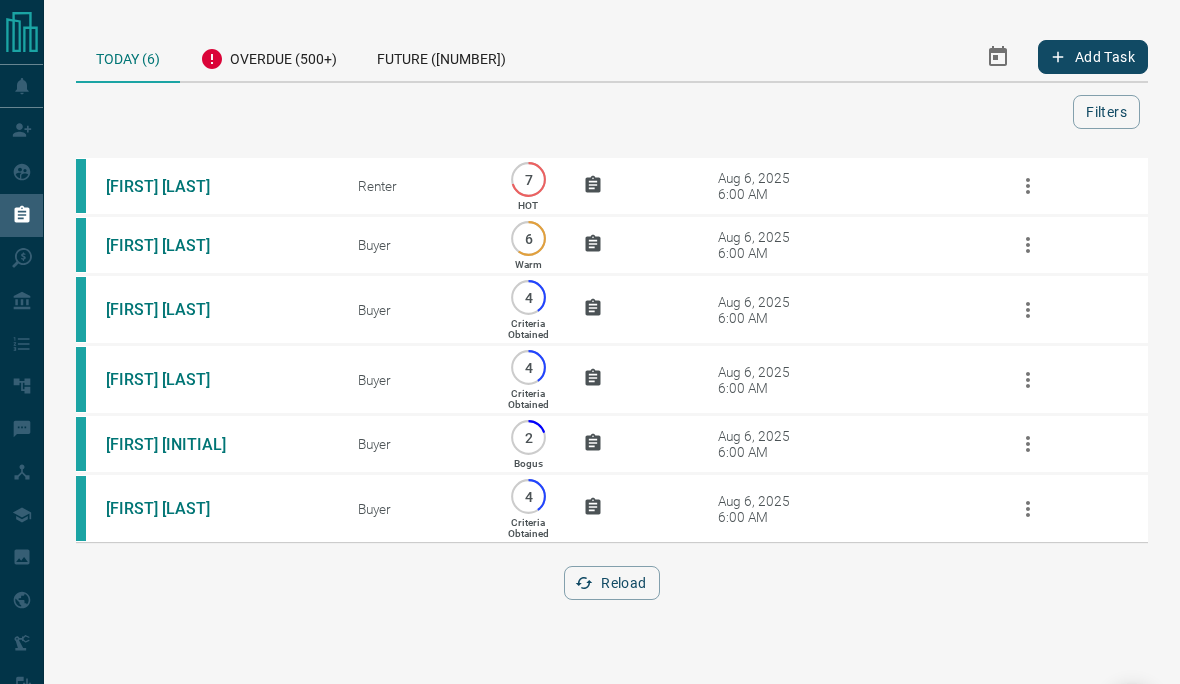 click on "[FIRST] [LAST] Renter [NUMBER] HOT [MONTH] [DAY], [YEAR] [TIME] [FIRST] [LAST] Buyer [NUMBER] Warm [MONTH] [DAY], [YEAR] [TIME] [FIRST] [LAST] Buyer [NUMBER] Criteria Obtained [MONTH] [DAY], [YEAR] [TIME] [FIRST] [LAST] Buyer [NUMBER] Criteria Obtained [MONTH] [DAY], [YEAR] [TIME] [FIRST] [LAST] Buyer [NUMBER] Bogus [MONTH] [DAY], [YEAR] [TIME] [FIRST] [LAST] Buyer [NUMBER] Criteria Obtained [MONTH] [DAY], [YEAR] [TIME] Reload" at bounding box center (612, 389) 